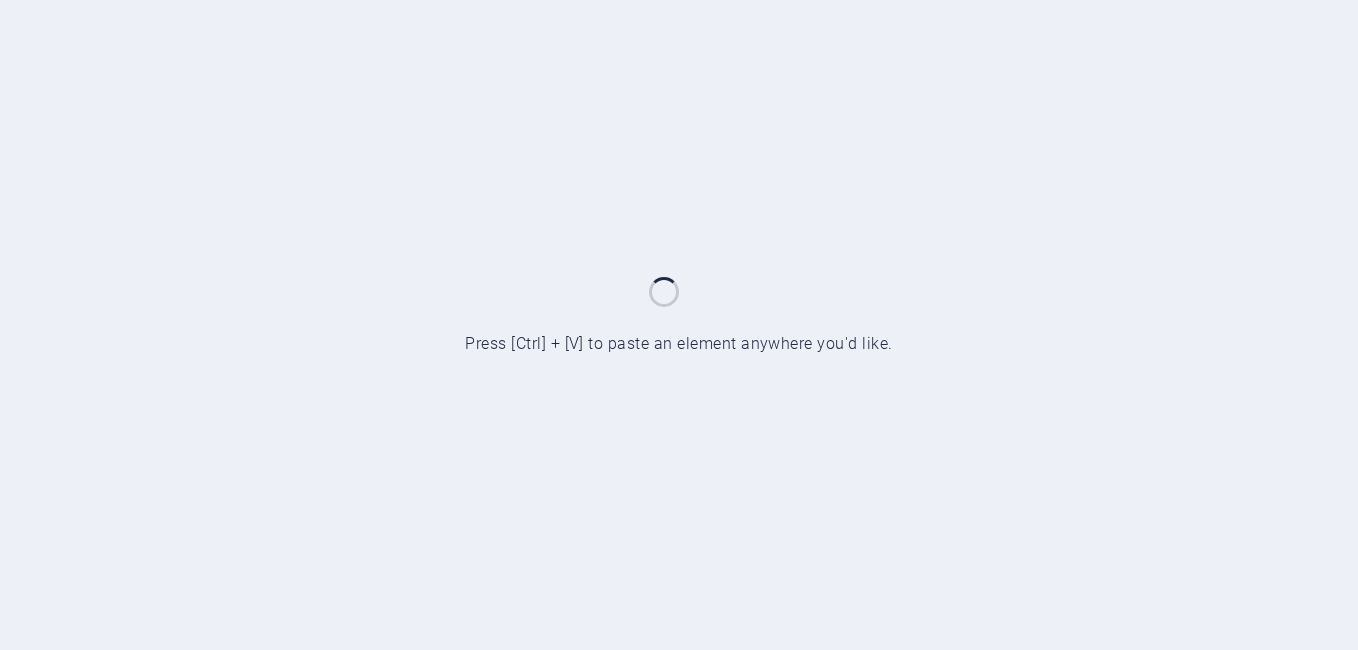 scroll, scrollTop: 0, scrollLeft: 0, axis: both 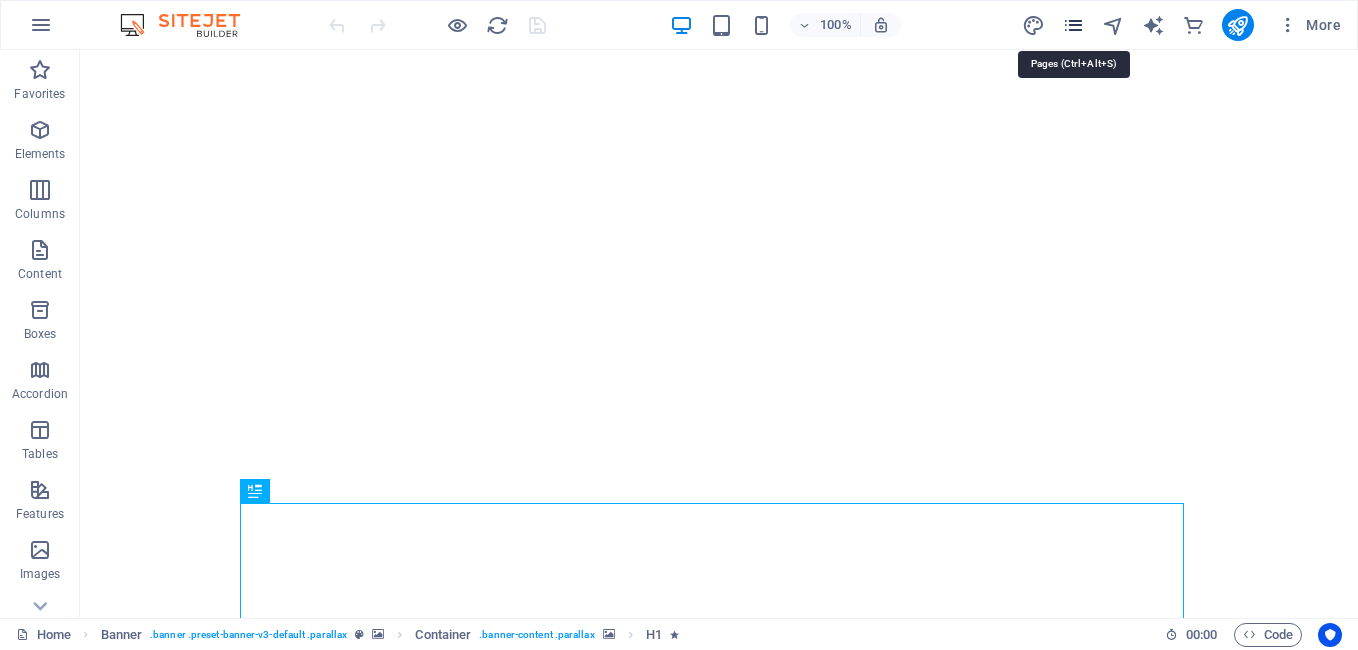 click at bounding box center [1073, 25] 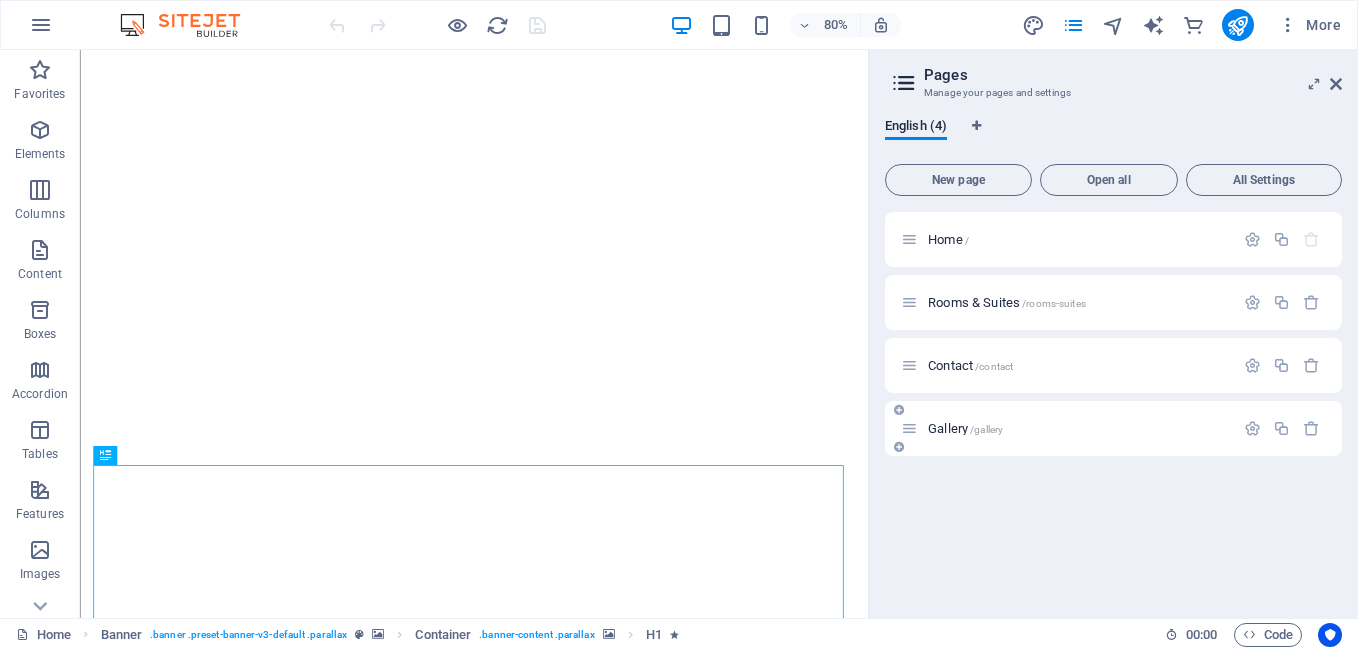 click on "Gallery /gallery" at bounding box center (1067, 428) 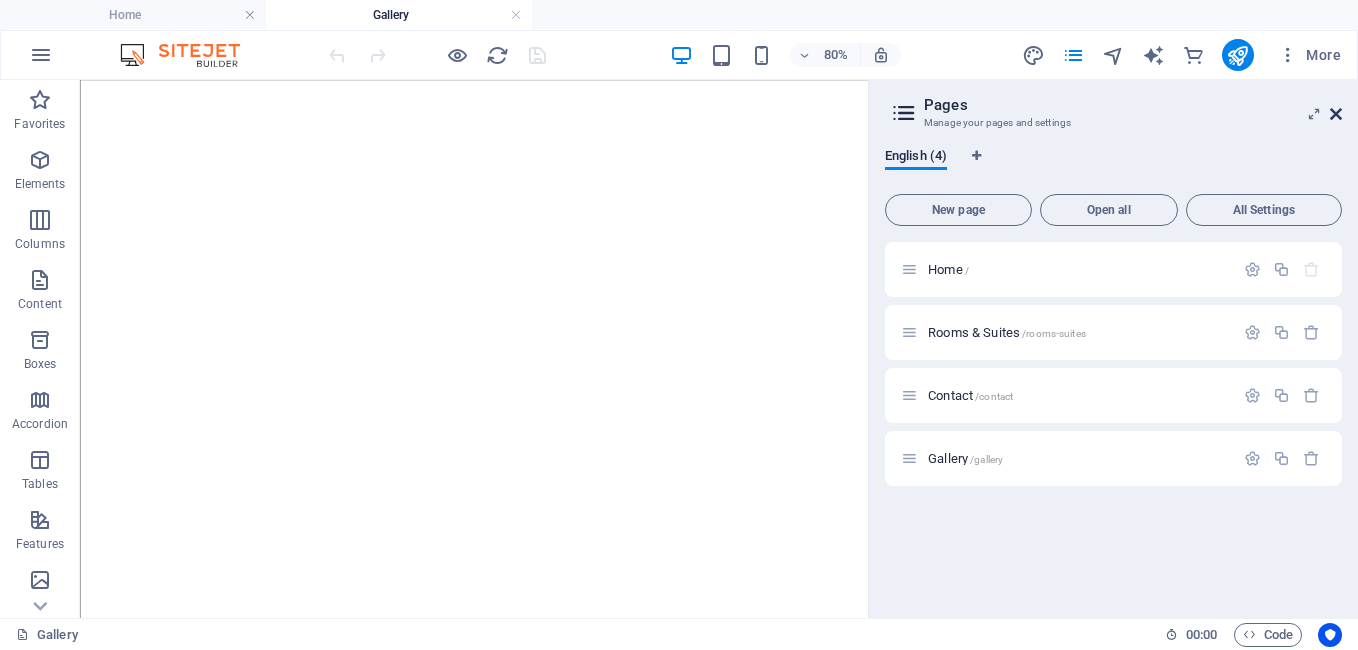 click at bounding box center [1336, 114] 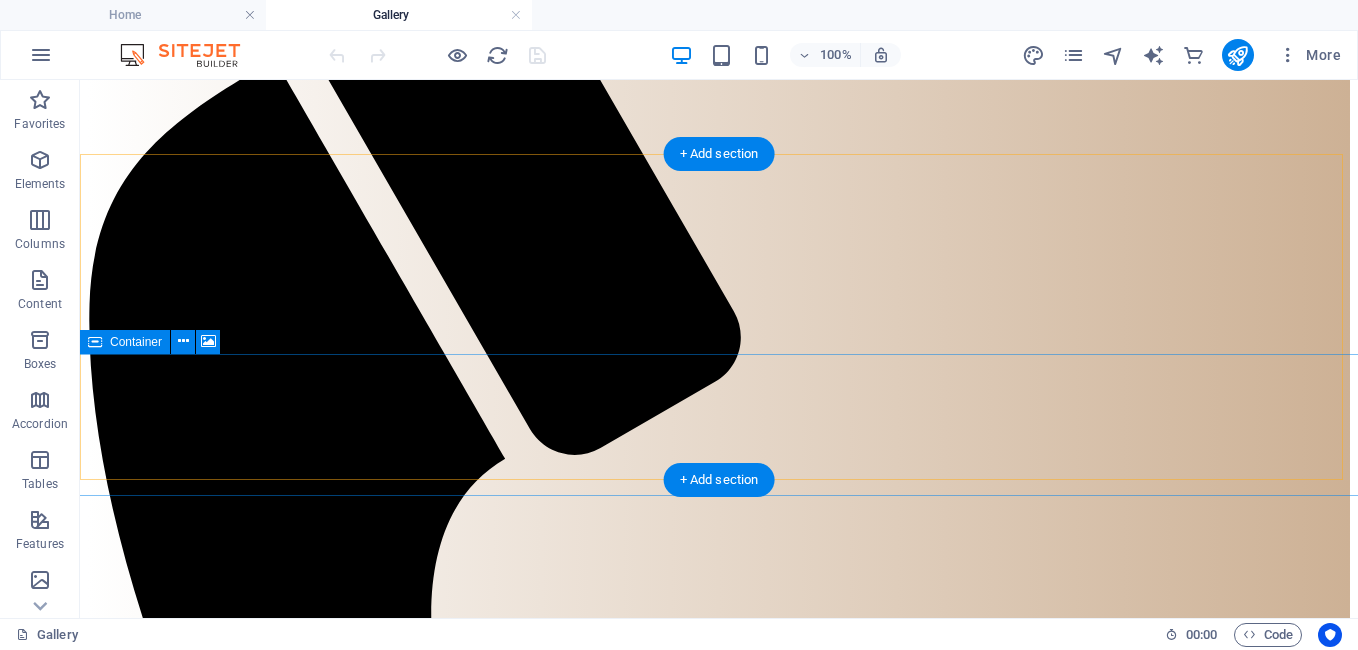 scroll, scrollTop: 389, scrollLeft: 0, axis: vertical 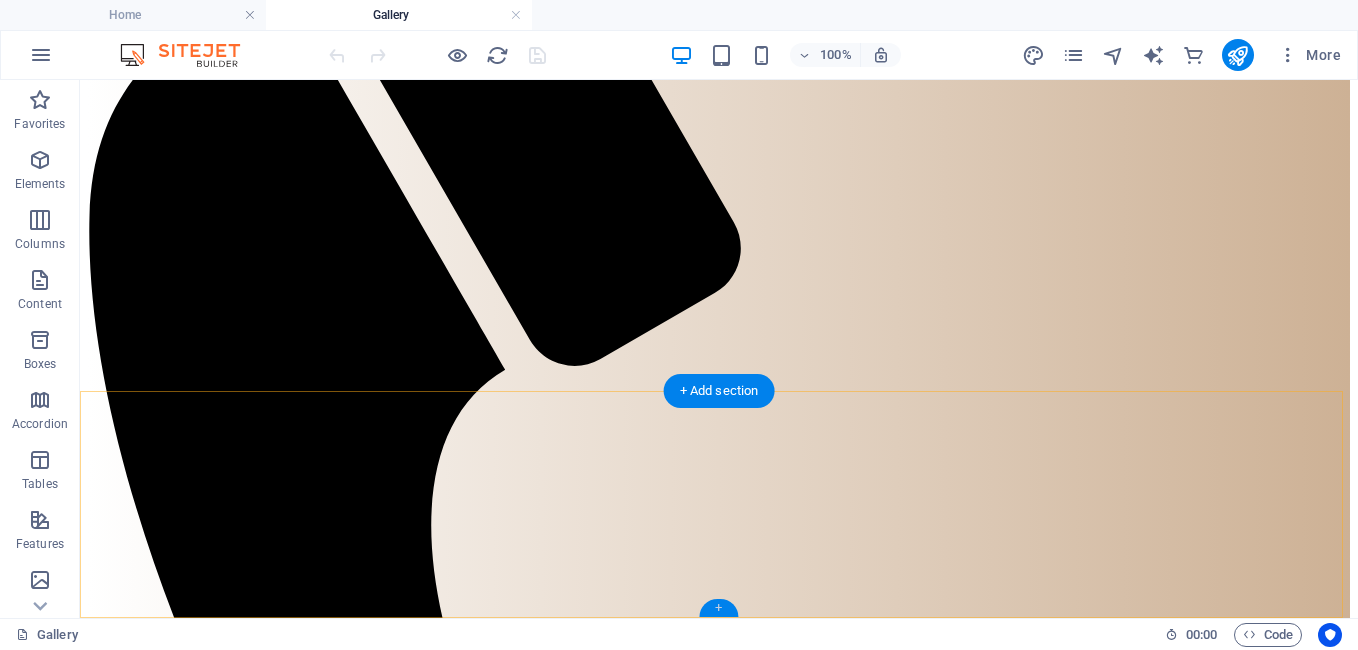 click on "+" at bounding box center (718, 608) 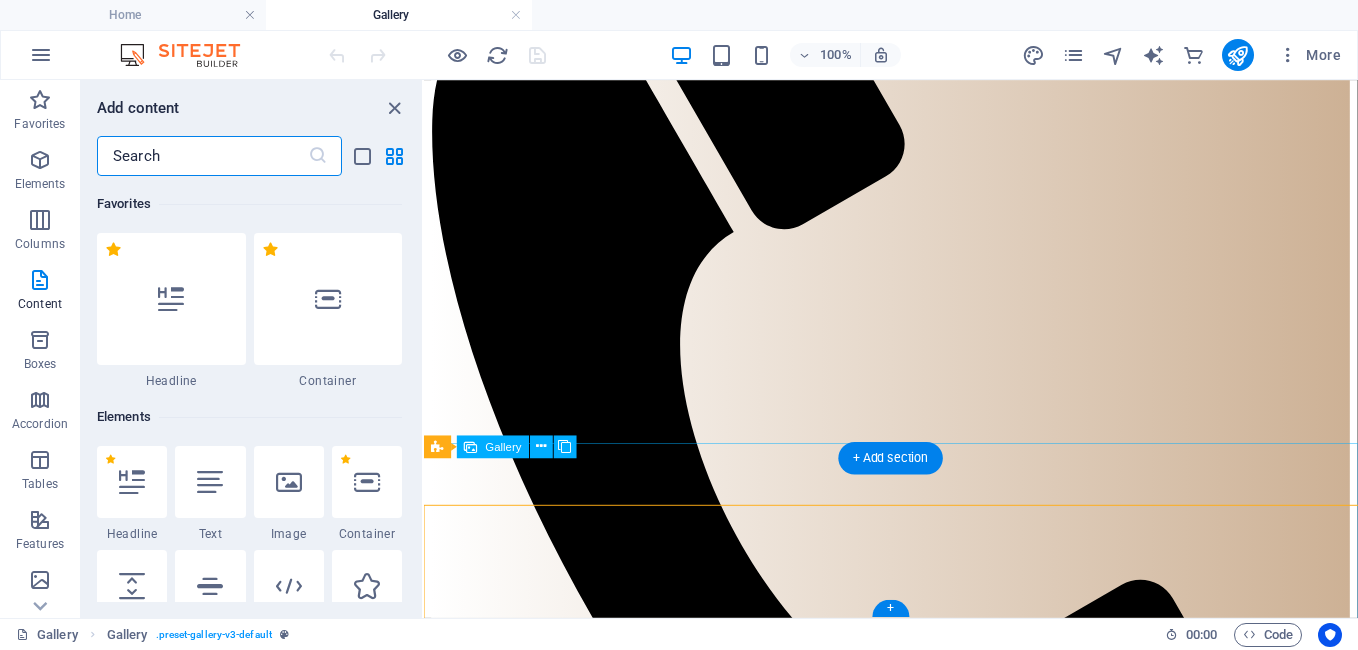 scroll, scrollTop: 253, scrollLeft: 0, axis: vertical 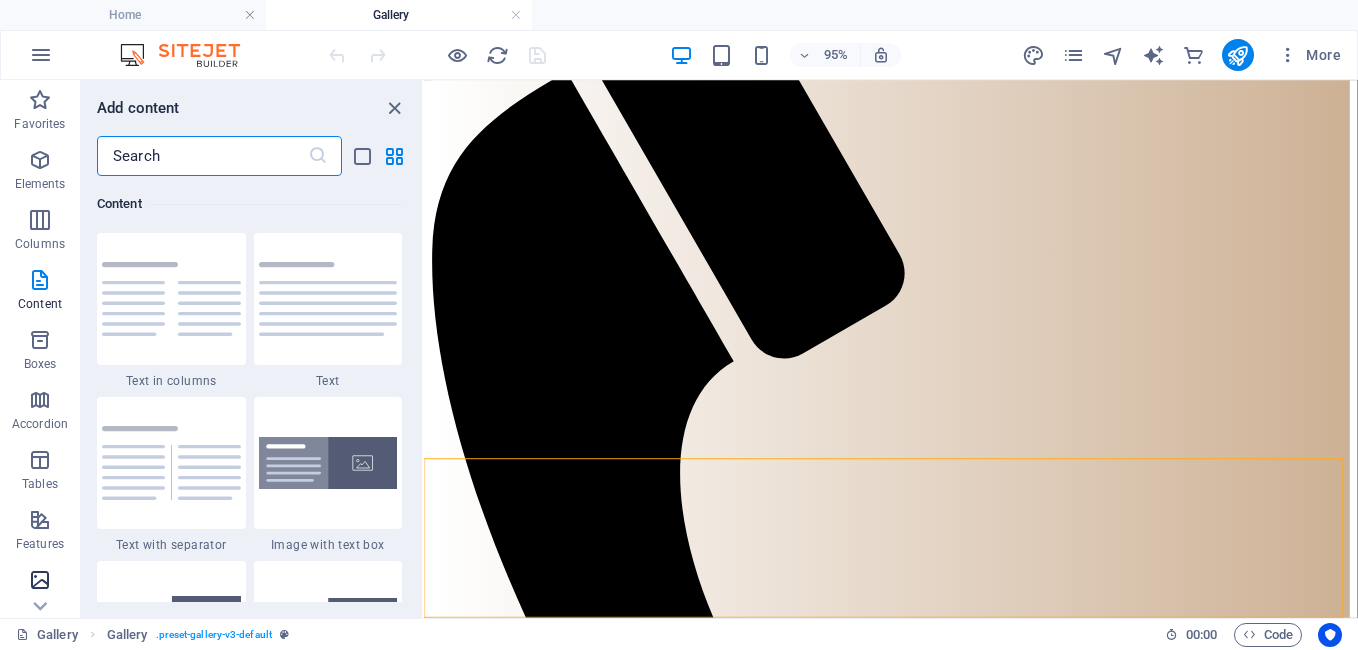 click at bounding box center [40, 580] 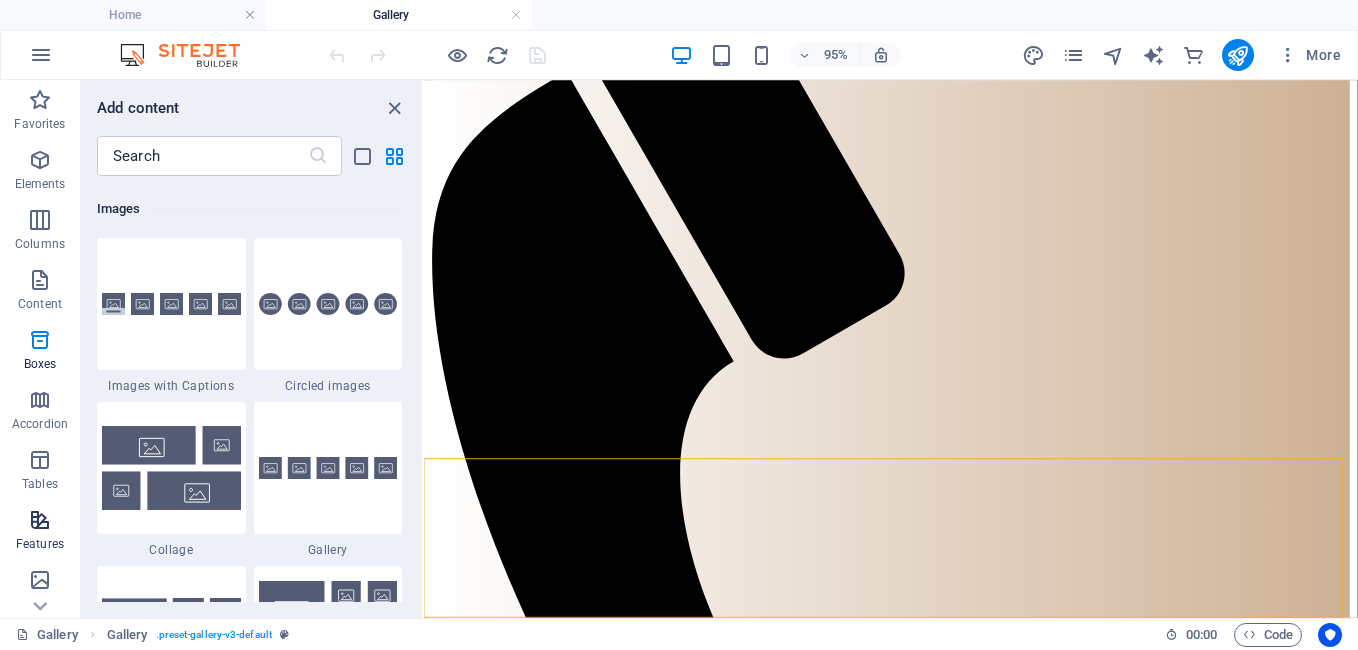 scroll, scrollTop: 10140, scrollLeft: 0, axis: vertical 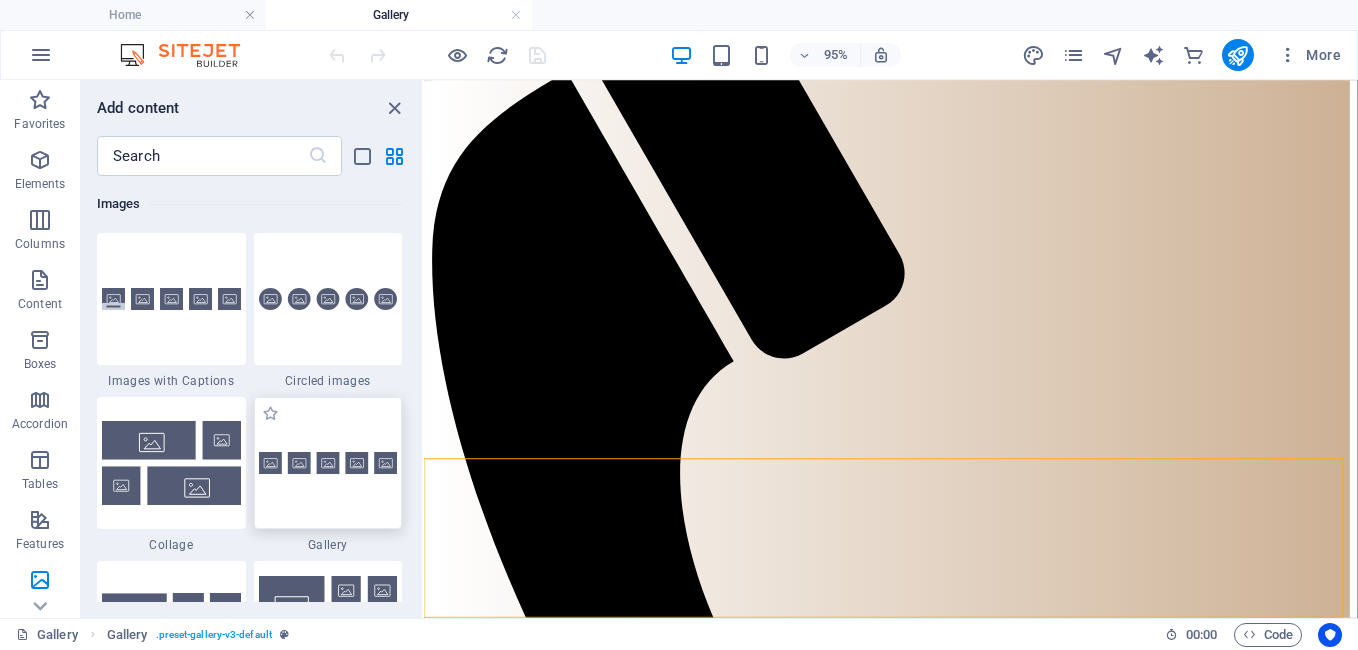 click at bounding box center (328, 463) 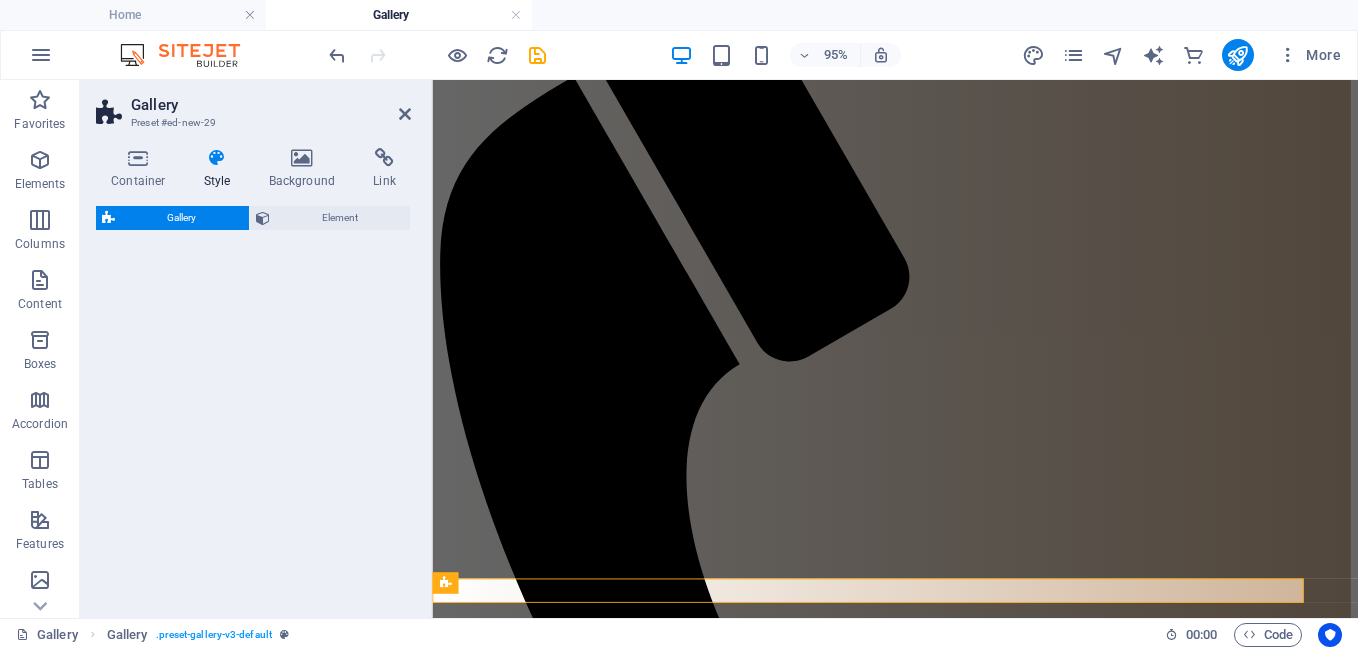 select on "rem" 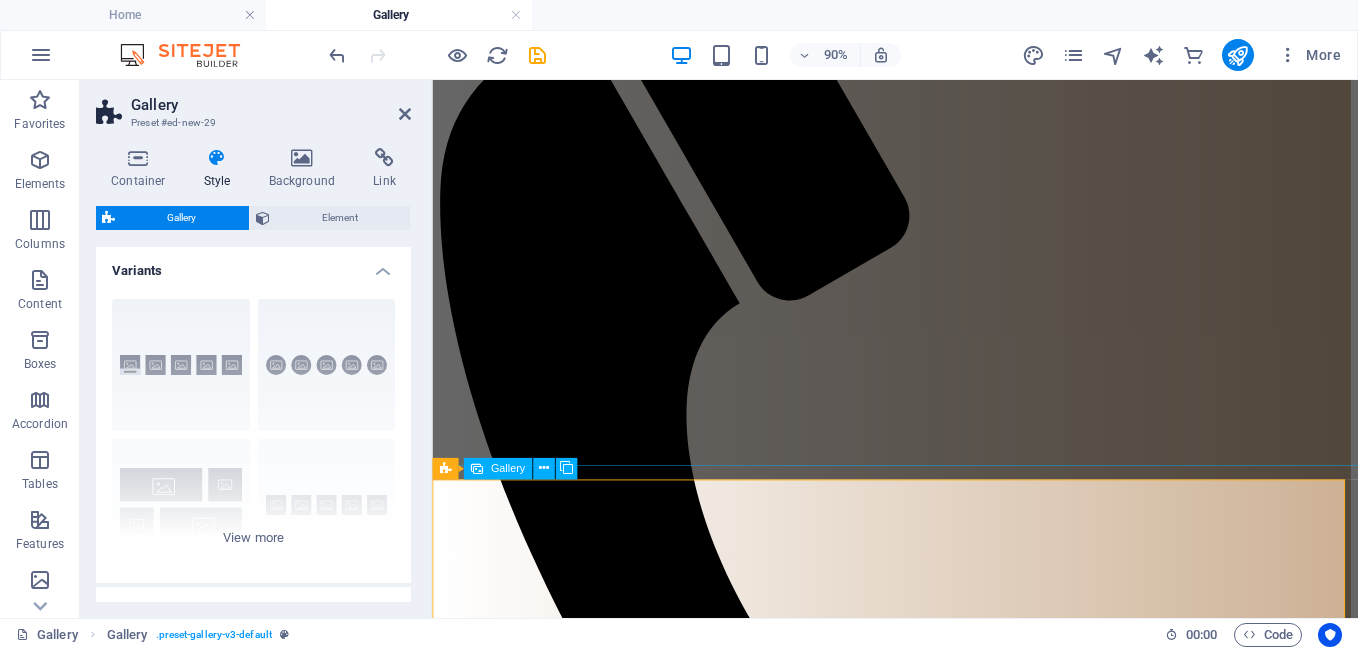 scroll, scrollTop: 415, scrollLeft: 0, axis: vertical 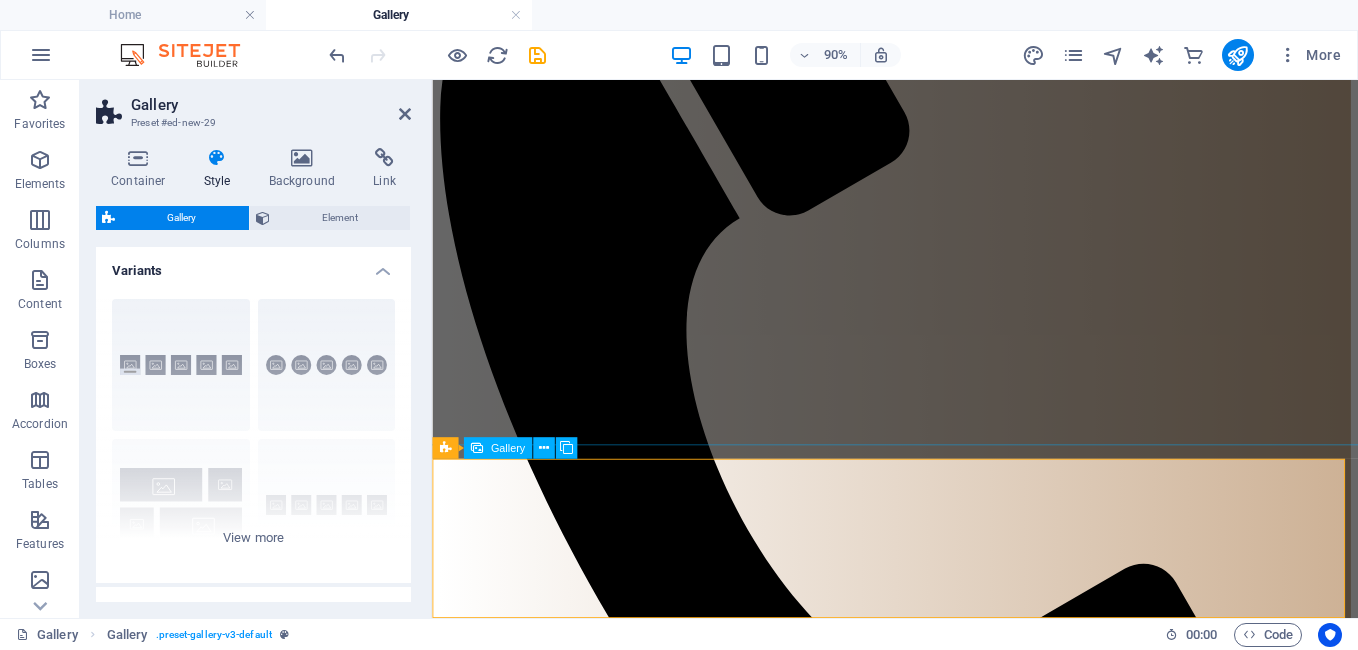 click at bounding box center [880, 11097] 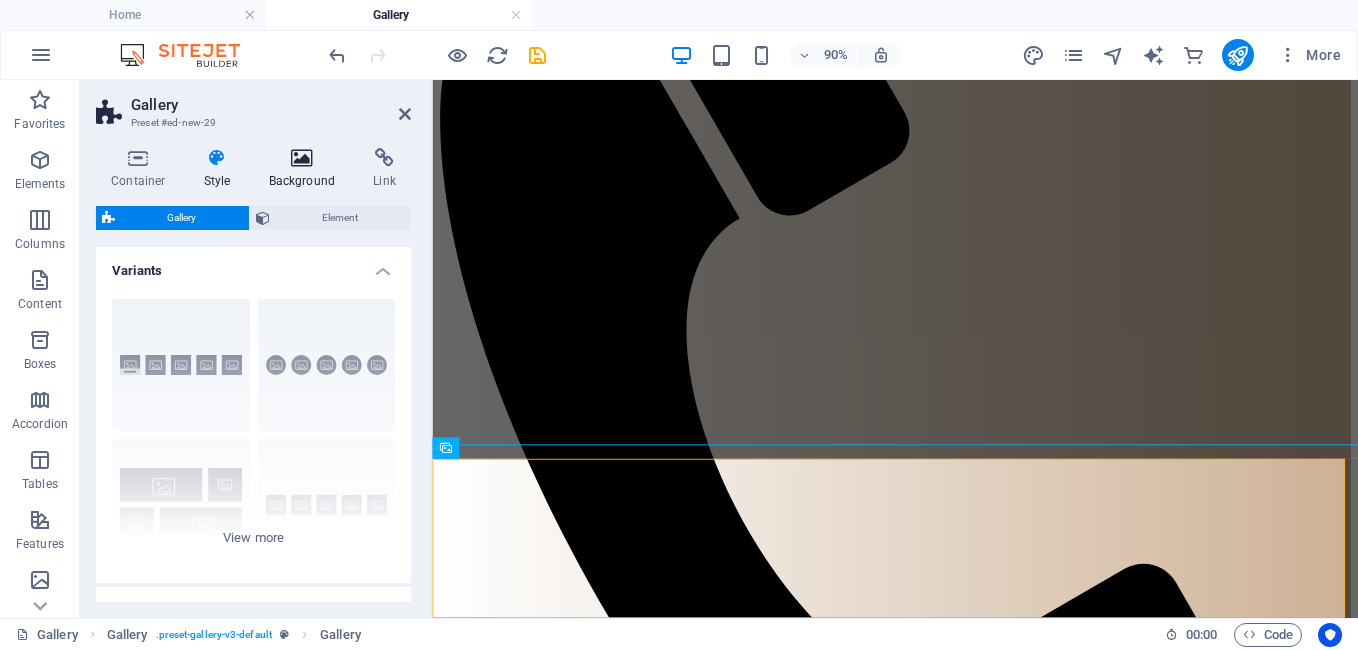 click at bounding box center [302, 158] 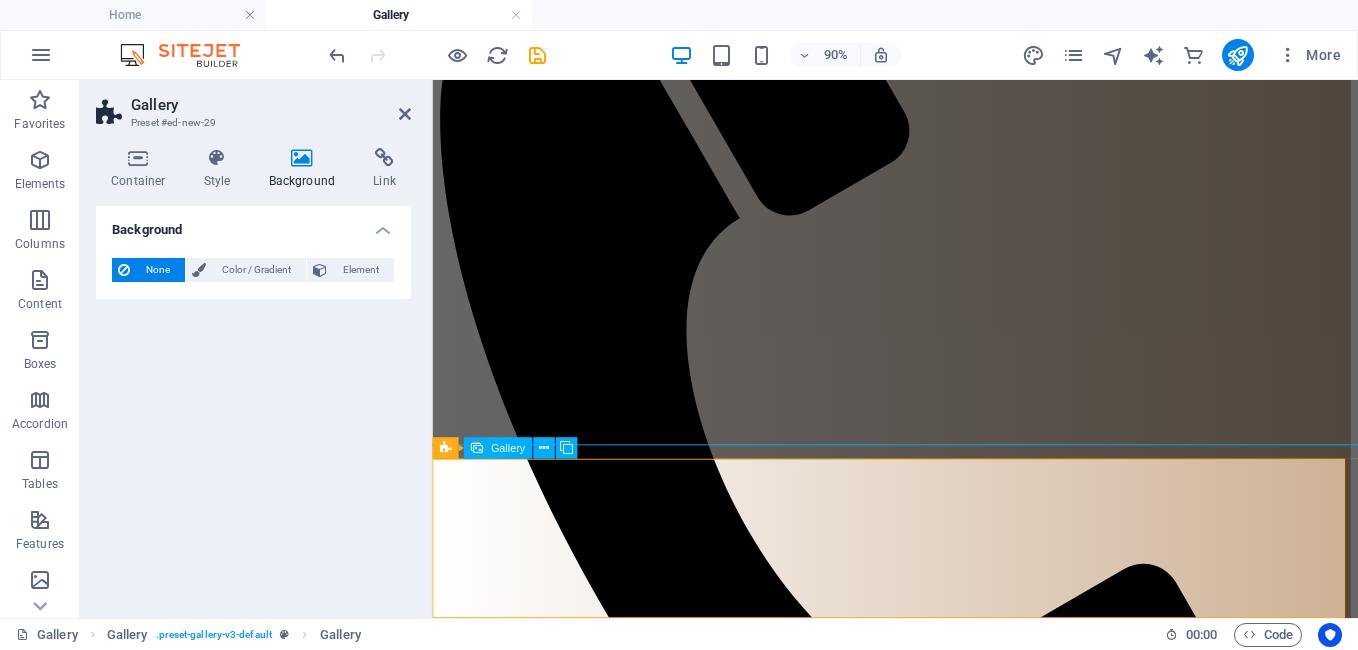 click at bounding box center [880, 11097] 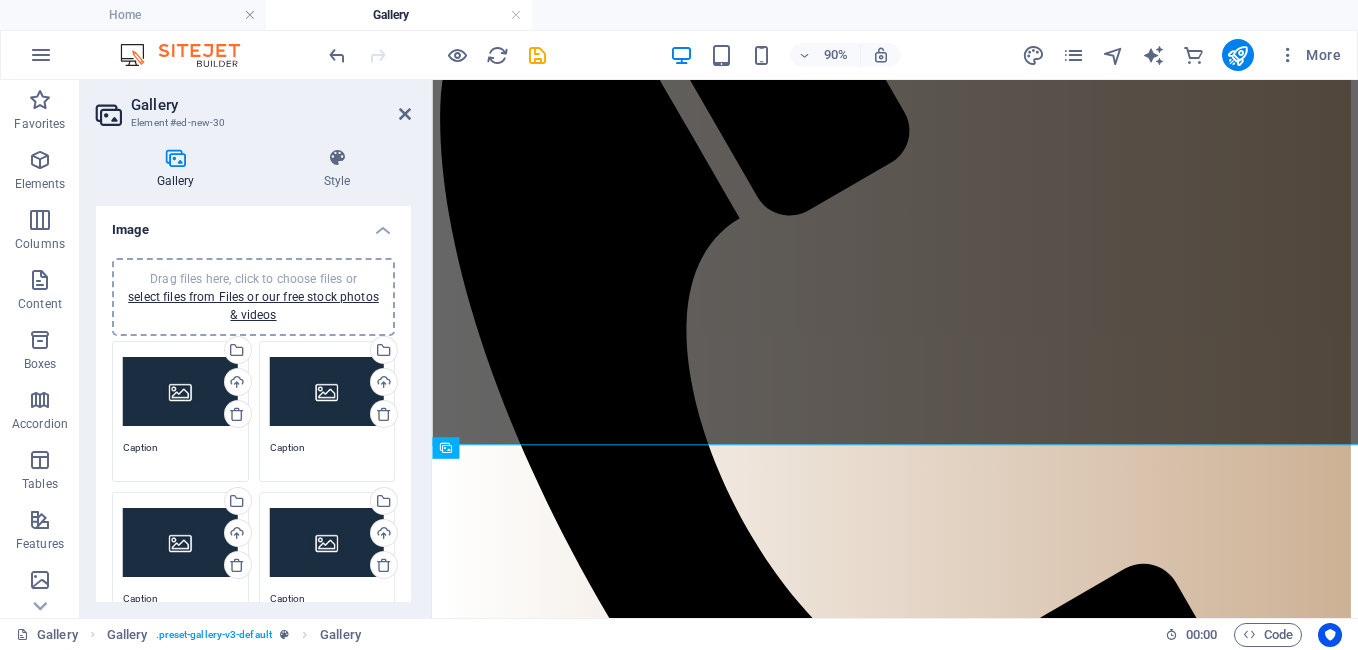 click on "Drag files here, click to choose files or select files from Files or our free stock photos & videos" at bounding box center (180, 392) 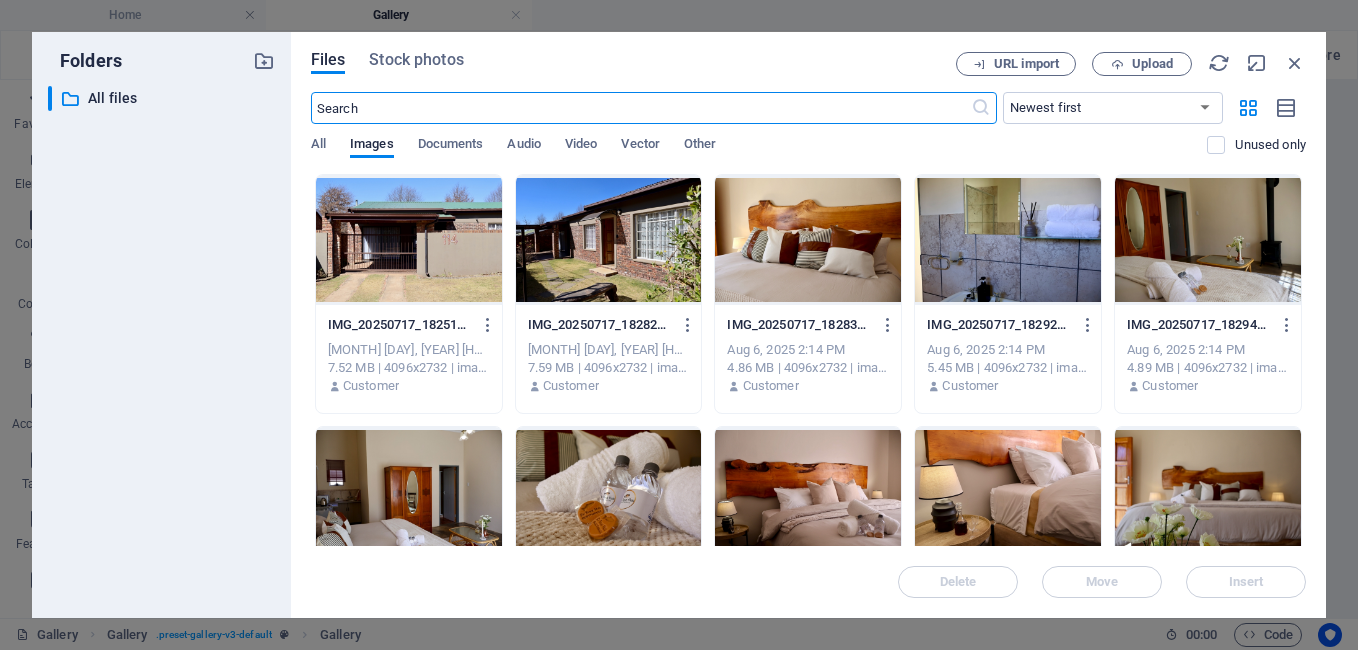 scroll, scrollTop: 0, scrollLeft: 0, axis: both 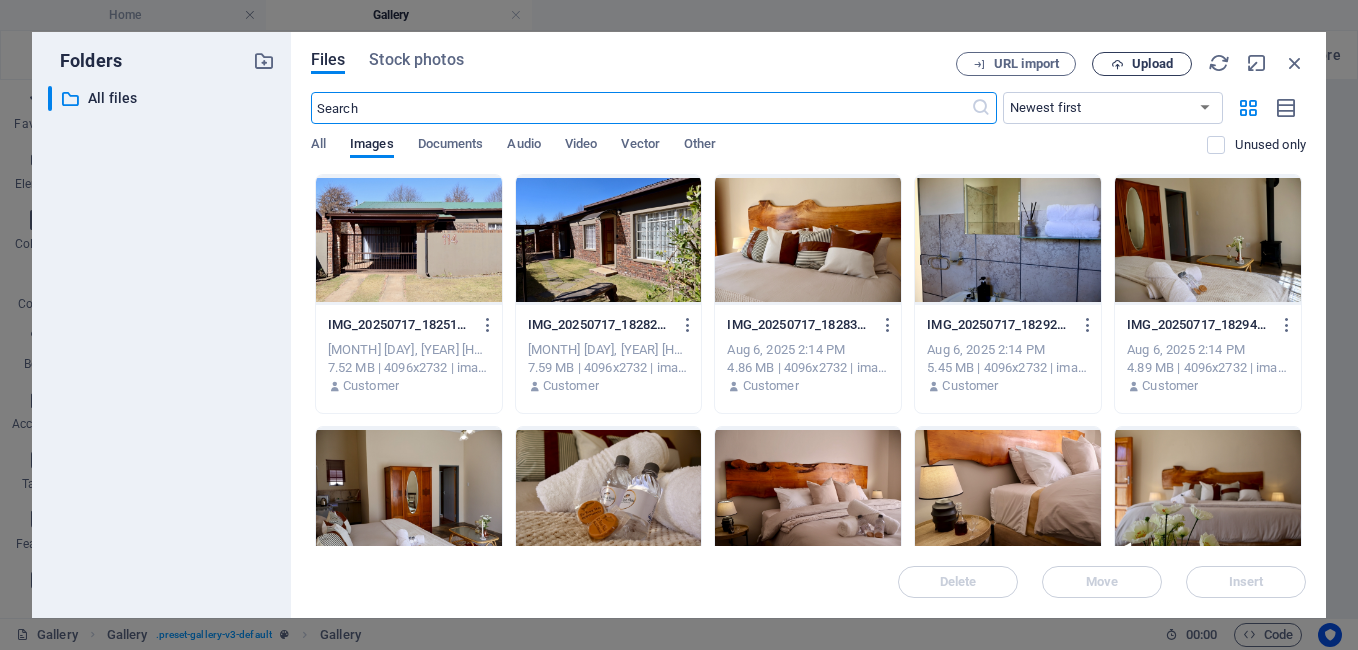 click at bounding box center (1117, 64) 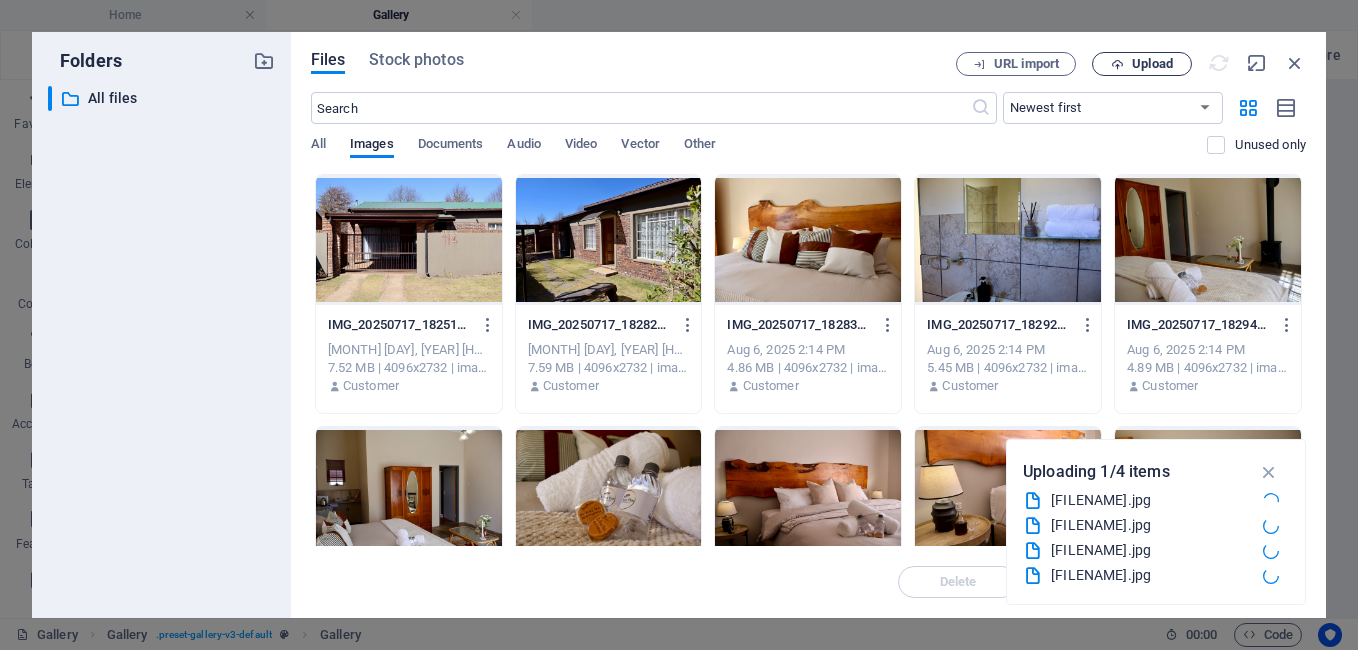 click on "Upload" at bounding box center [1152, 64] 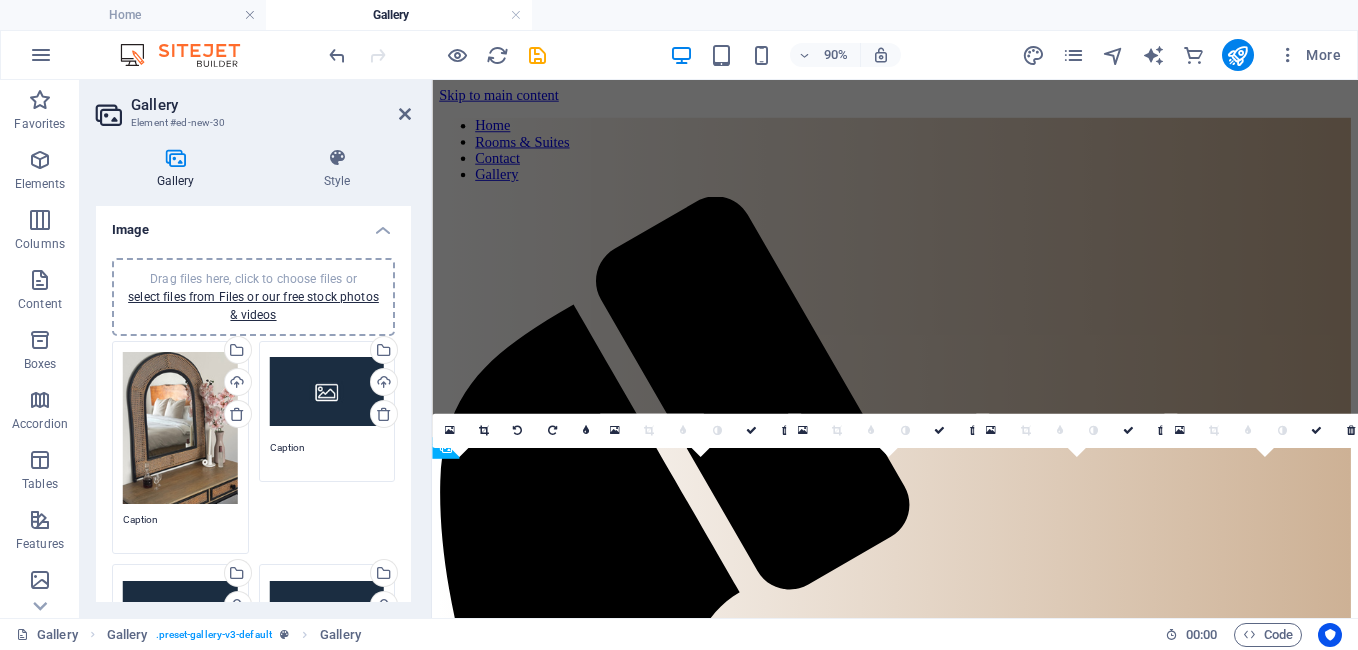 scroll, scrollTop: 415, scrollLeft: 0, axis: vertical 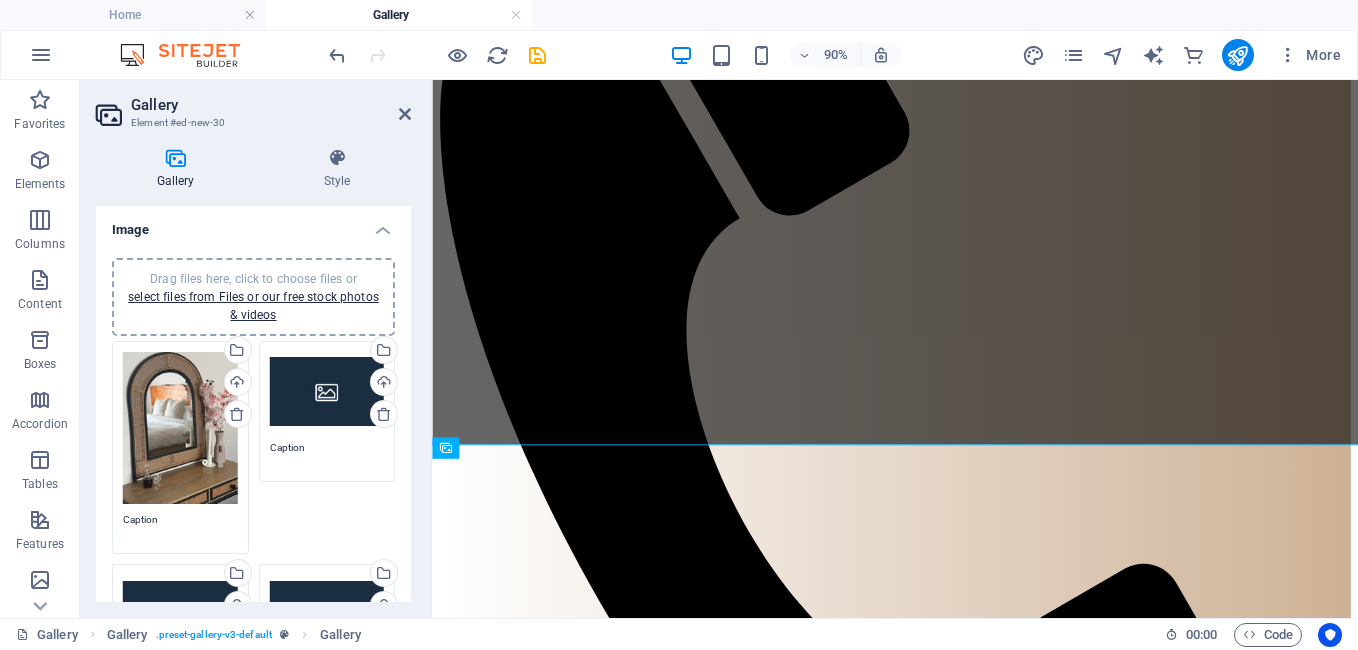 click on "Drag files here, click to choose files or select files from Files or our free stock photos & videos" at bounding box center [327, 392] 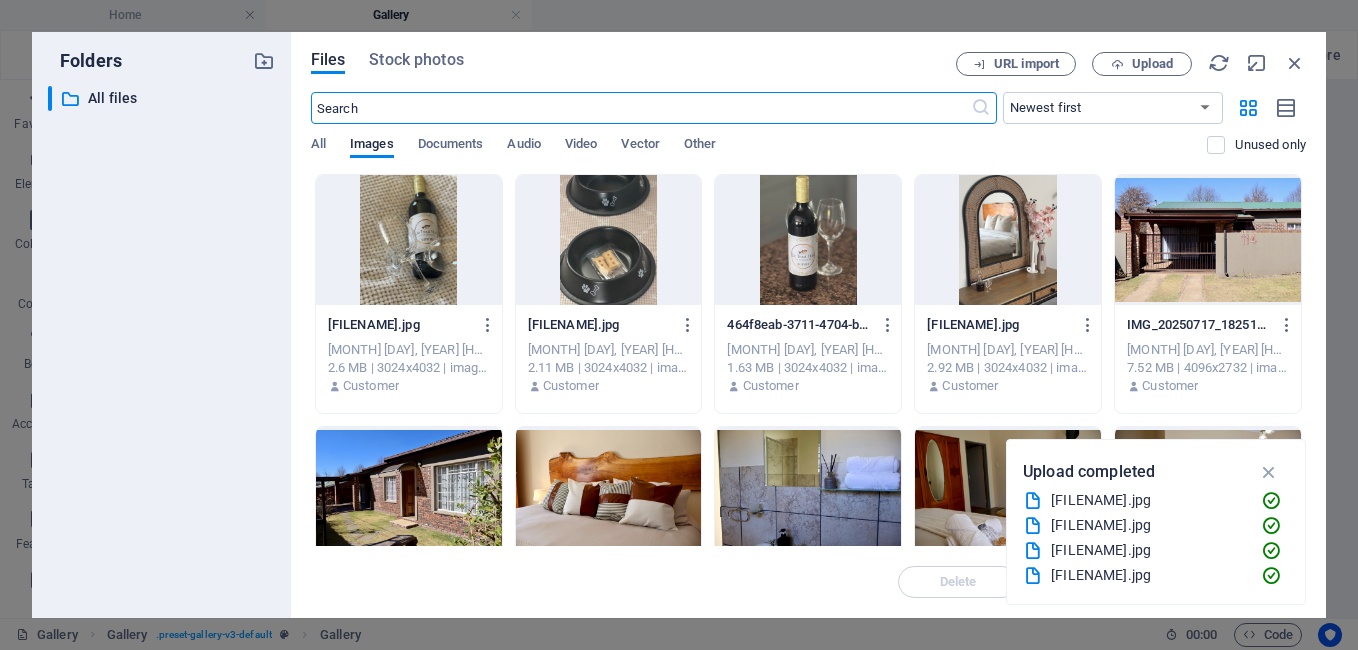scroll, scrollTop: 0, scrollLeft: 0, axis: both 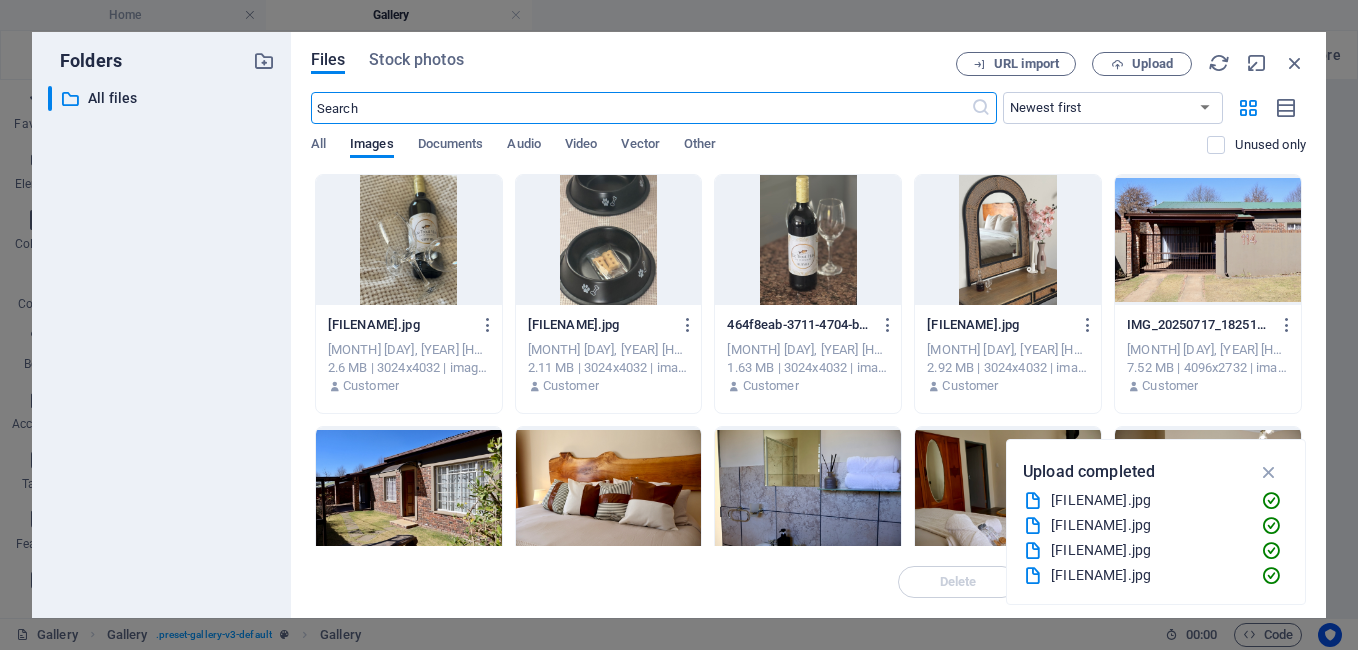 click at bounding box center [409, 240] 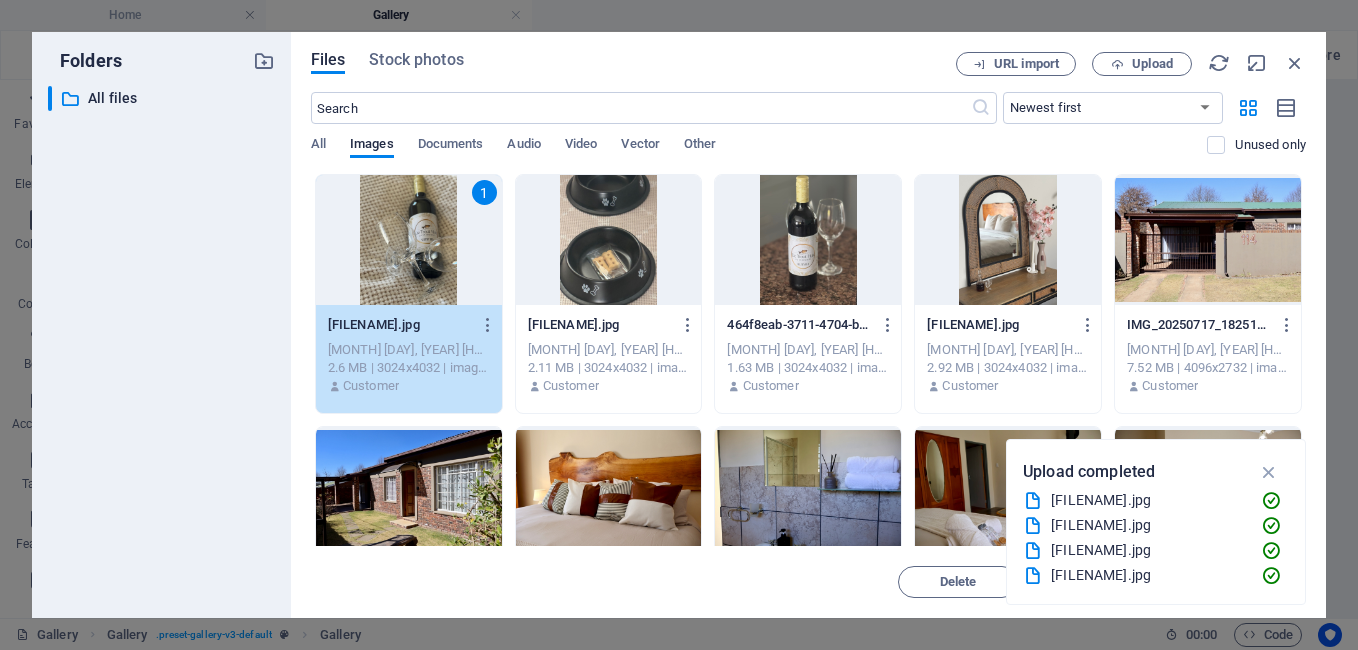 click on "1" at bounding box center (409, 240) 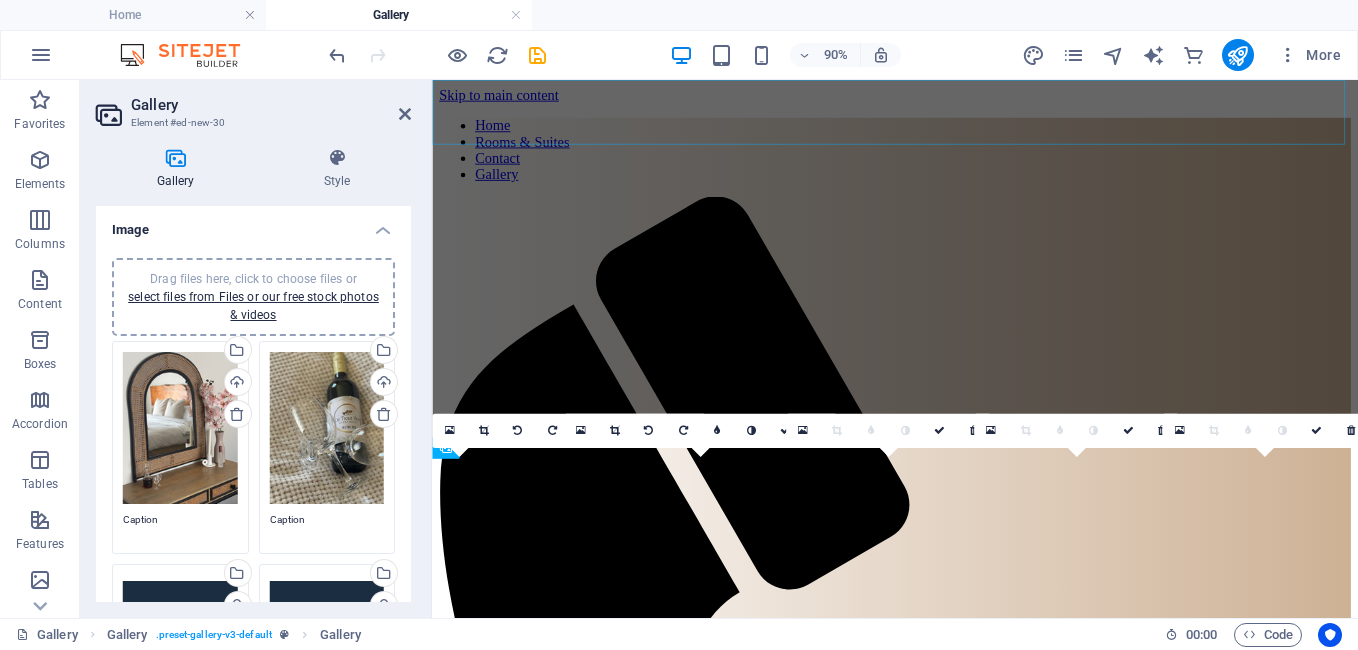 scroll, scrollTop: 415, scrollLeft: 0, axis: vertical 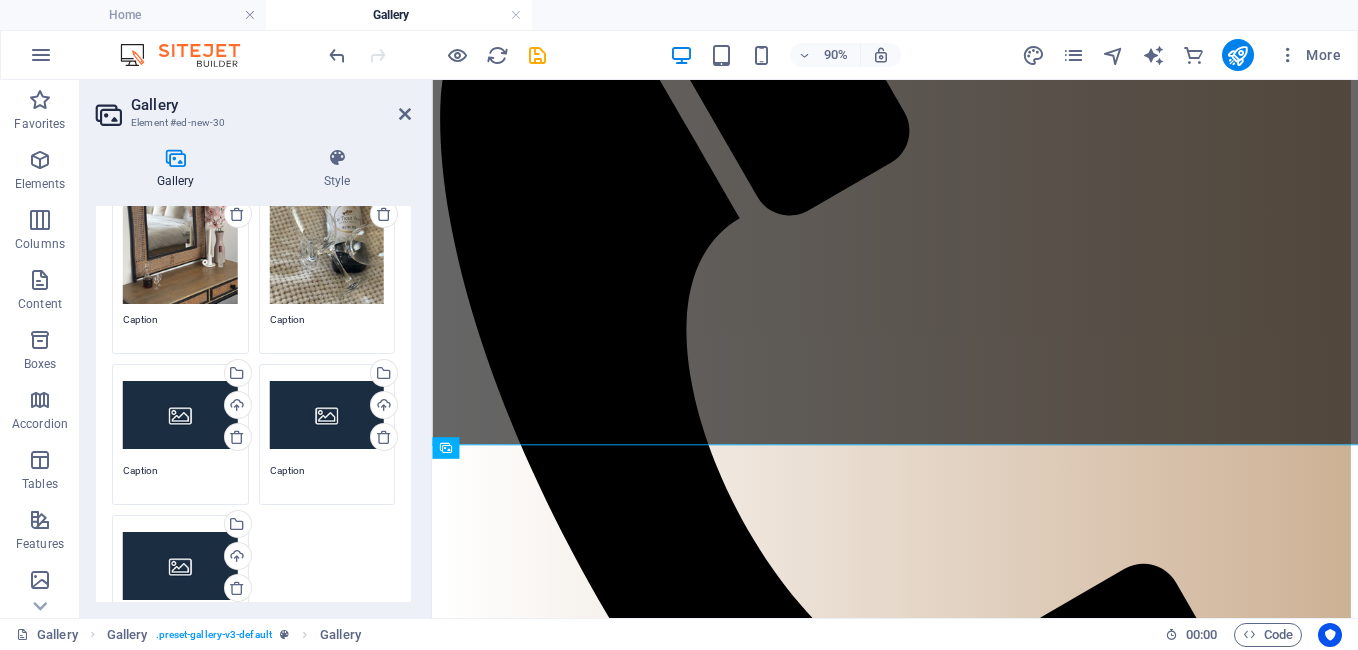 click on "Drag files here, click to choose files or select files from Files or our free stock photos & videos" at bounding box center [180, 415] 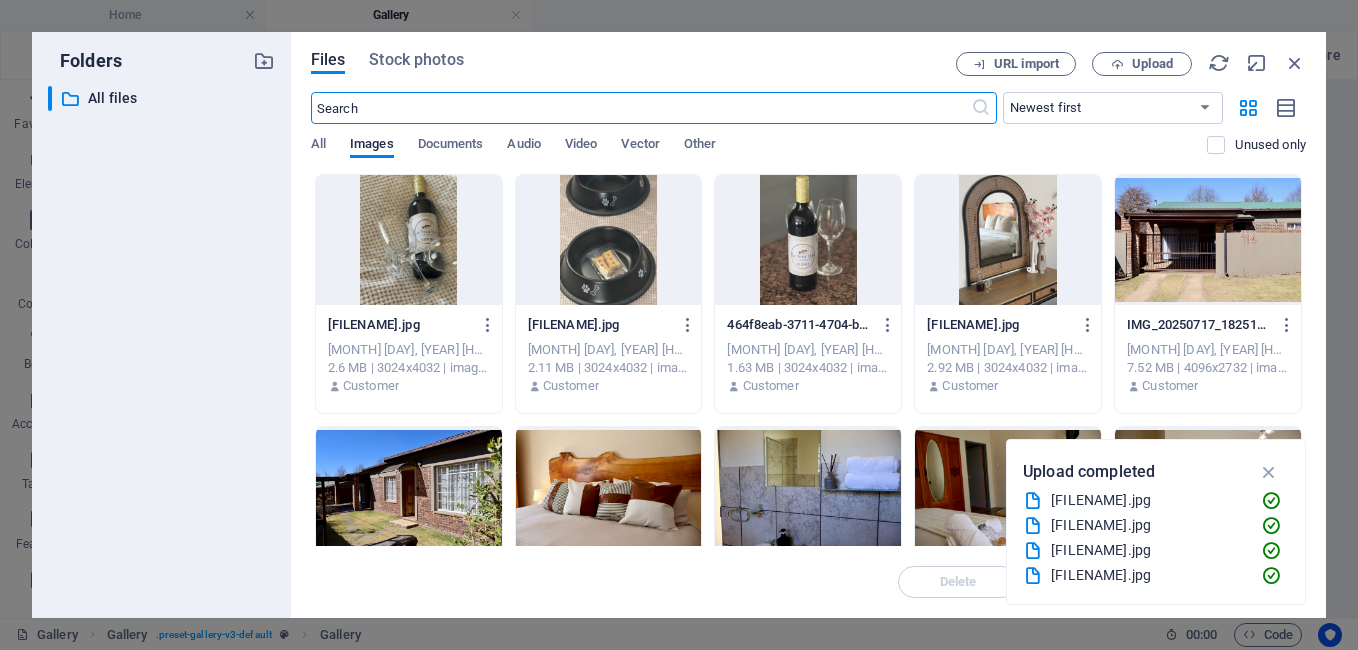 scroll, scrollTop: 0, scrollLeft: 0, axis: both 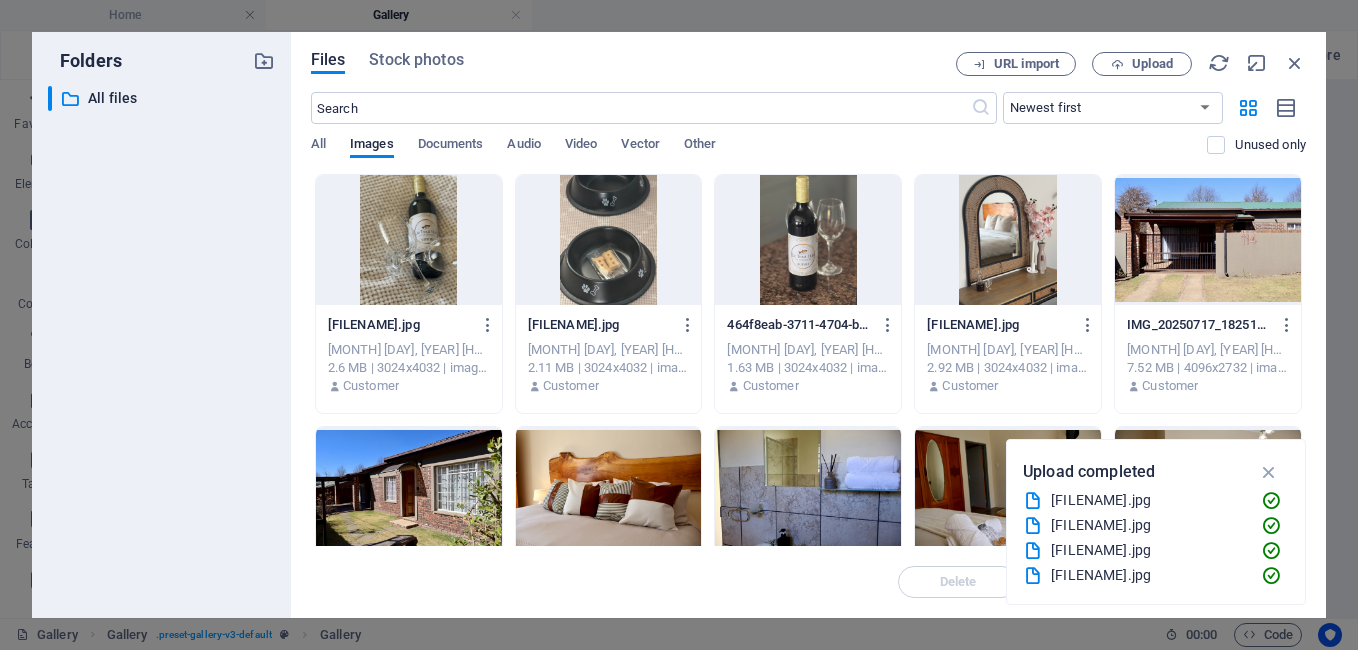 click at bounding box center [609, 240] 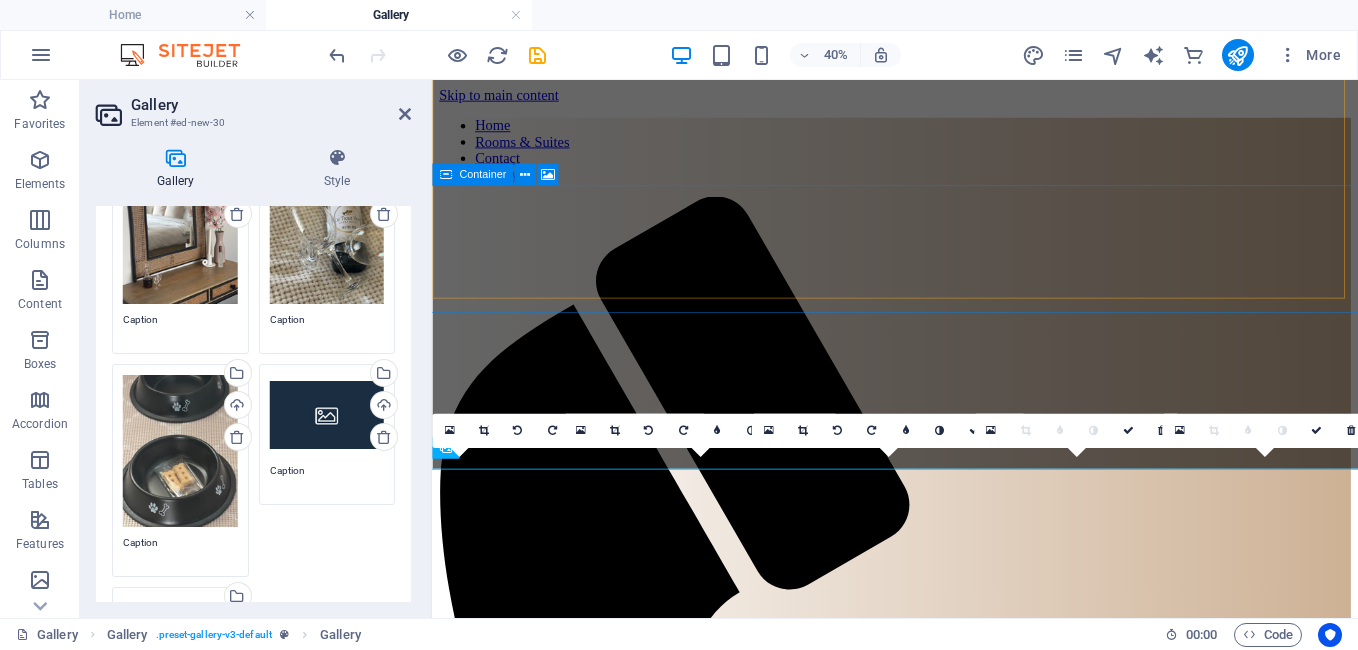 scroll, scrollTop: 415, scrollLeft: 0, axis: vertical 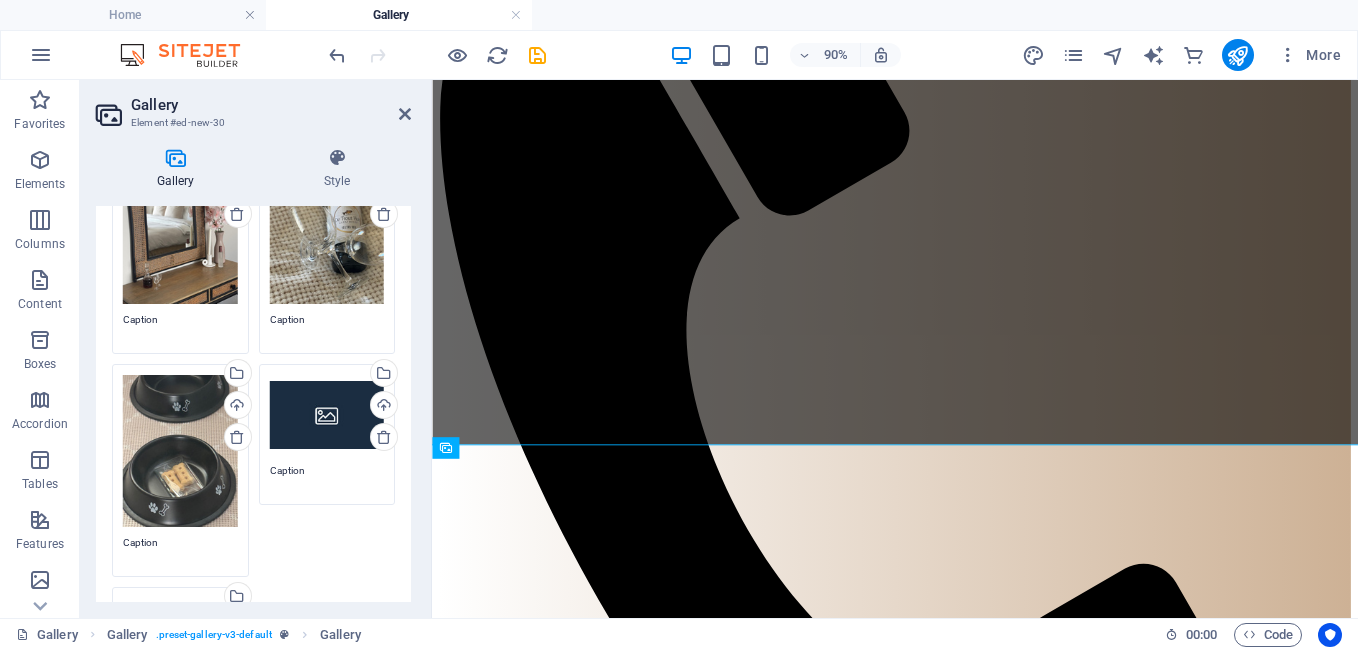 click on "Drag files here, click to choose files or select files from Files or our free stock photos & videos" at bounding box center [327, 415] 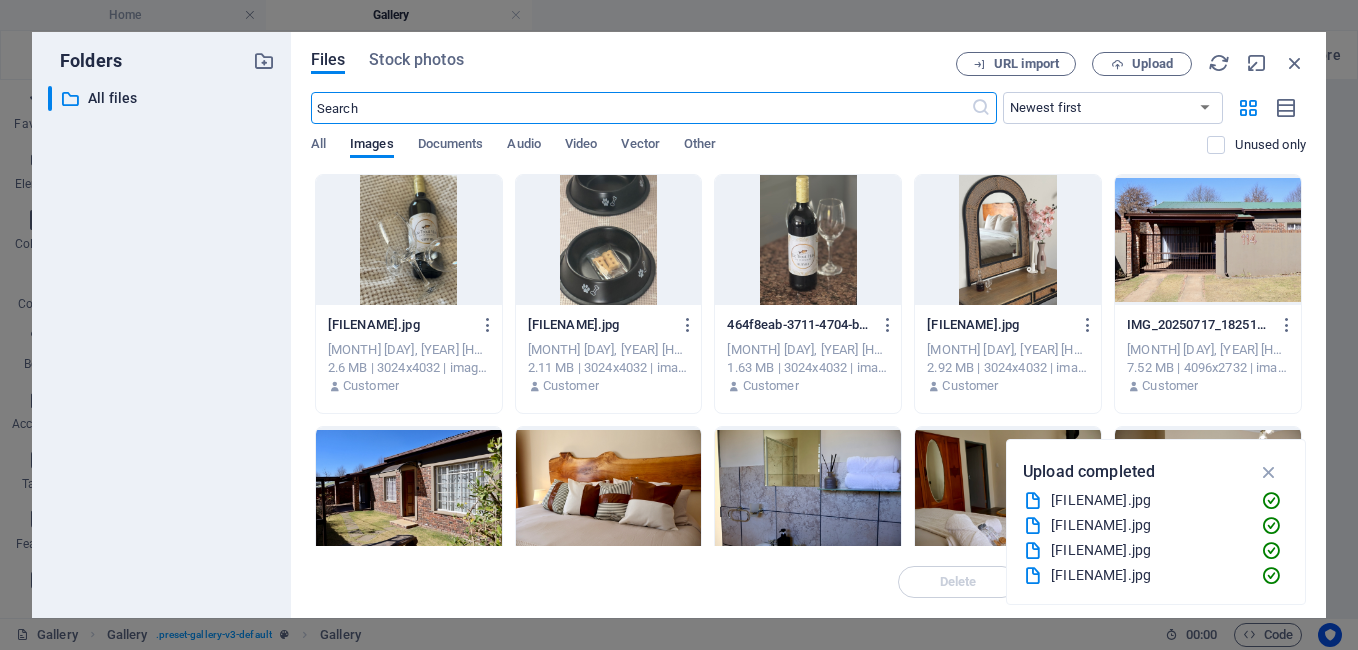 scroll, scrollTop: 0, scrollLeft: 0, axis: both 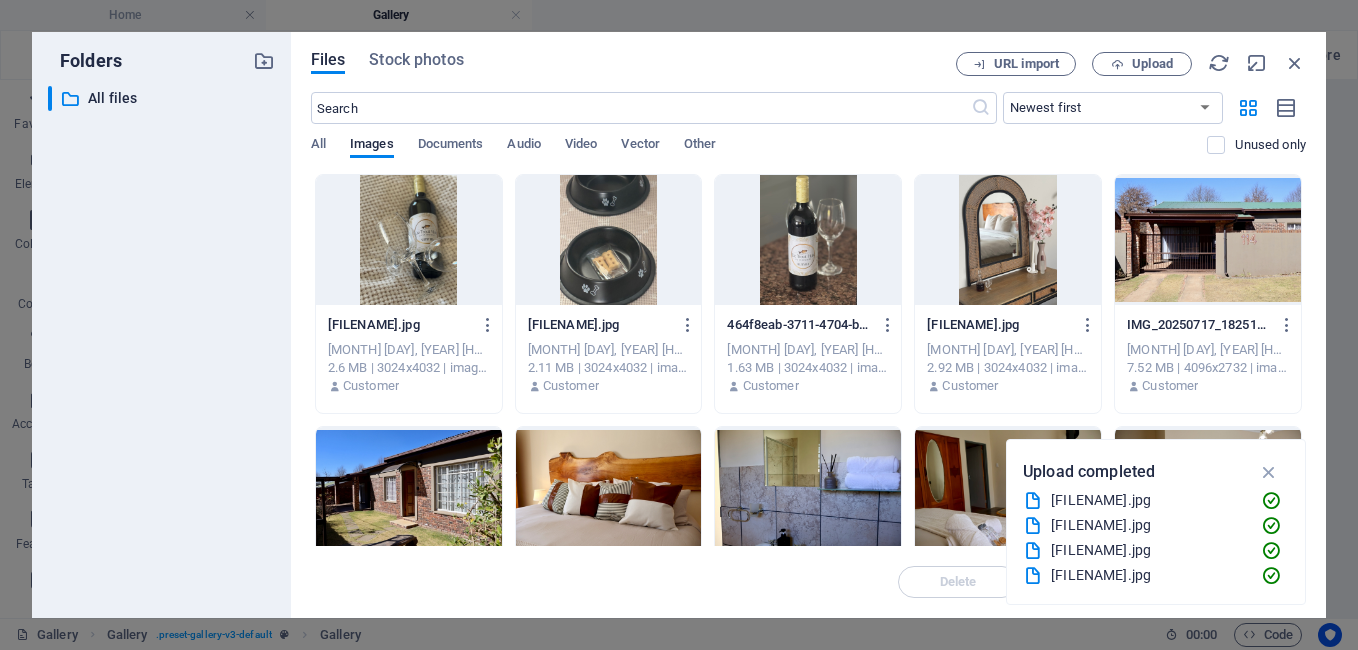 click at bounding box center [808, 240] 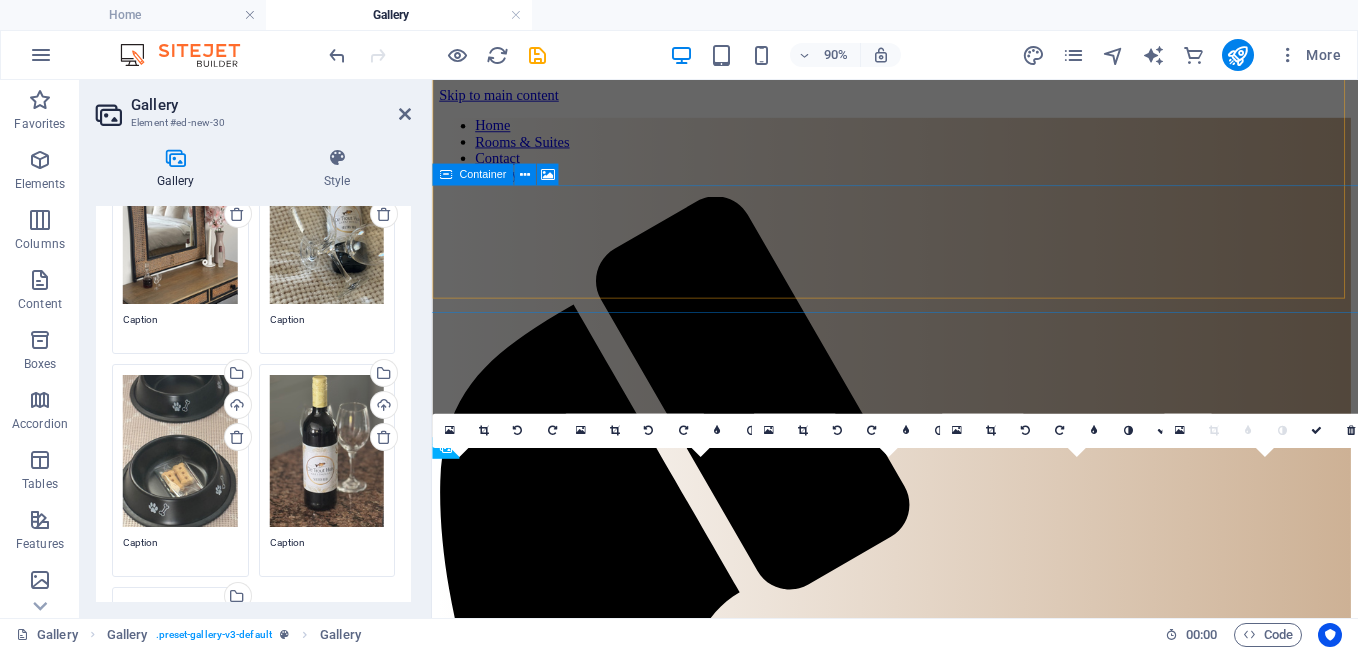 scroll, scrollTop: 415, scrollLeft: 0, axis: vertical 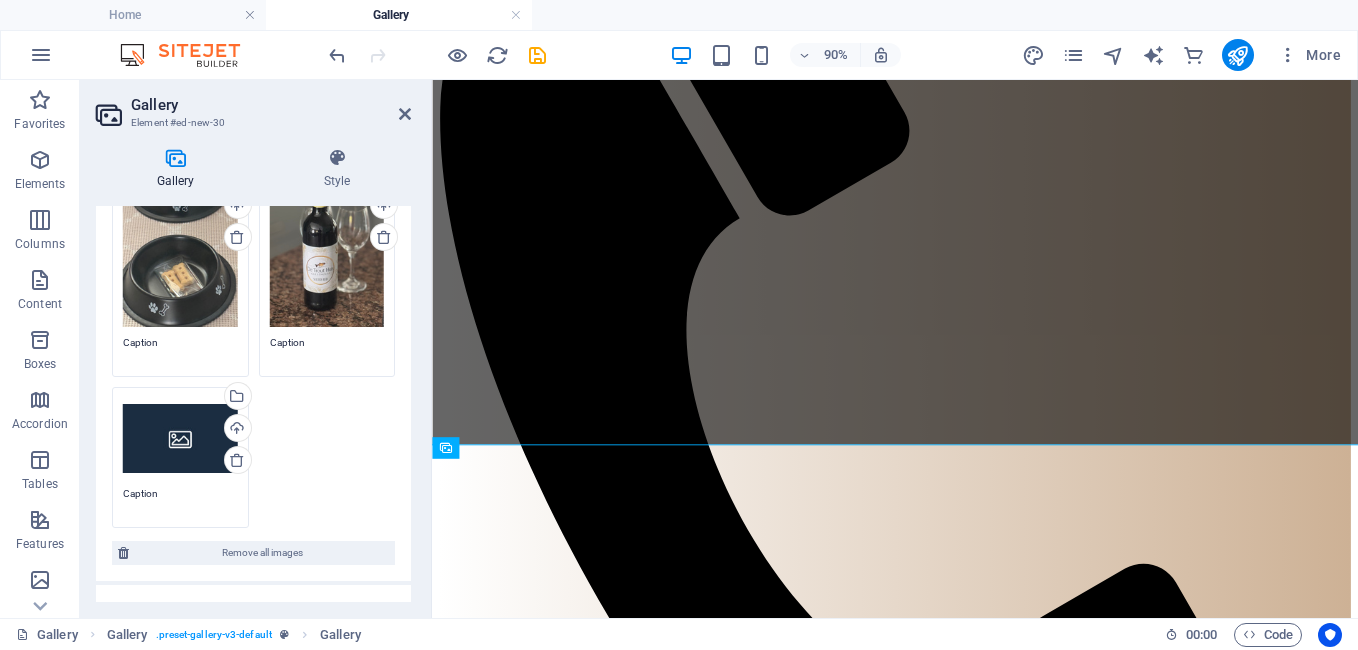 click on "Drag files here, click to choose files or select files from Files or our free stock photos & videos" at bounding box center [180, 438] 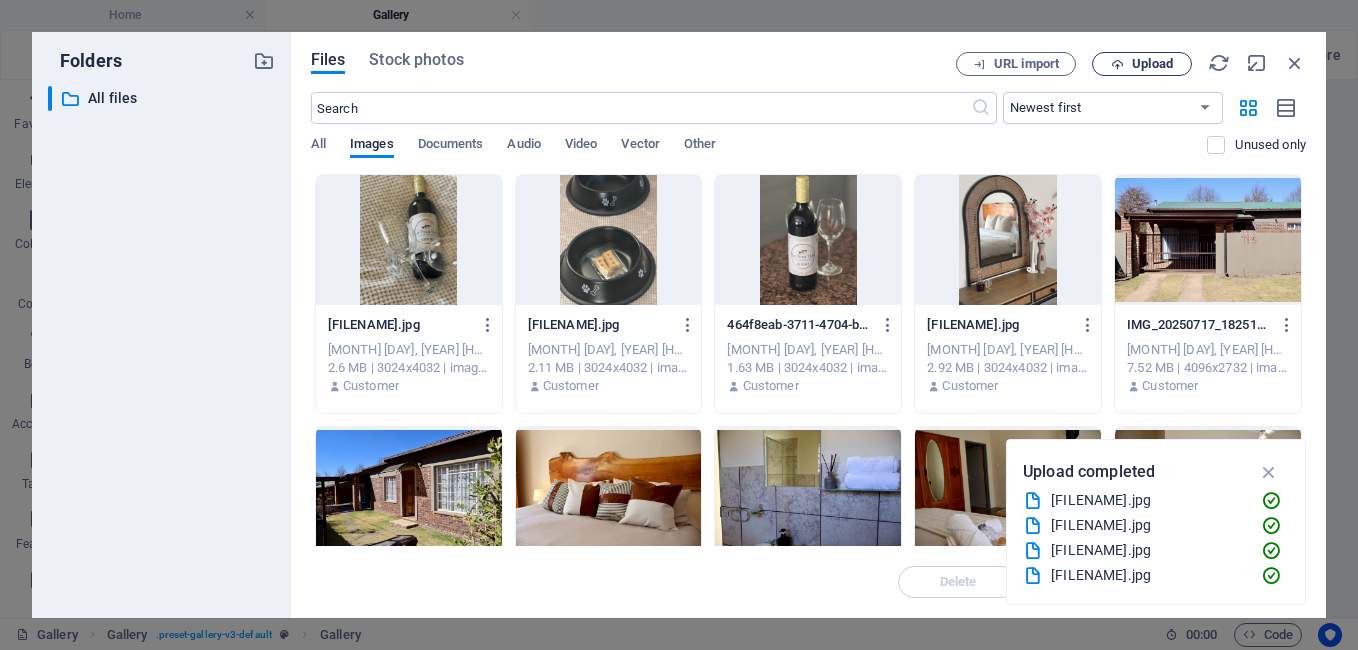 click on "Upload" at bounding box center [1142, 64] 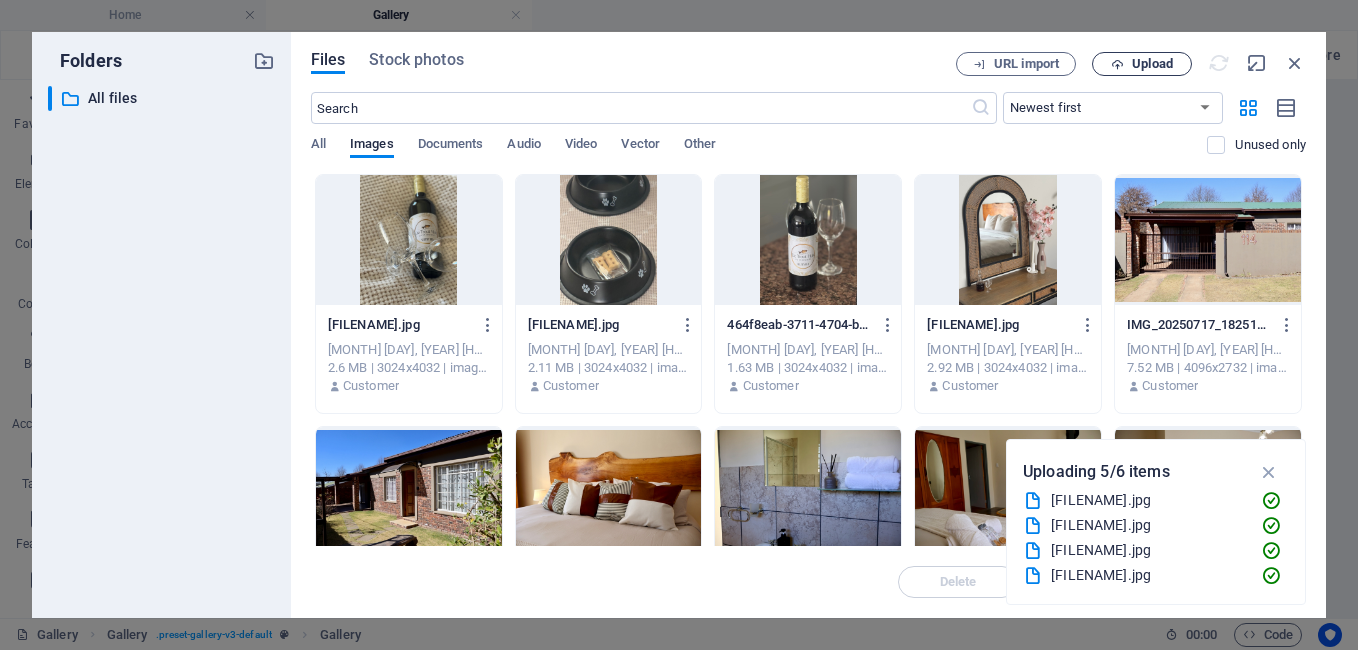 click on "Upload" at bounding box center [1152, 64] 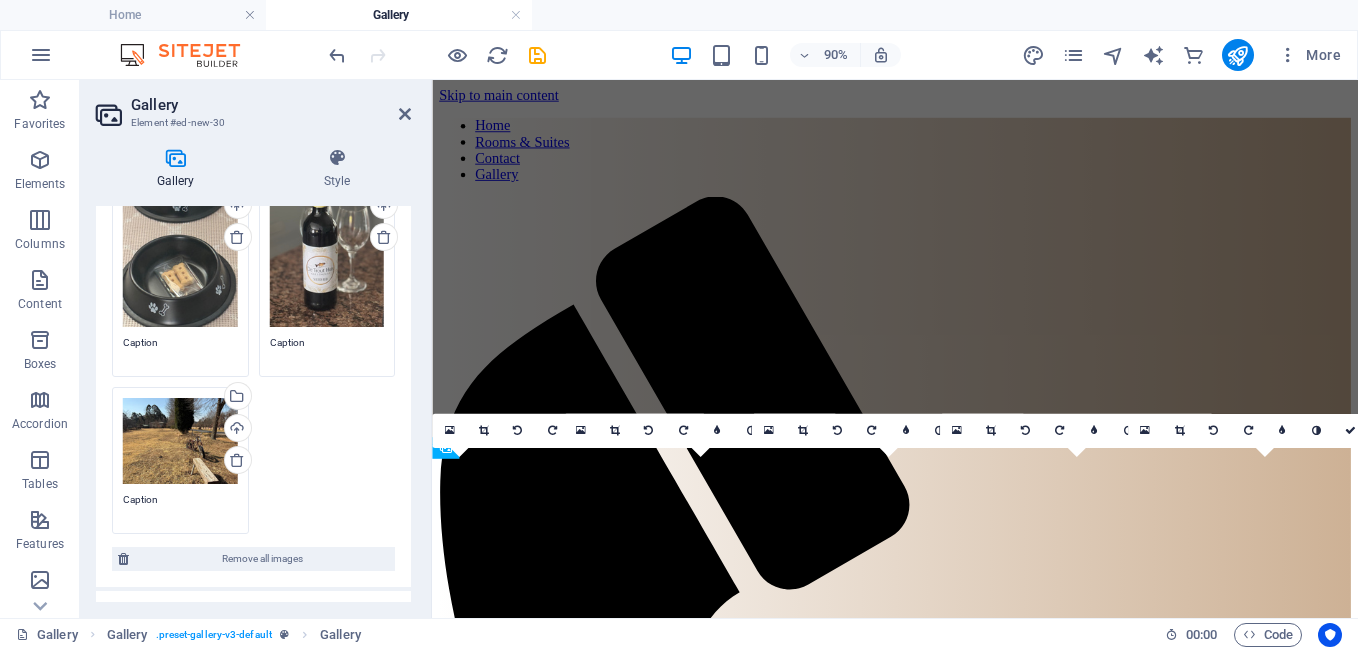 scroll, scrollTop: 415, scrollLeft: 0, axis: vertical 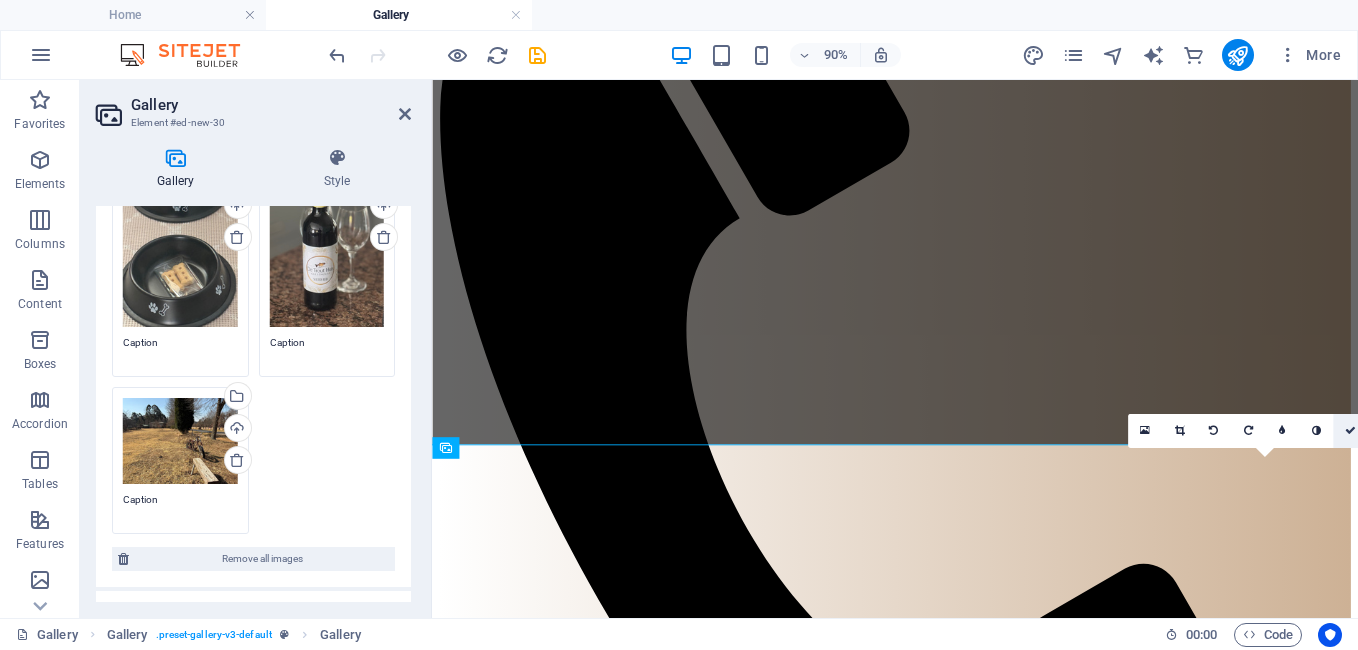click at bounding box center (1350, 430) 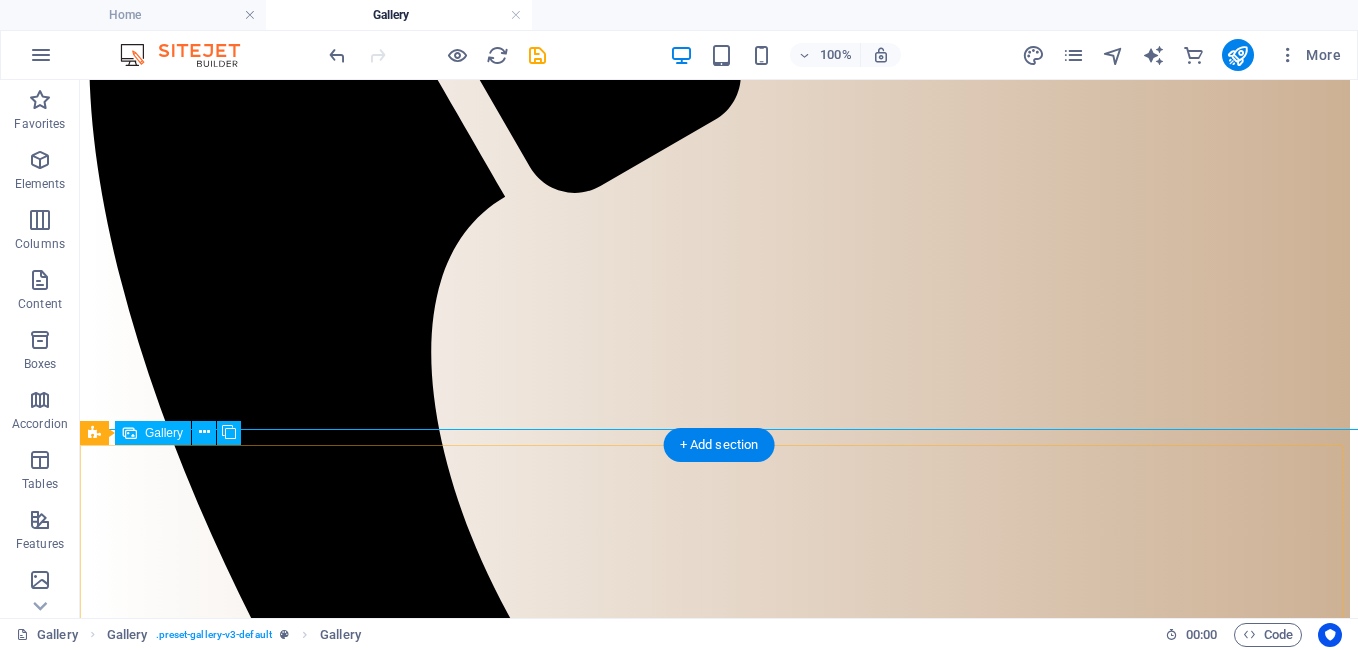 scroll, scrollTop: 616, scrollLeft: 0, axis: vertical 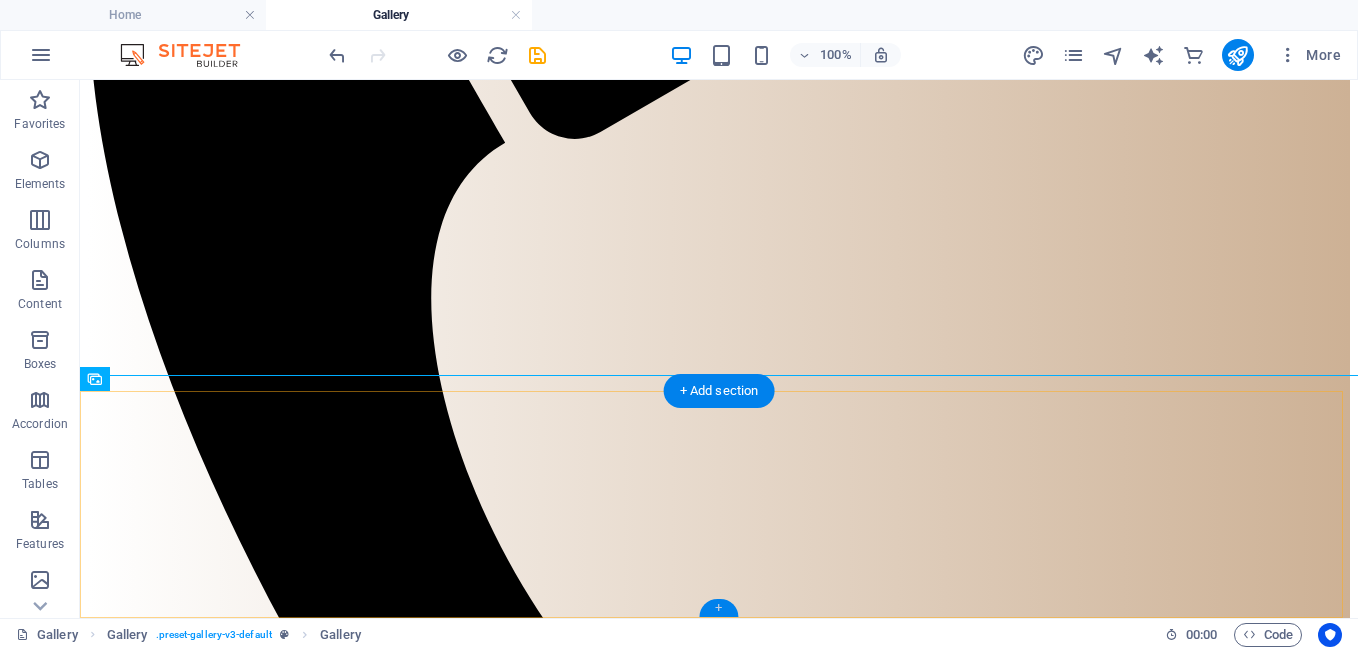 click on "+" at bounding box center [718, 608] 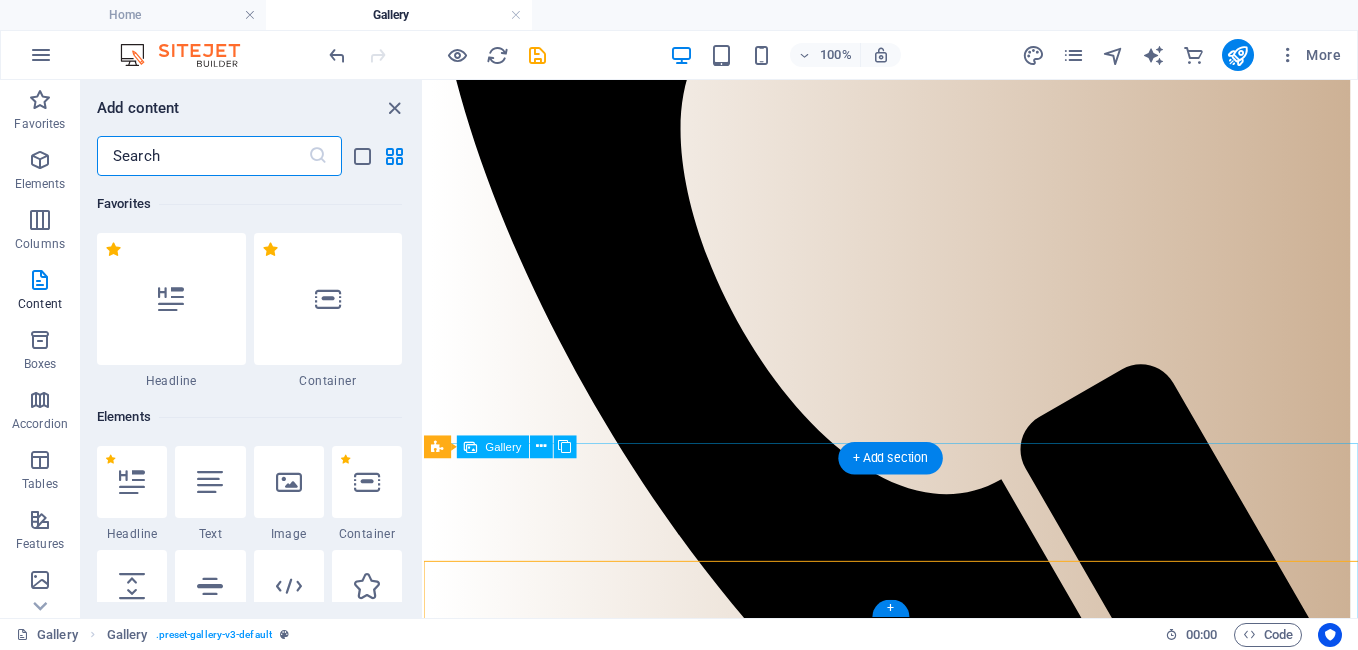 scroll, scrollTop: 421, scrollLeft: 0, axis: vertical 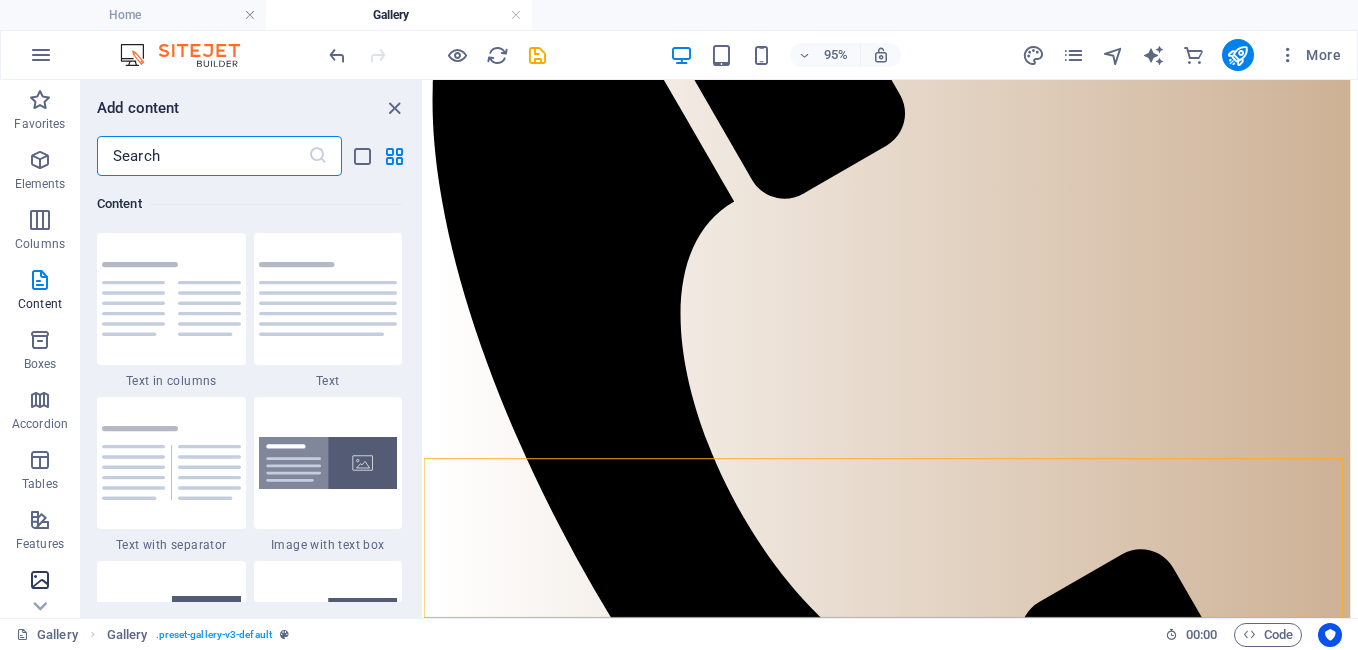 click at bounding box center (40, 580) 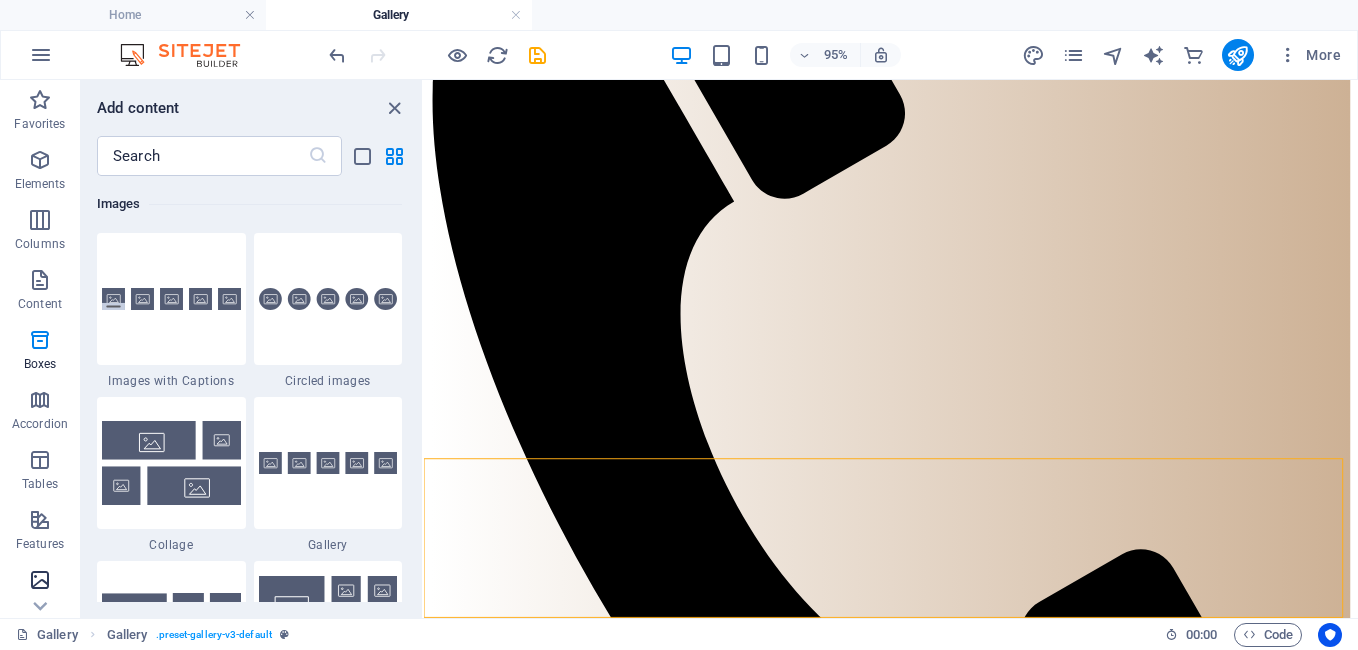 scroll, scrollTop: 10140, scrollLeft: 0, axis: vertical 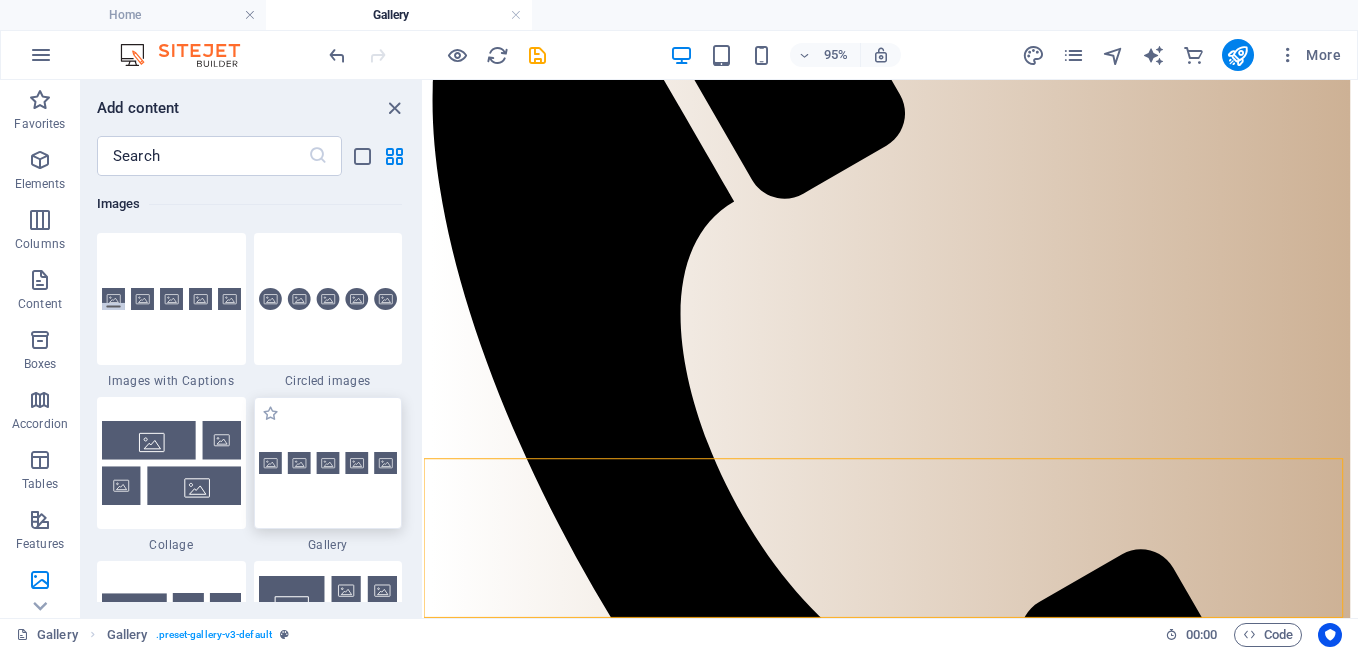 click at bounding box center (328, 463) 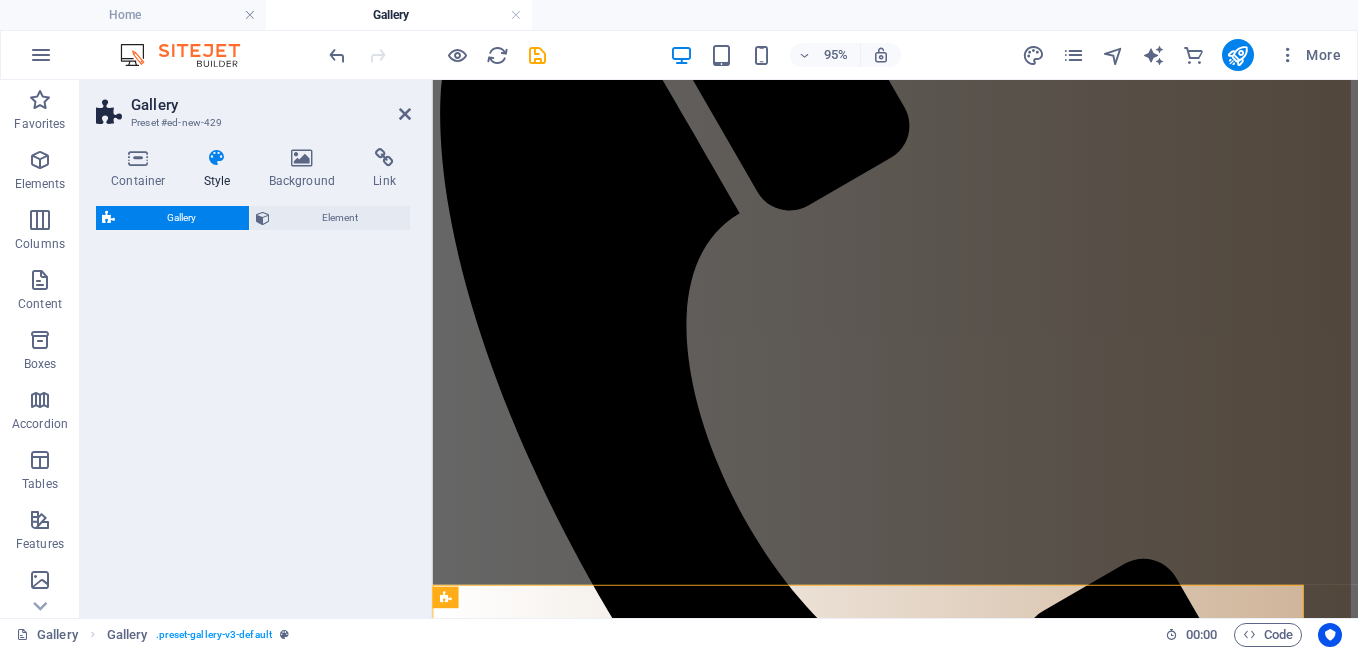 select on "rem" 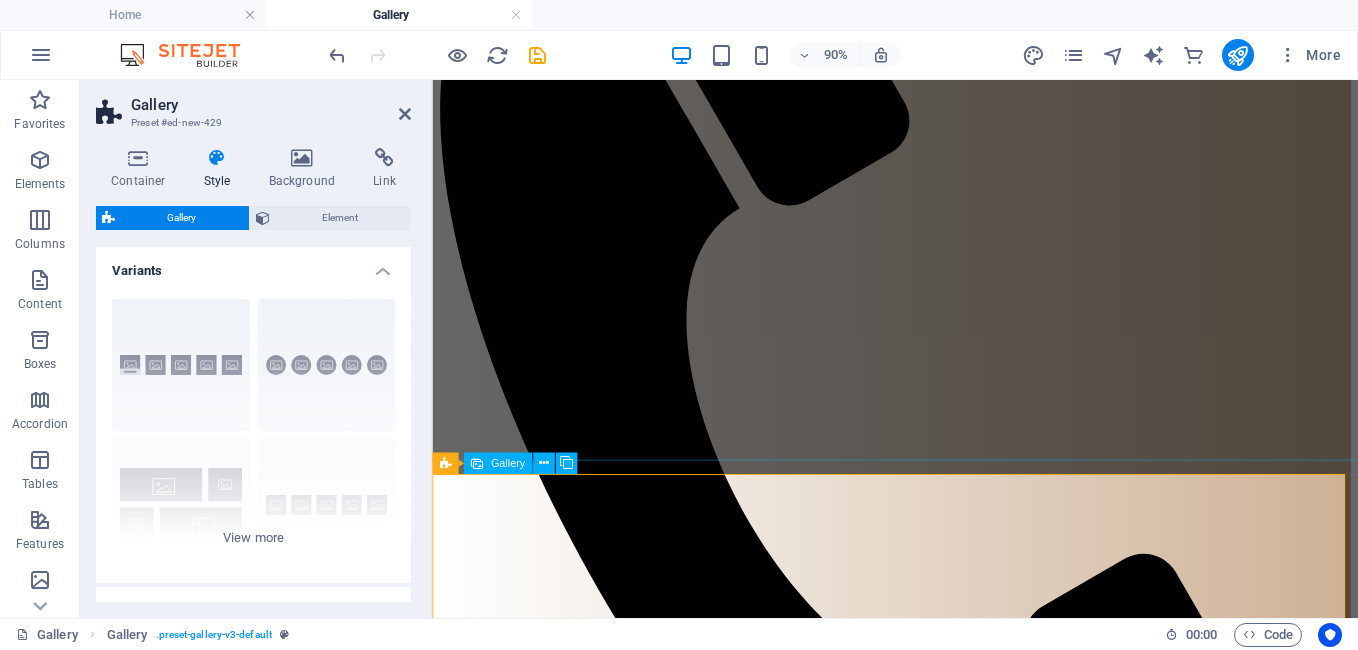scroll, scrollTop: 592, scrollLeft: 0, axis: vertical 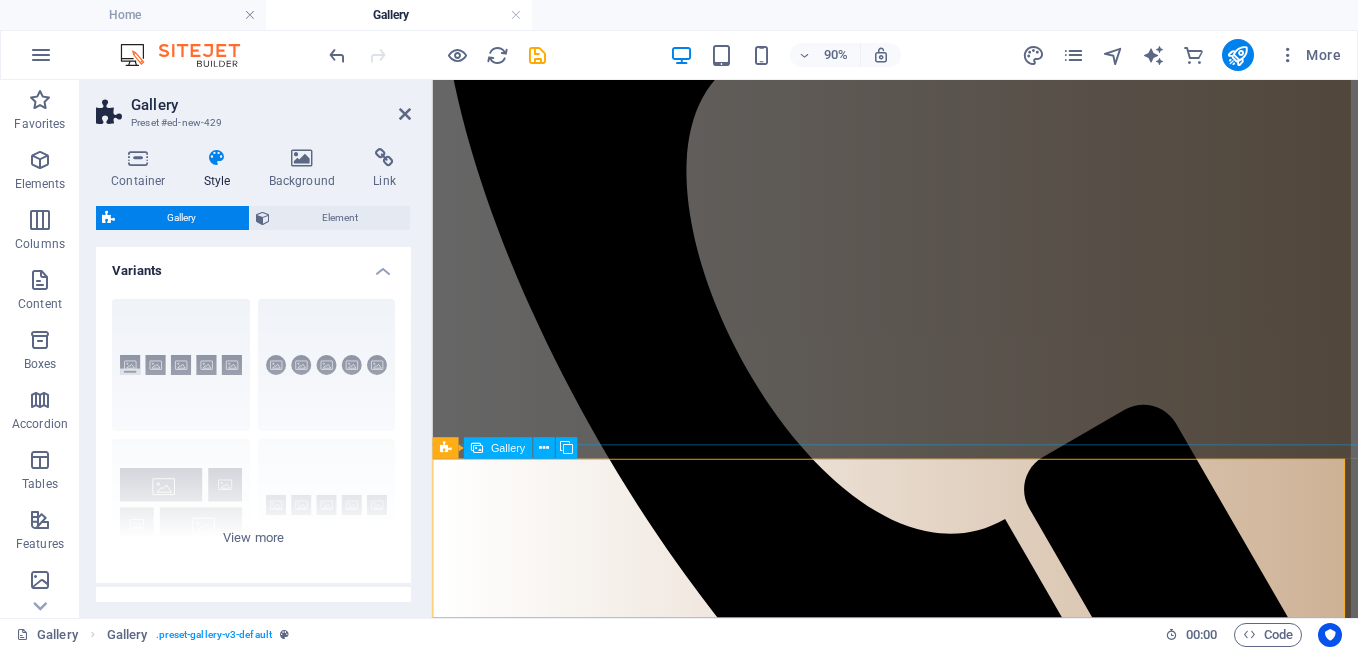 click at bounding box center [880, 14740] 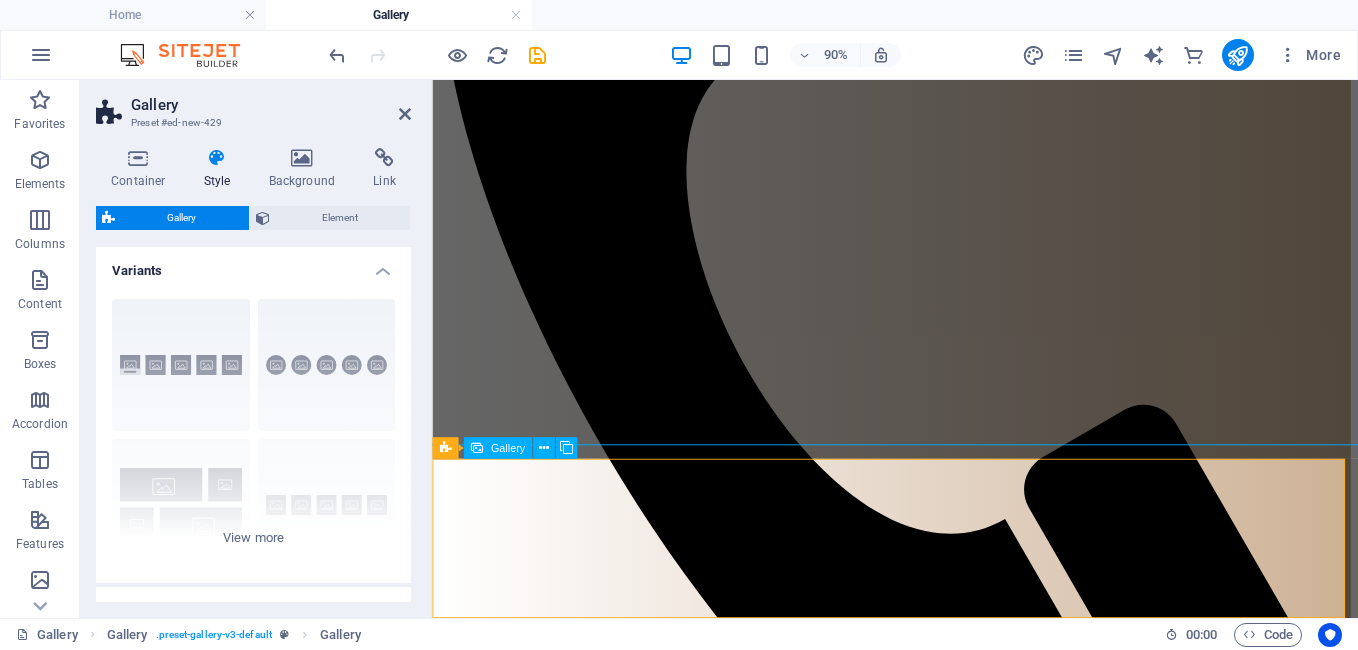 click at bounding box center [880, 14740] 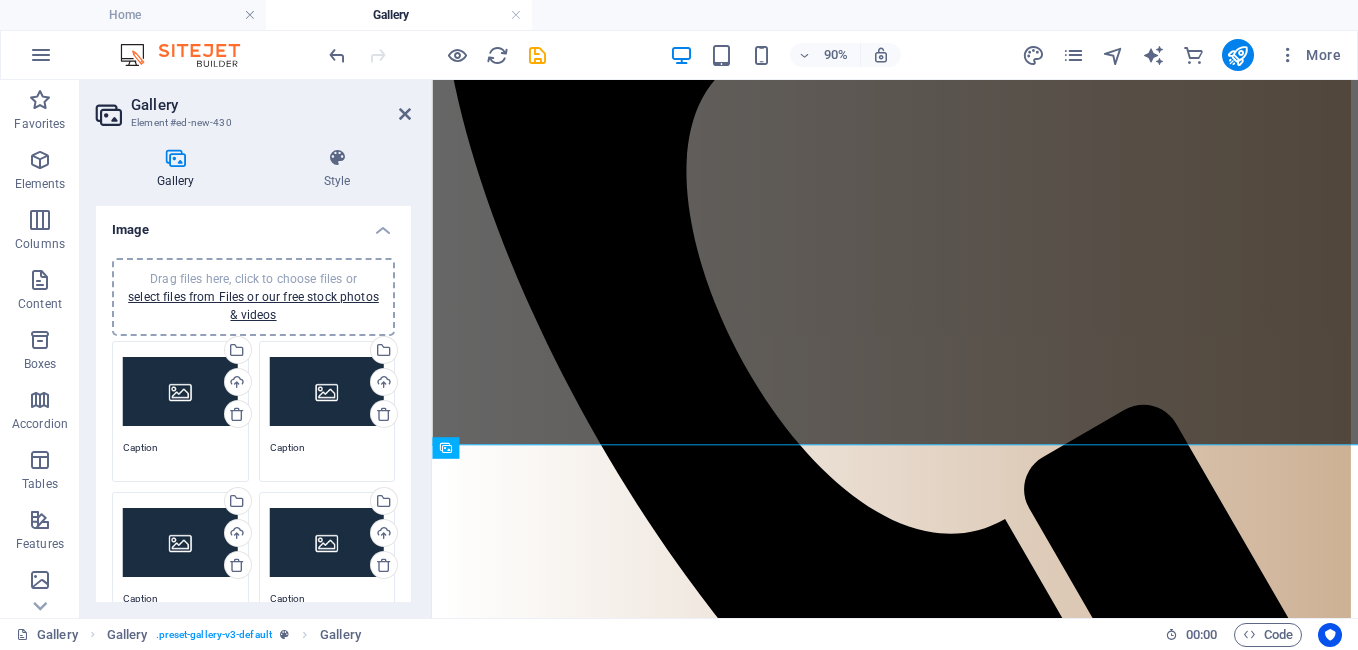 click on "Drag files here, click to choose files or select files from Files or our free stock photos & videos" at bounding box center [180, 392] 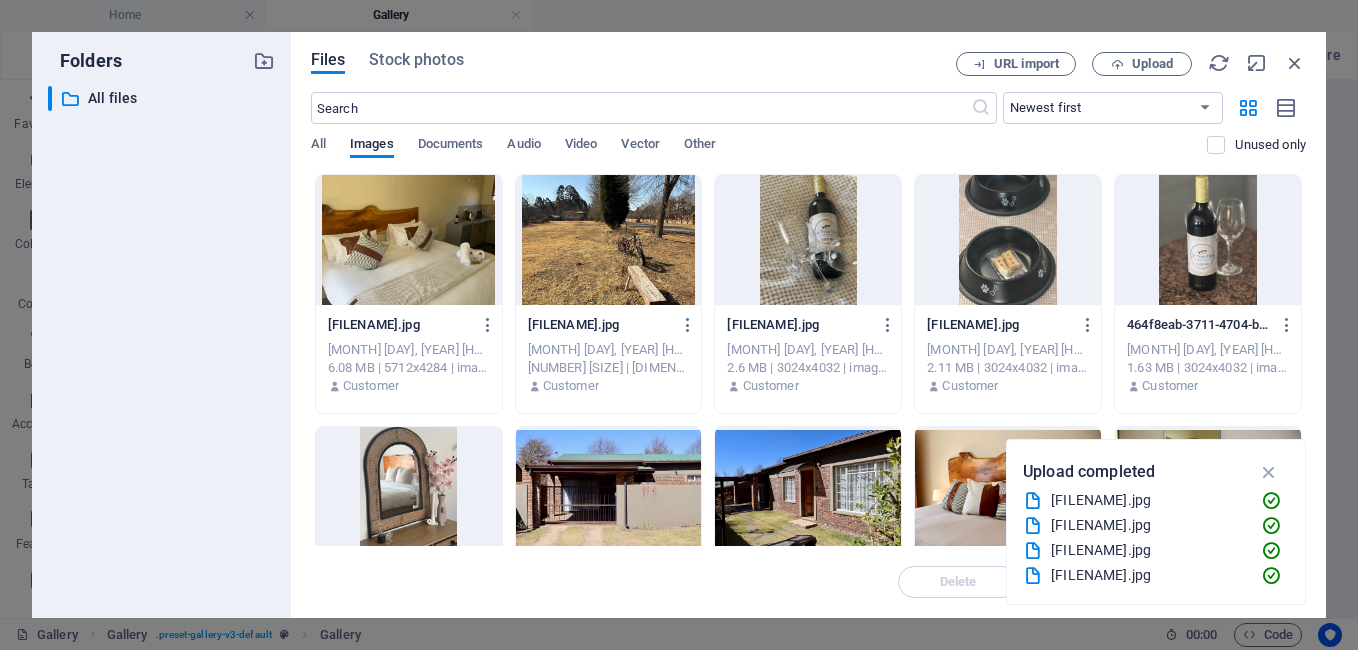 scroll, scrollTop: 0, scrollLeft: 0, axis: both 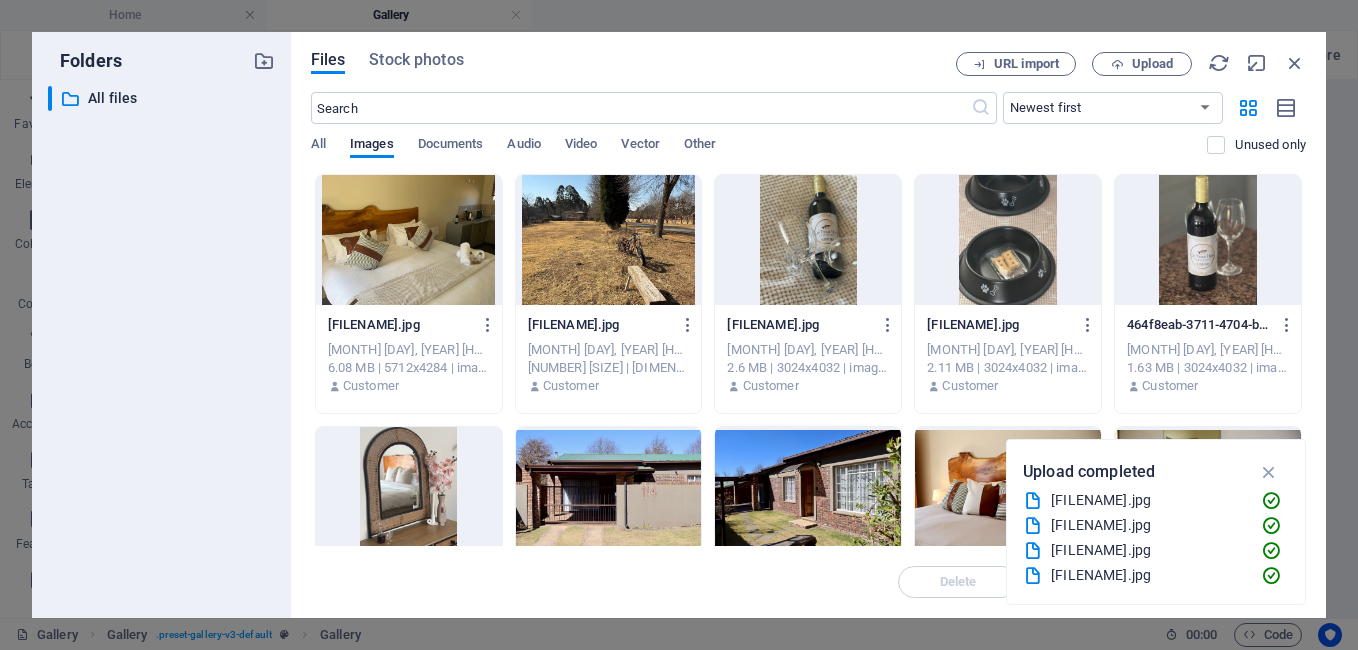 click at bounding box center (409, 240) 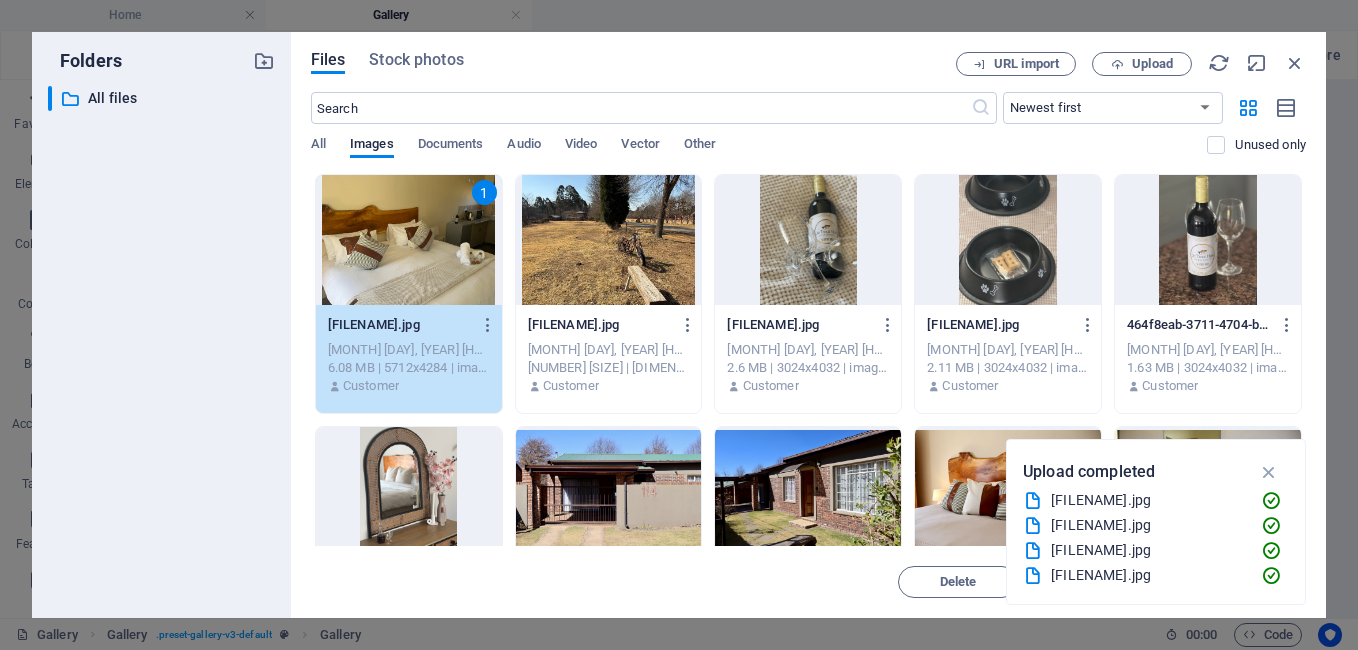 click on "1" at bounding box center (409, 240) 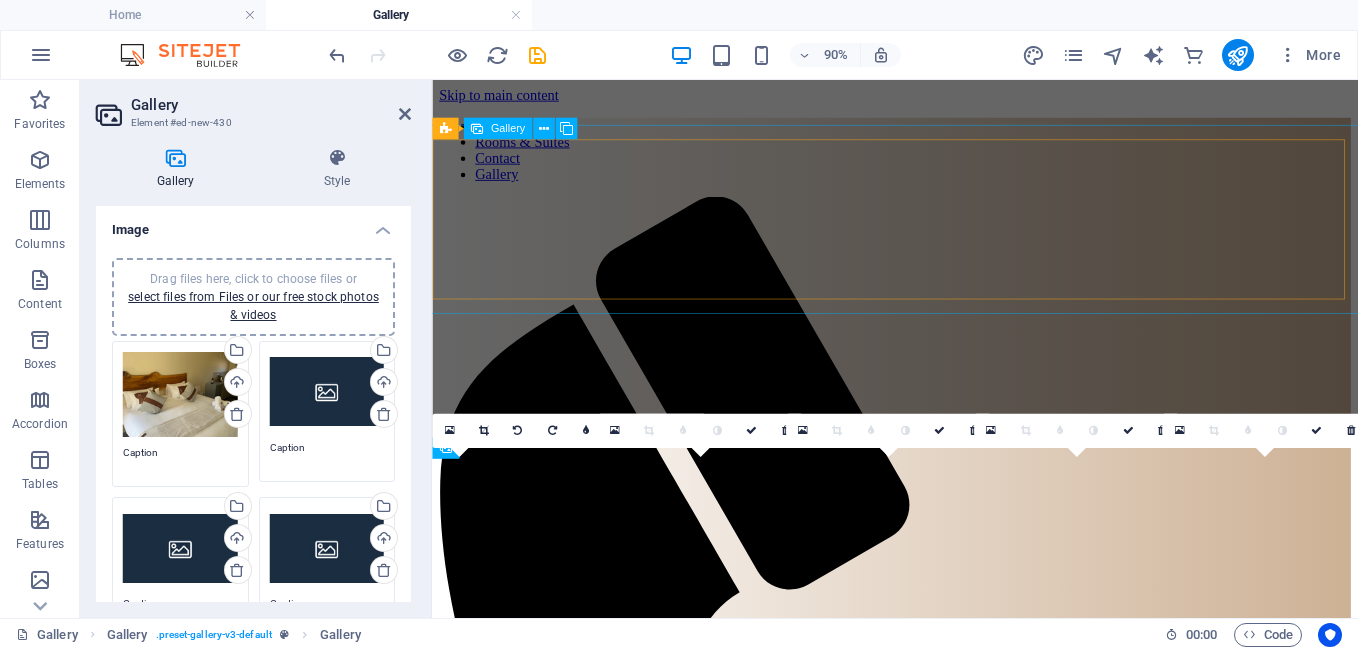 scroll, scrollTop: 592, scrollLeft: 0, axis: vertical 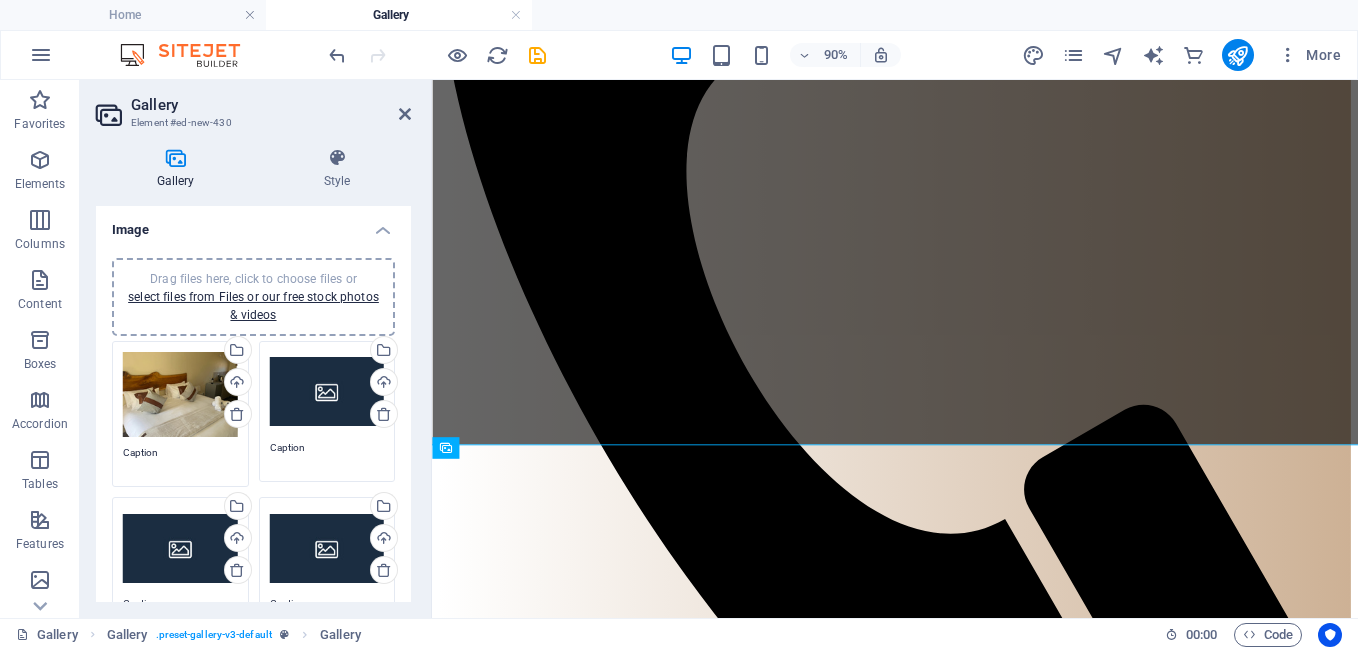 click on "Drag files here, click to choose files or select files from Files or our free stock photos & videos" at bounding box center (327, 392) 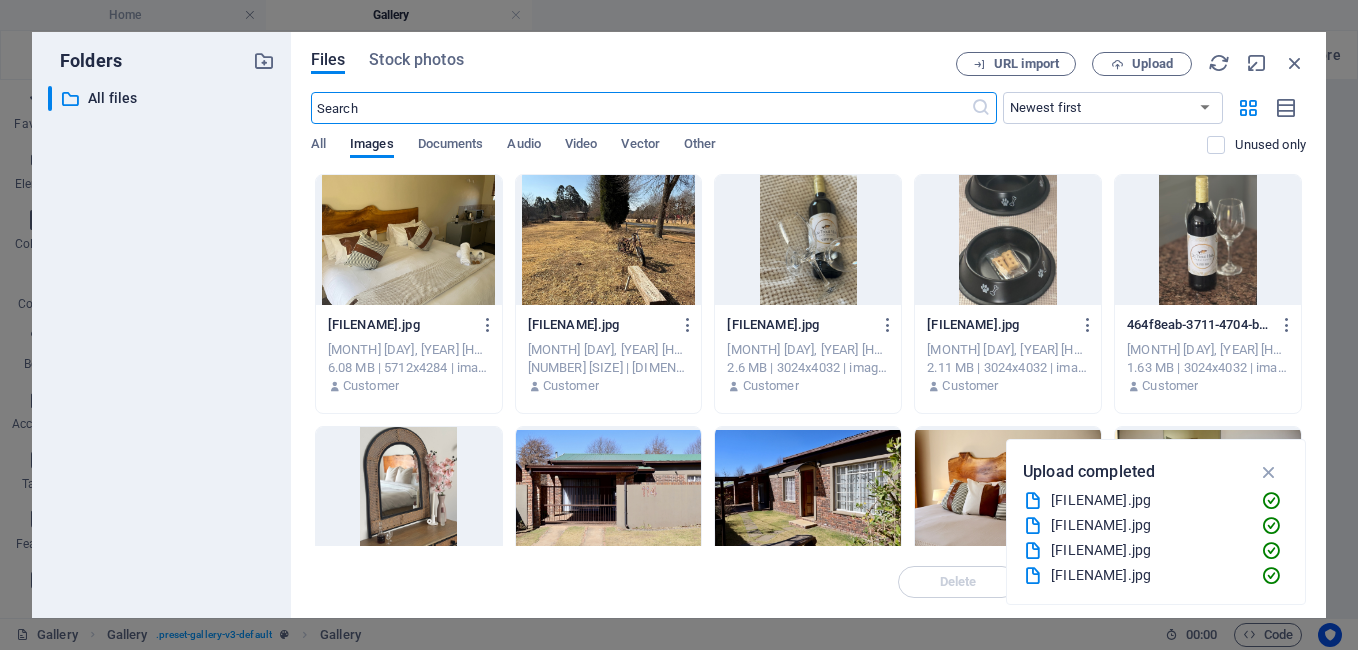 scroll, scrollTop: 0, scrollLeft: 0, axis: both 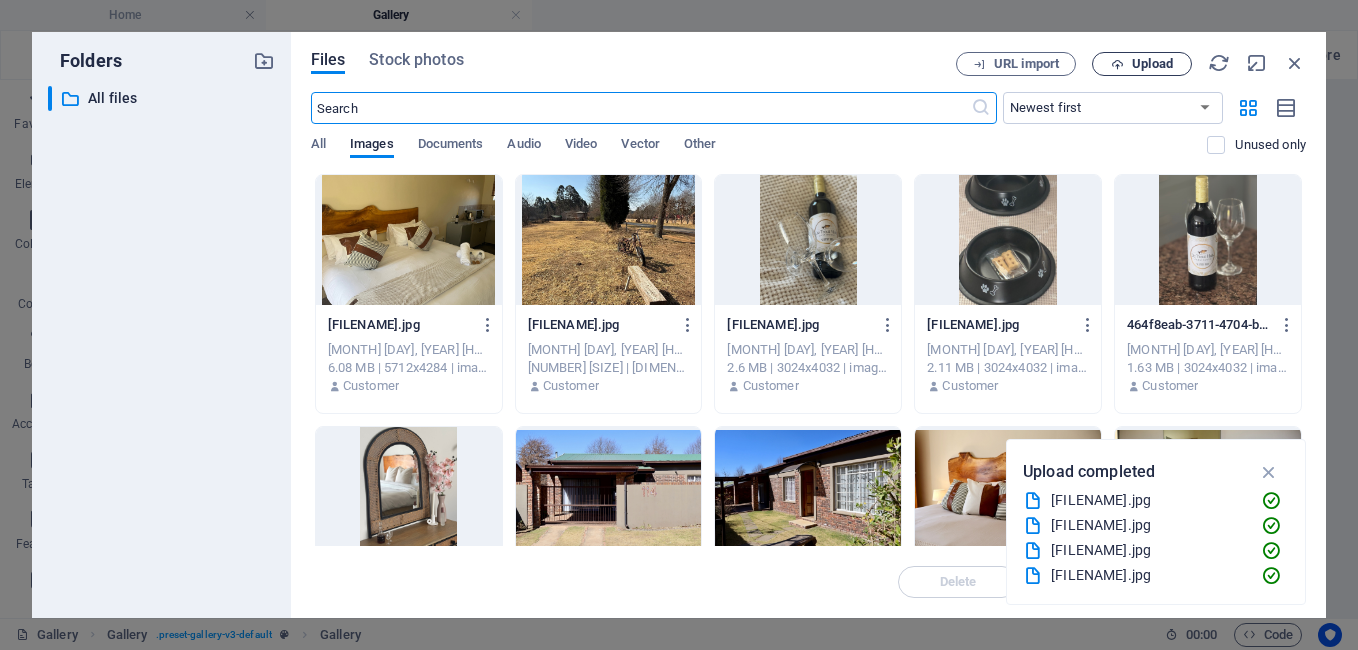 click on "Upload" at bounding box center [1152, 64] 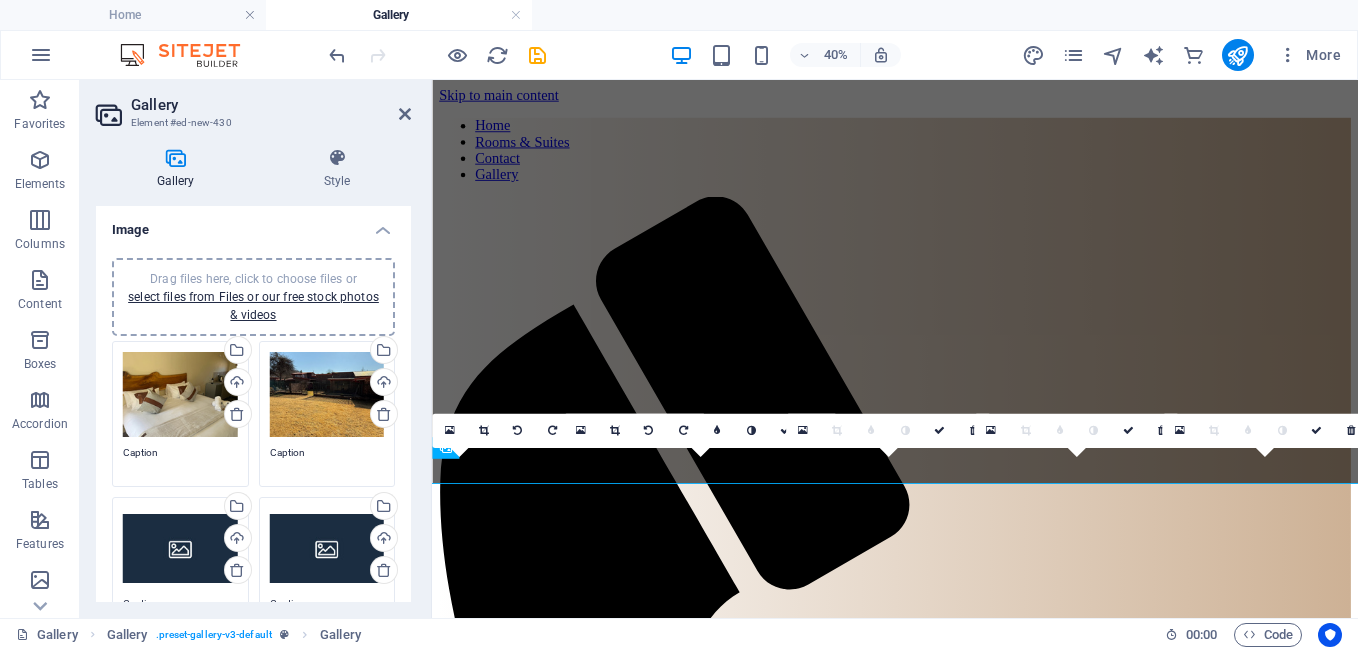 scroll, scrollTop: 592, scrollLeft: 0, axis: vertical 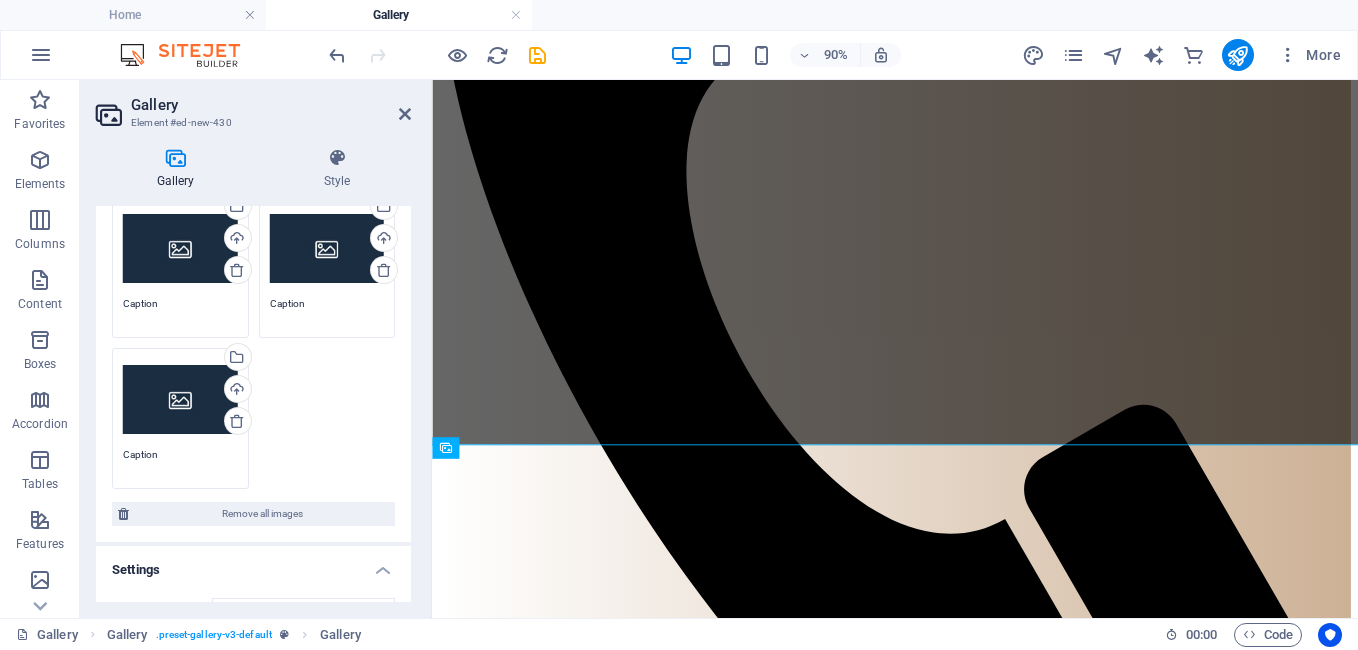click on "Drag files here, click to choose files or select files from Files or our free stock photos & videos" at bounding box center [180, 248] 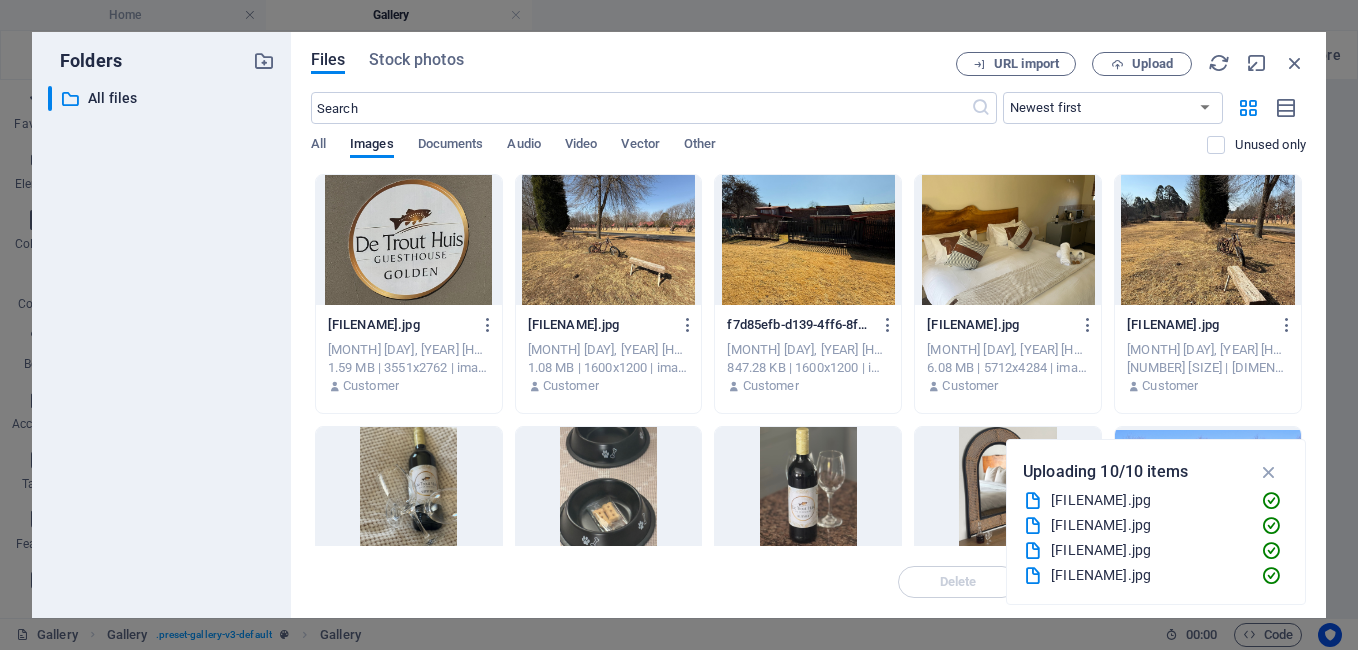 click at bounding box center [409, 240] 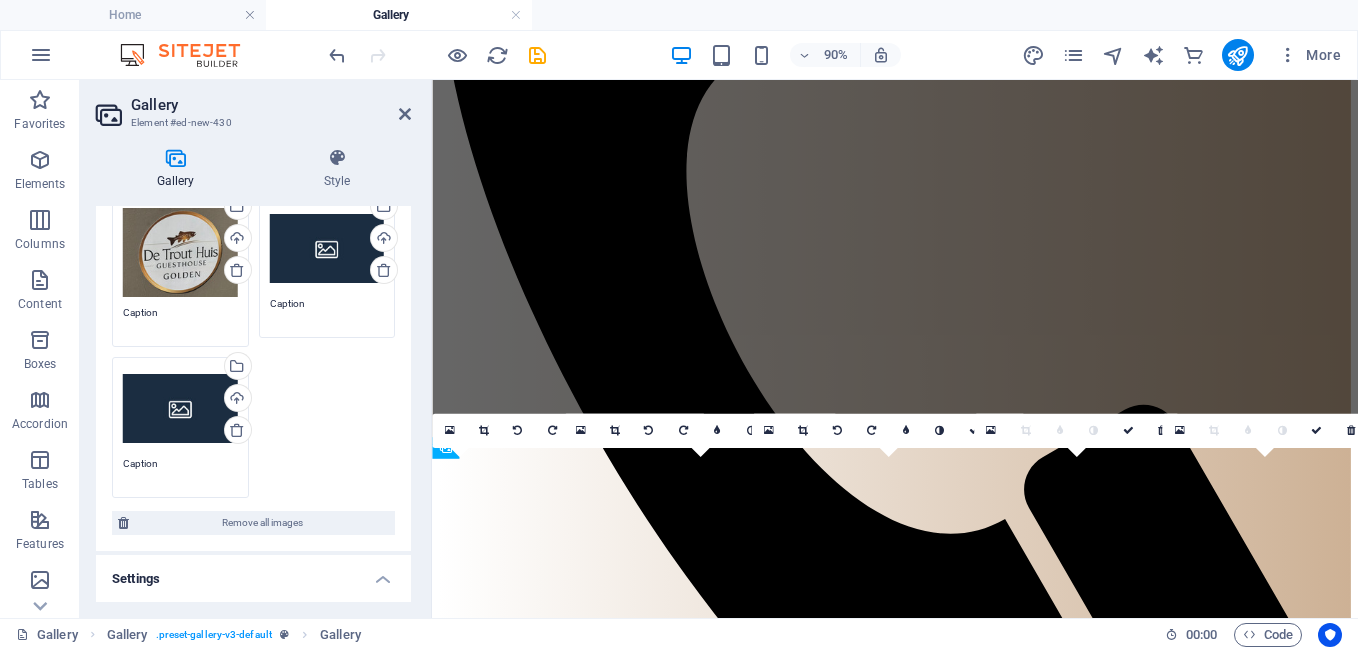 click on "Drag files here, click to choose files or select files from Files or our free stock photos & videos" at bounding box center [327, 248] 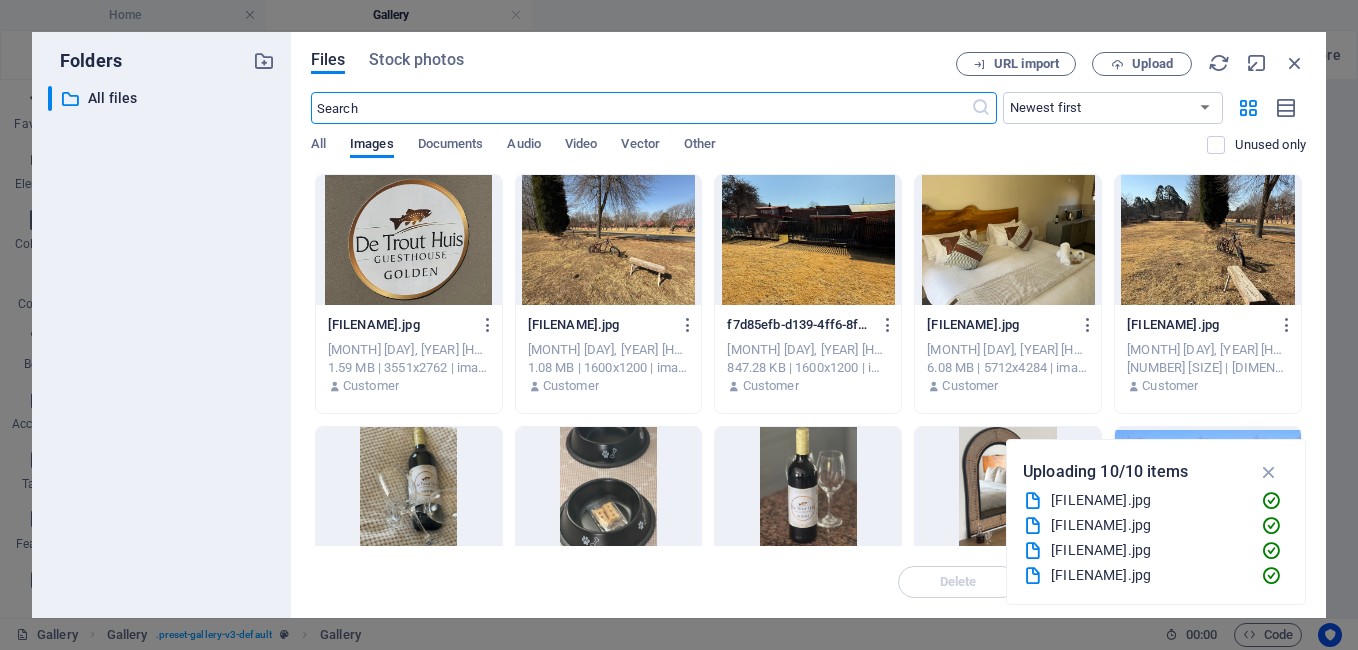 scroll, scrollTop: 0, scrollLeft: 0, axis: both 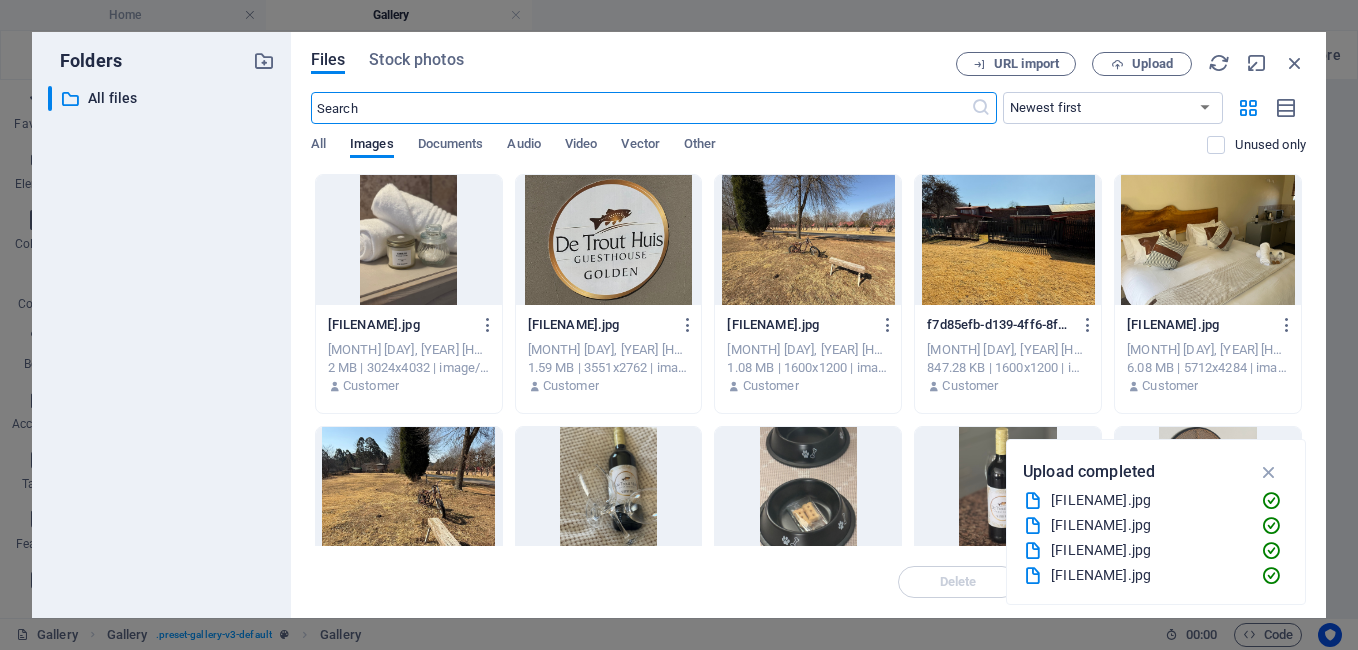 click at bounding box center [808, 240] 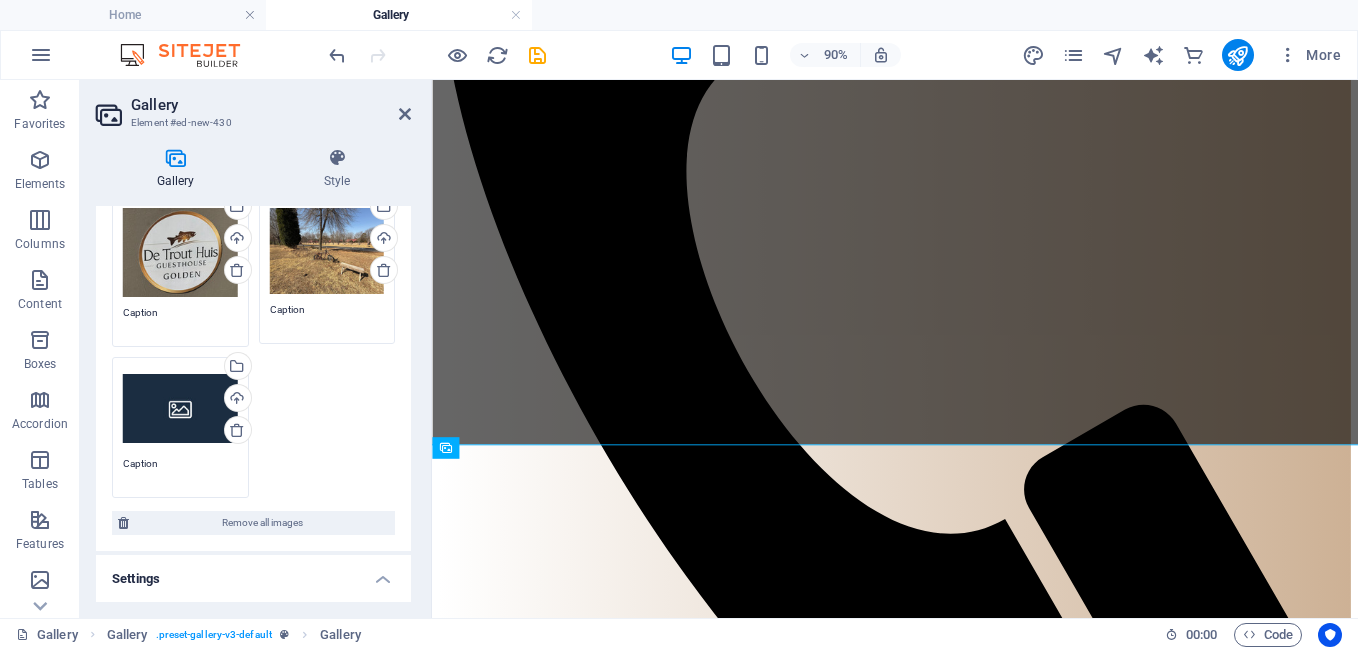 click on "Drag files here, click to choose files or select files from Files or our free stock photos & videos" at bounding box center (180, 408) 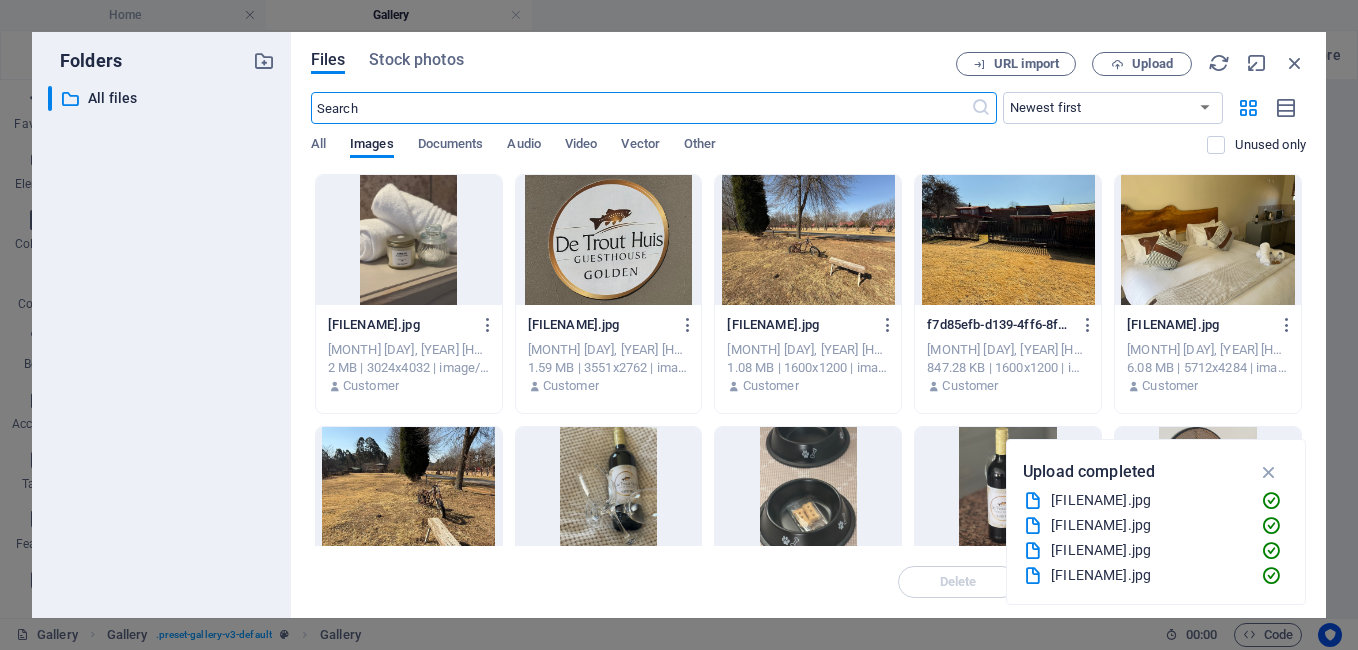 scroll, scrollTop: 0, scrollLeft: 0, axis: both 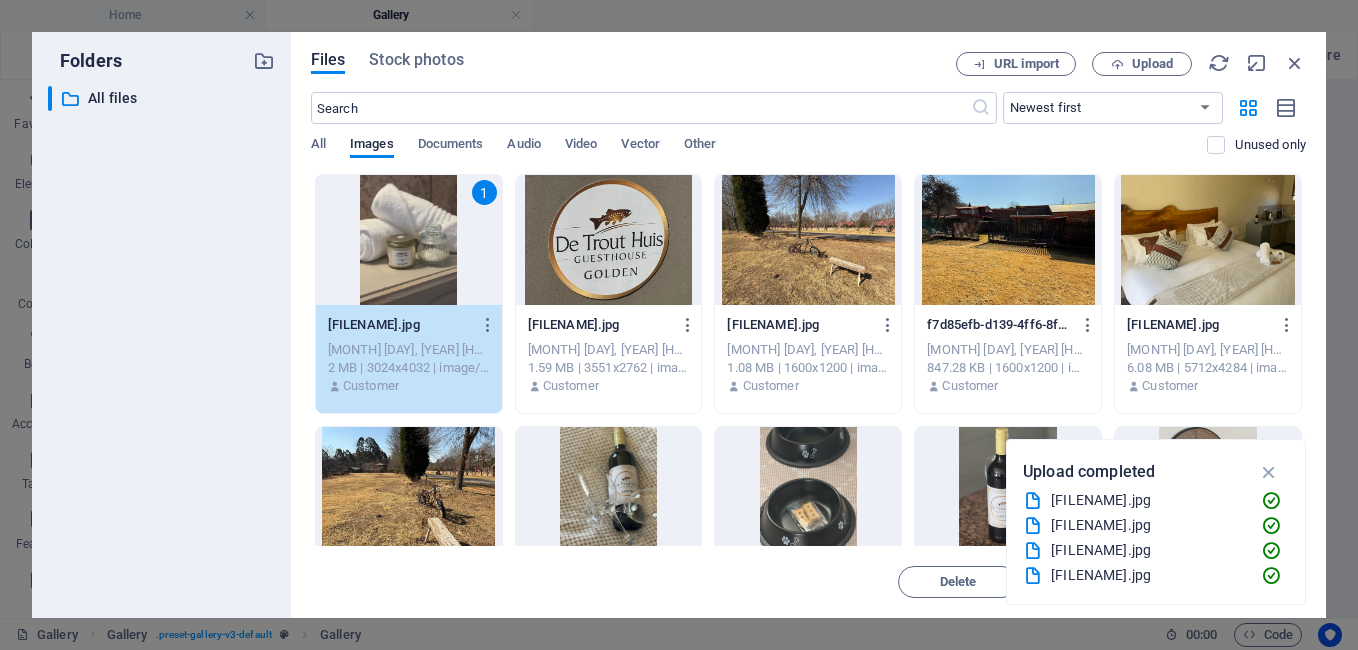 click on "1" at bounding box center (409, 240) 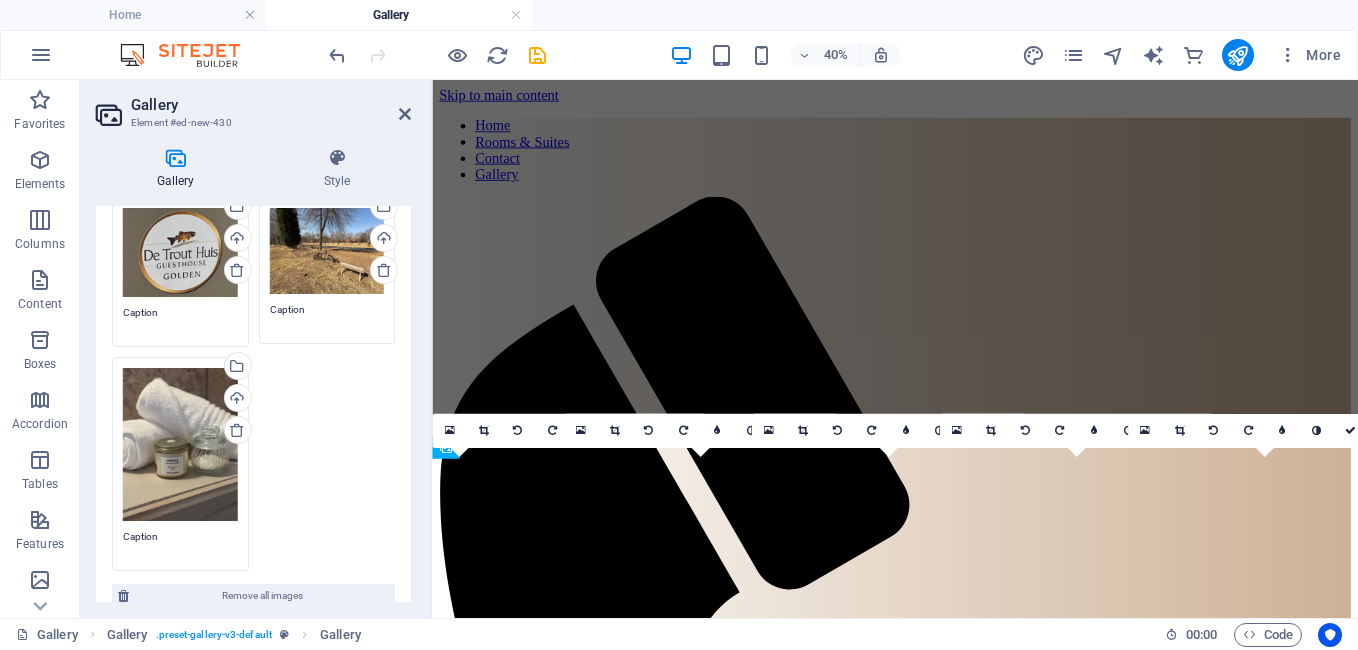 scroll, scrollTop: 592, scrollLeft: 0, axis: vertical 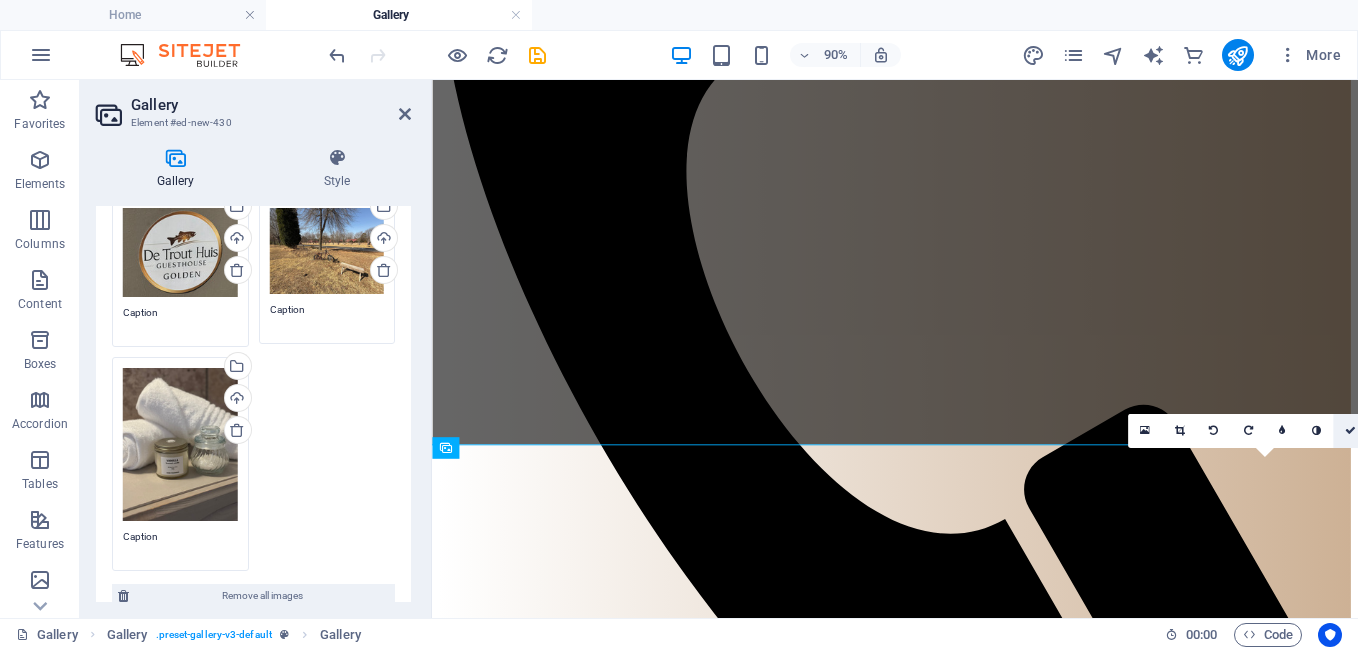 click at bounding box center [1350, 430] 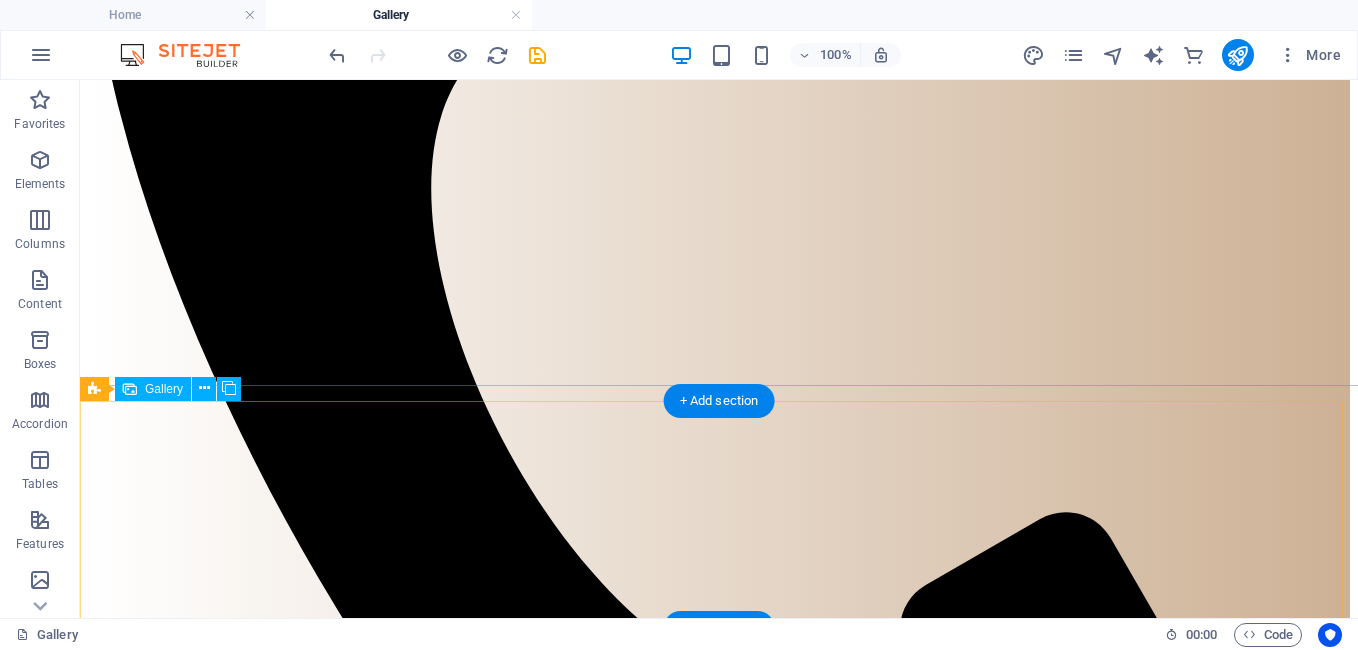 scroll, scrollTop: 843, scrollLeft: 0, axis: vertical 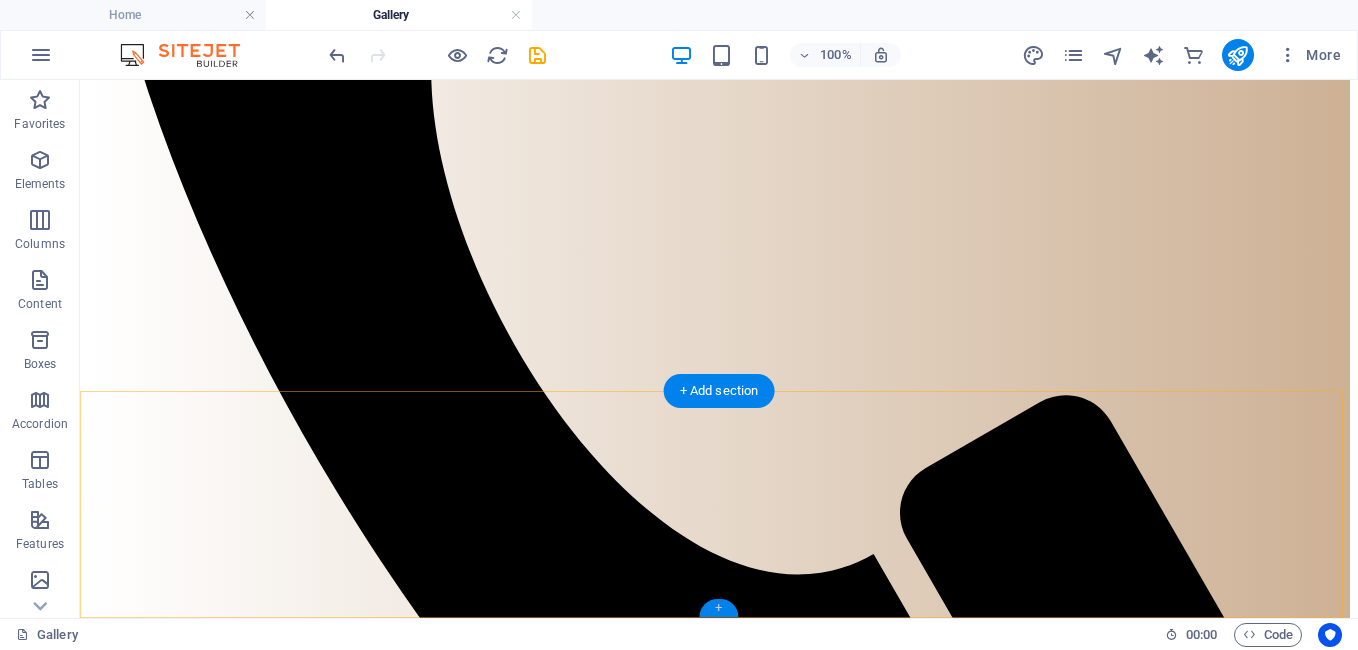 click on "+" at bounding box center (718, 608) 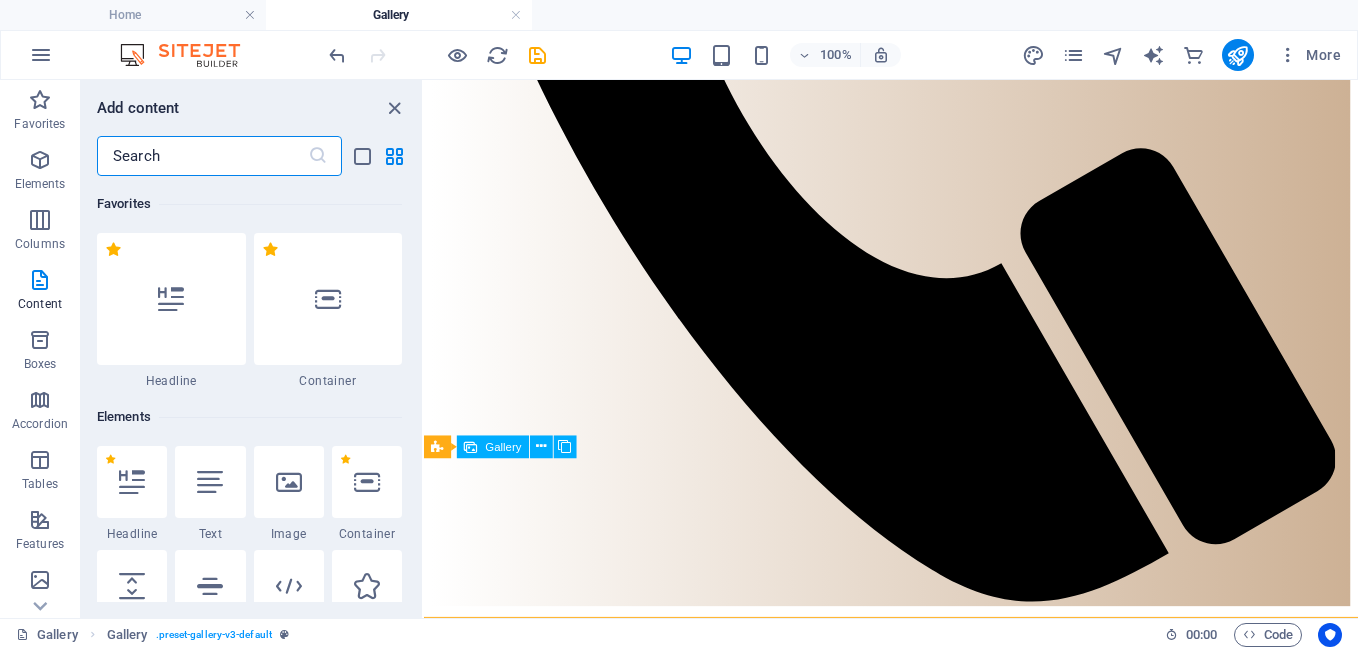 scroll, scrollTop: 589, scrollLeft: 0, axis: vertical 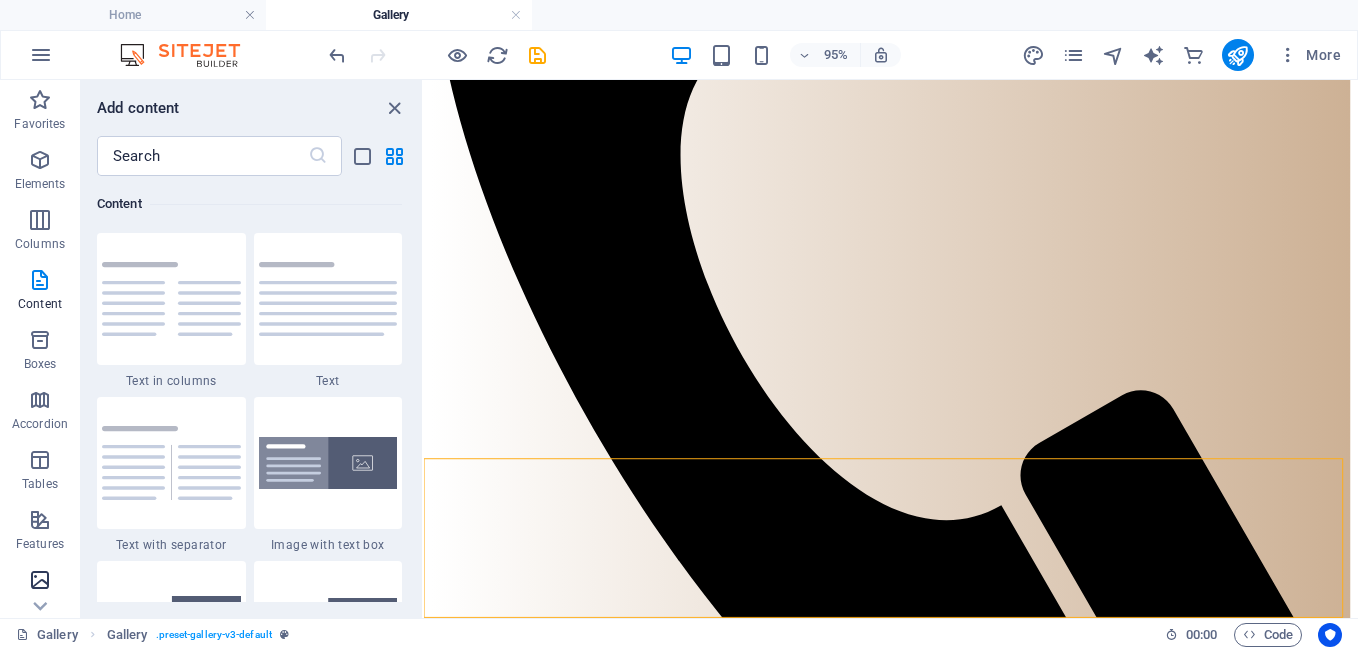 click at bounding box center [40, 580] 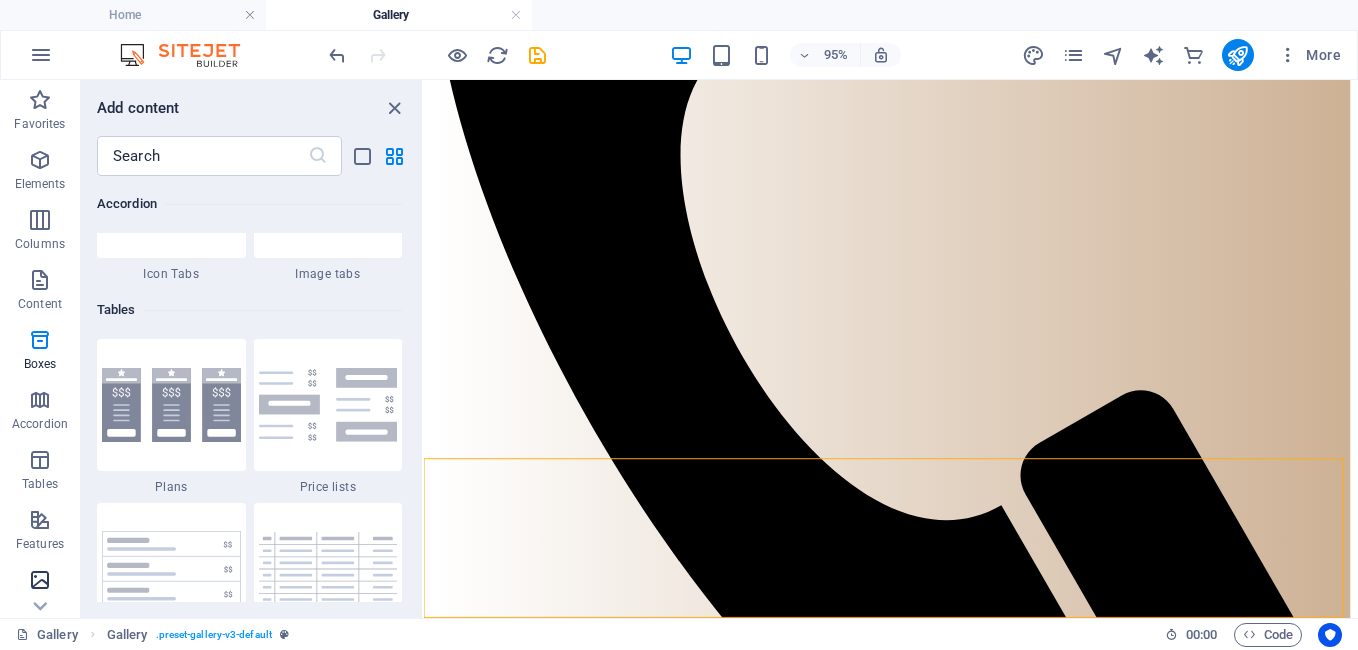 scroll, scrollTop: 10140, scrollLeft: 0, axis: vertical 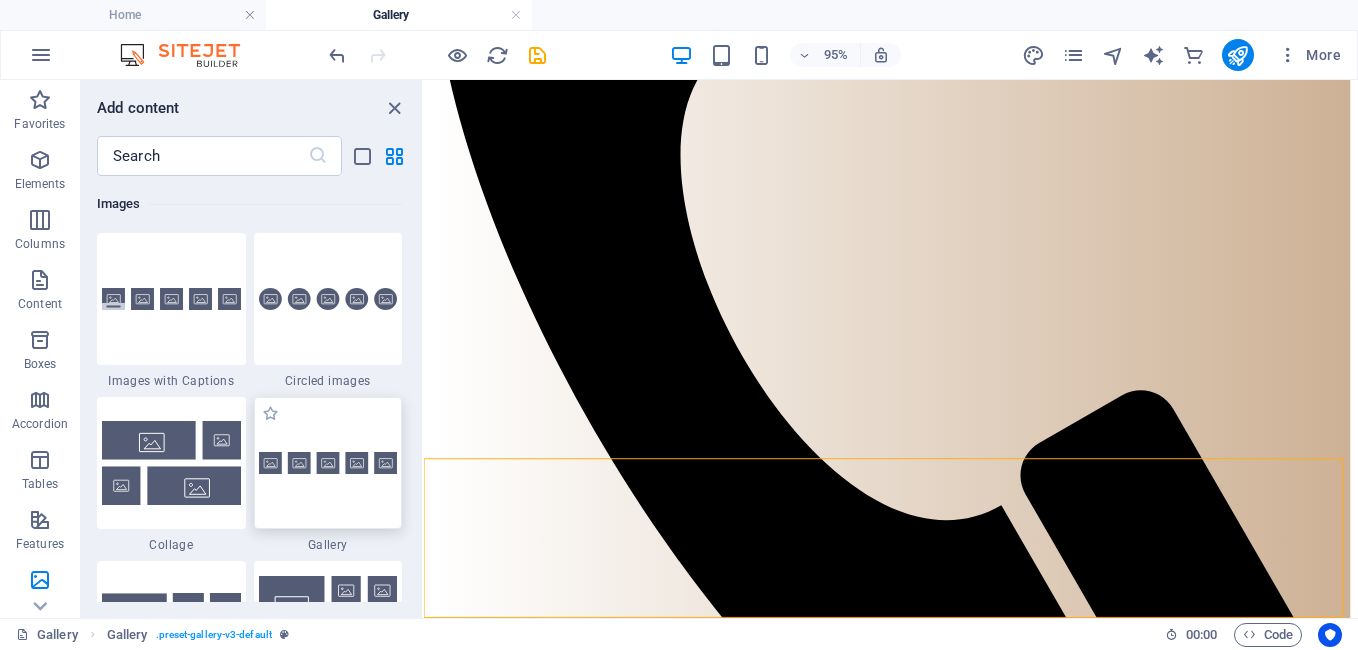 click at bounding box center [328, 463] 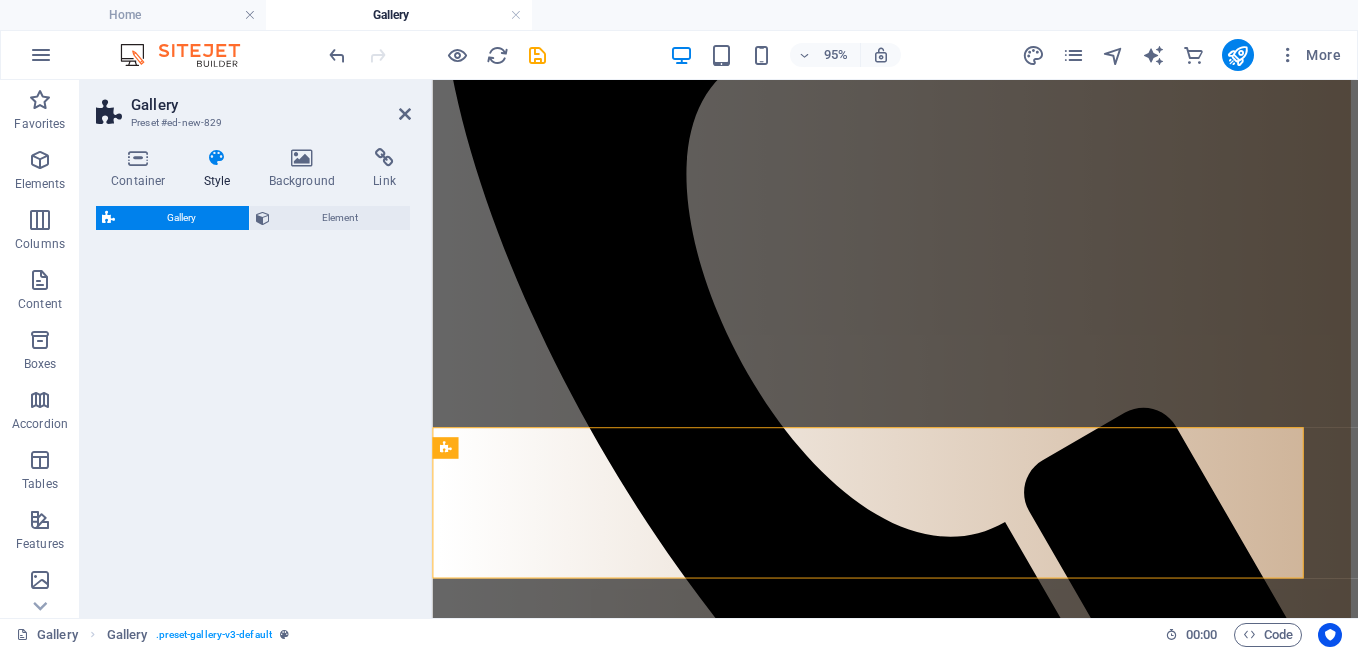 select on "rem" 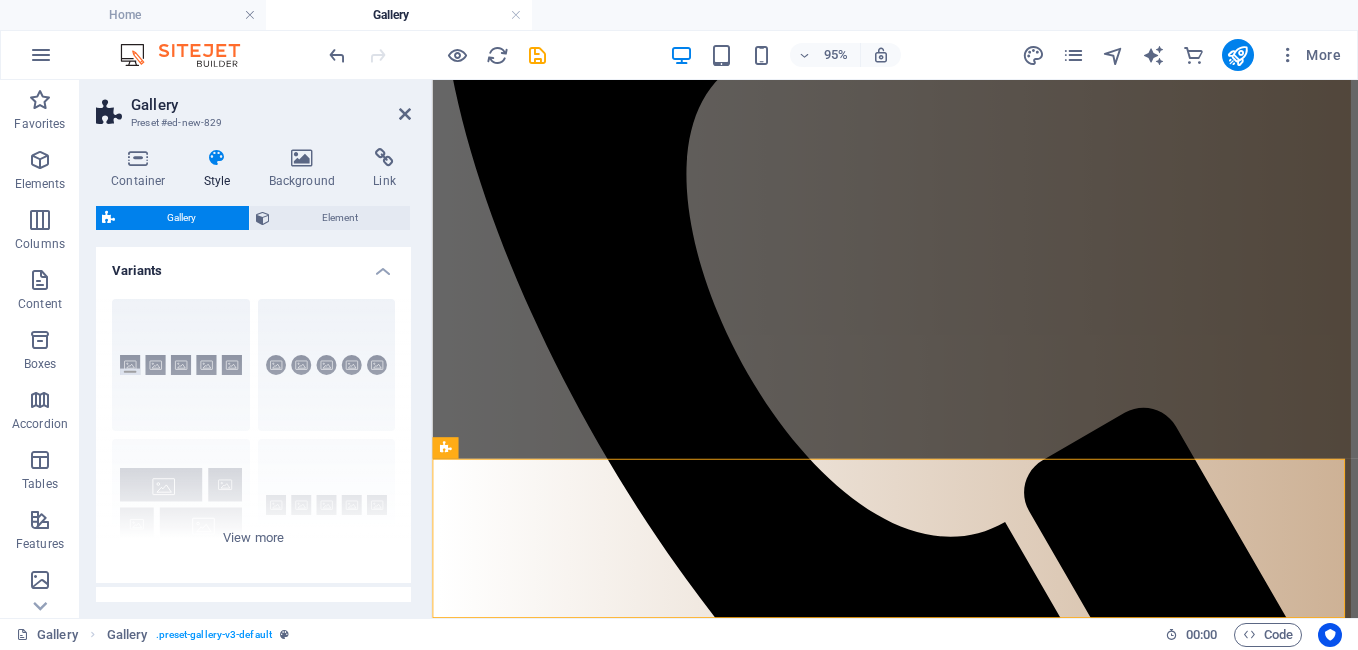 scroll, scrollTop: 769, scrollLeft: 0, axis: vertical 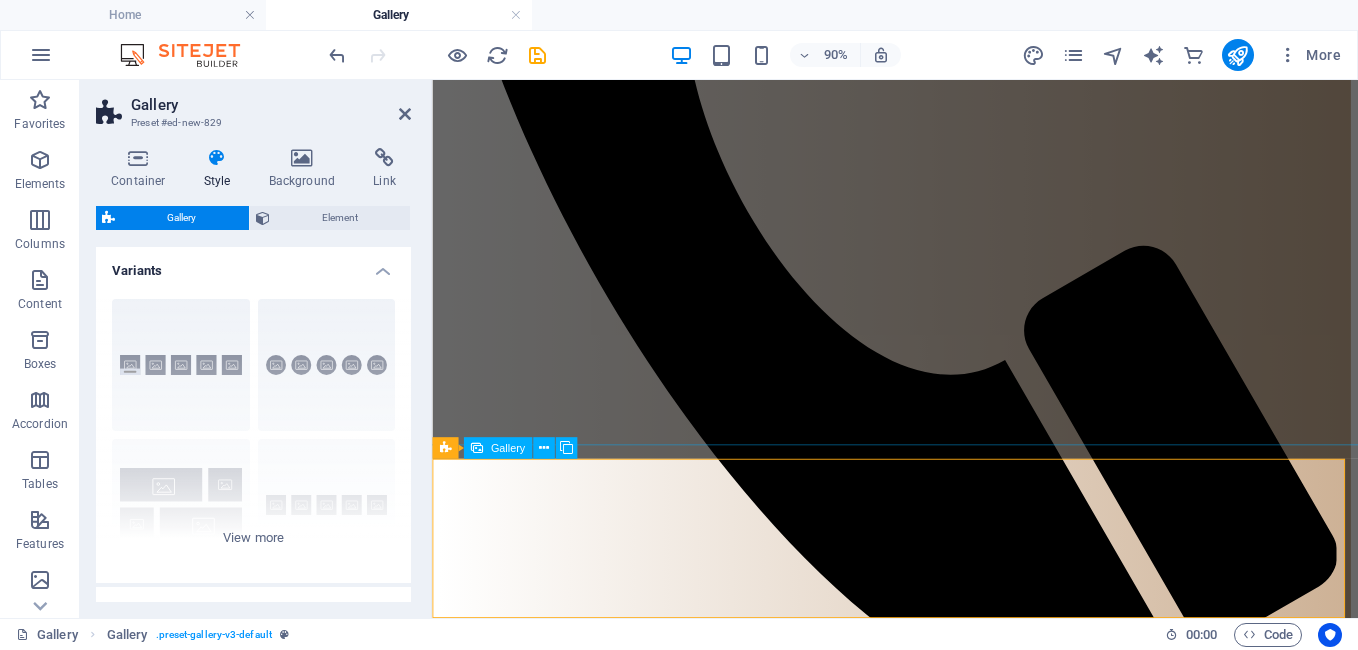 click at bounding box center [880, 18183] 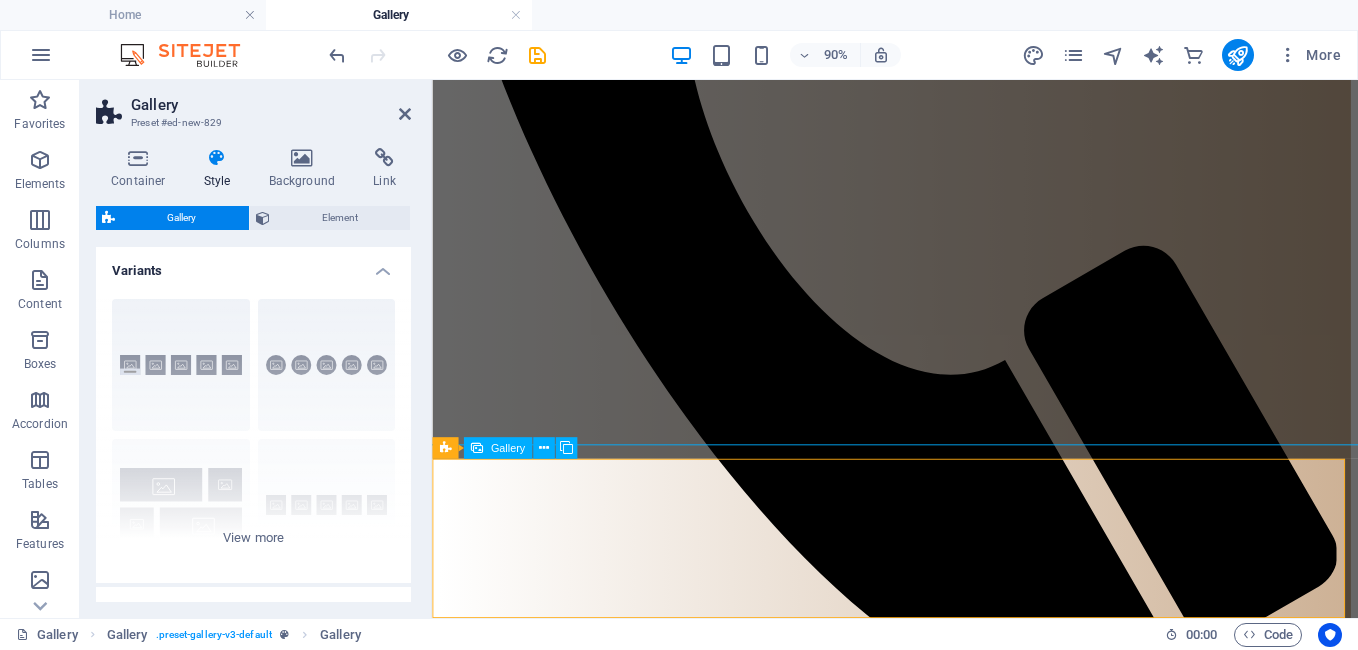 click at bounding box center [880, 18183] 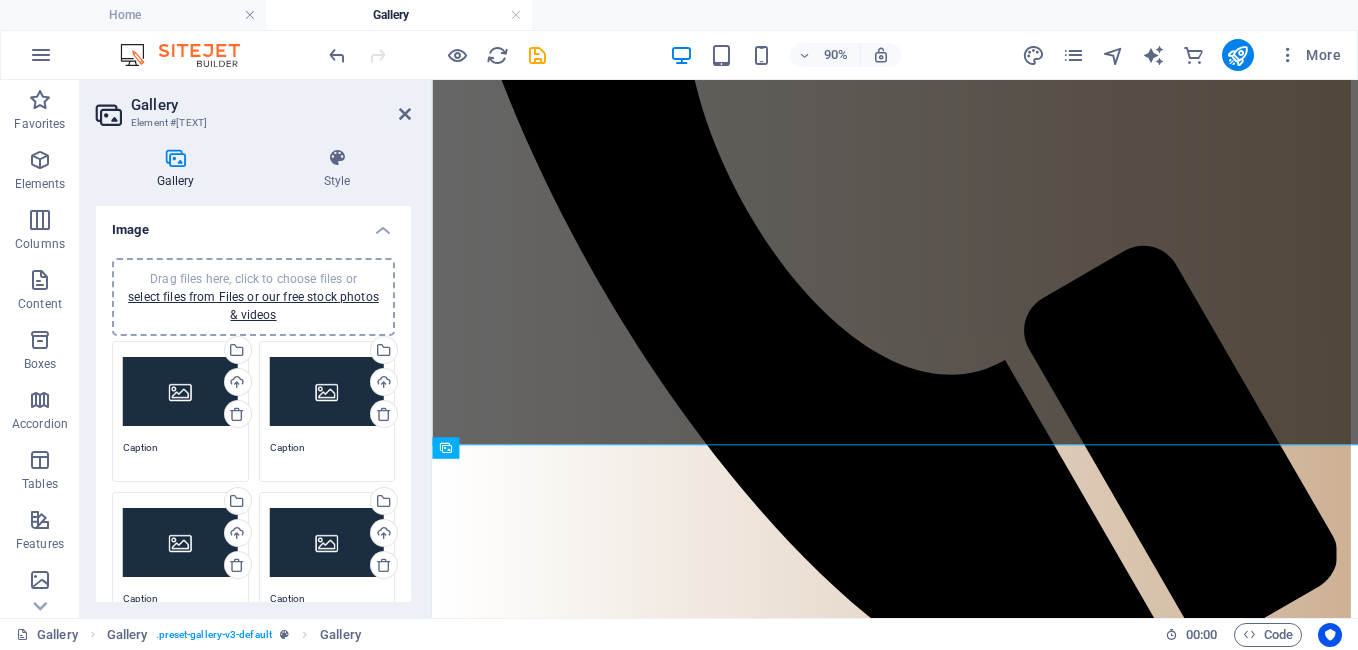 click on "Drag files here, click to choose files or select files from Files or our free stock photos & videos" at bounding box center (180, 392) 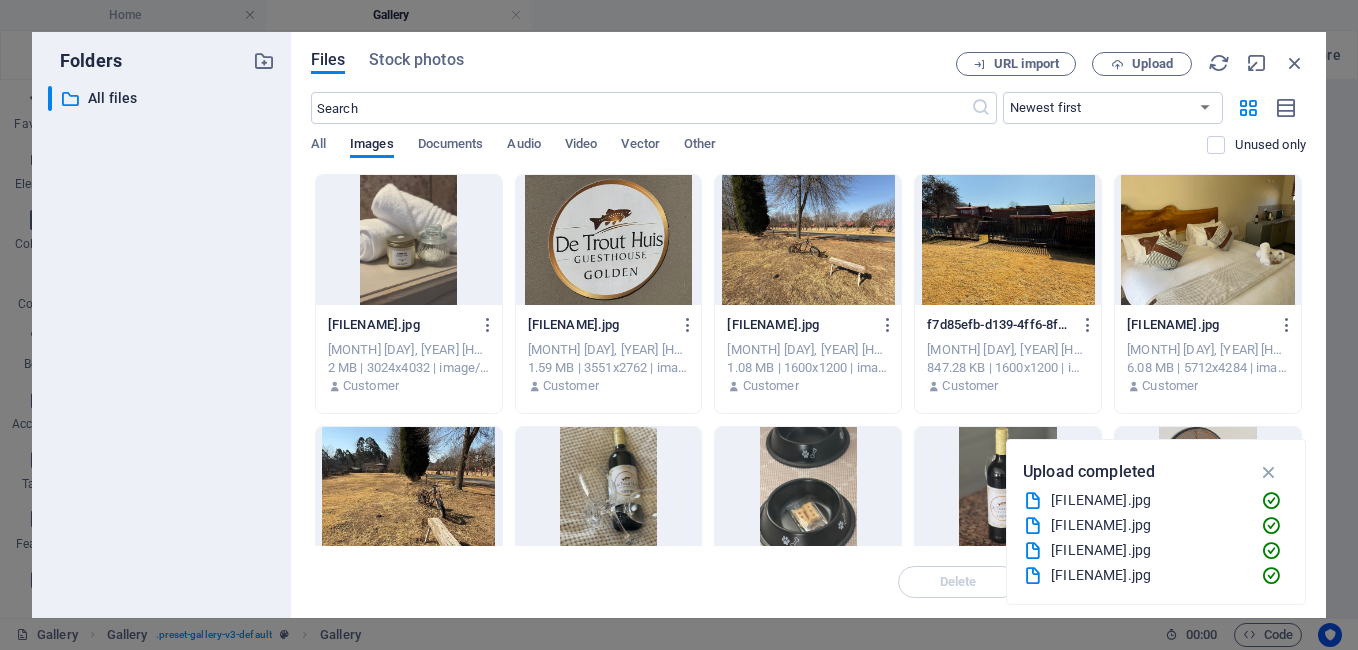 scroll, scrollTop: 81, scrollLeft: 0, axis: vertical 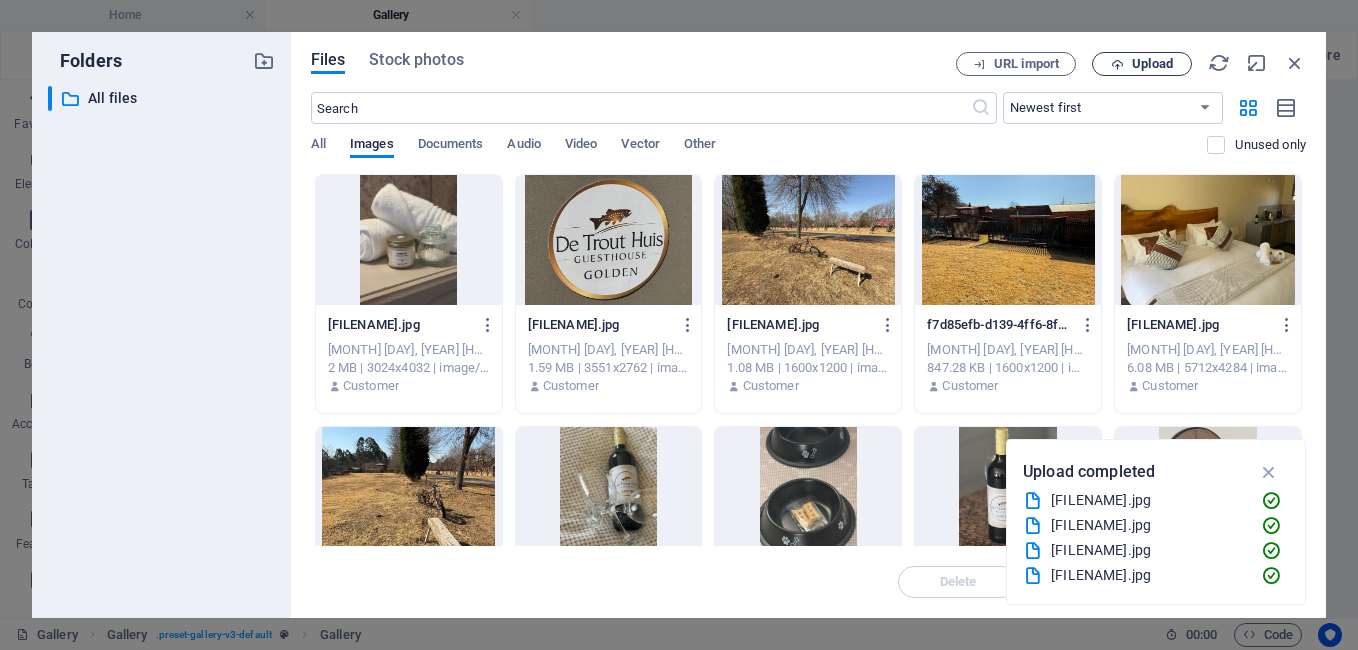 click on "Upload" at bounding box center (1152, 64) 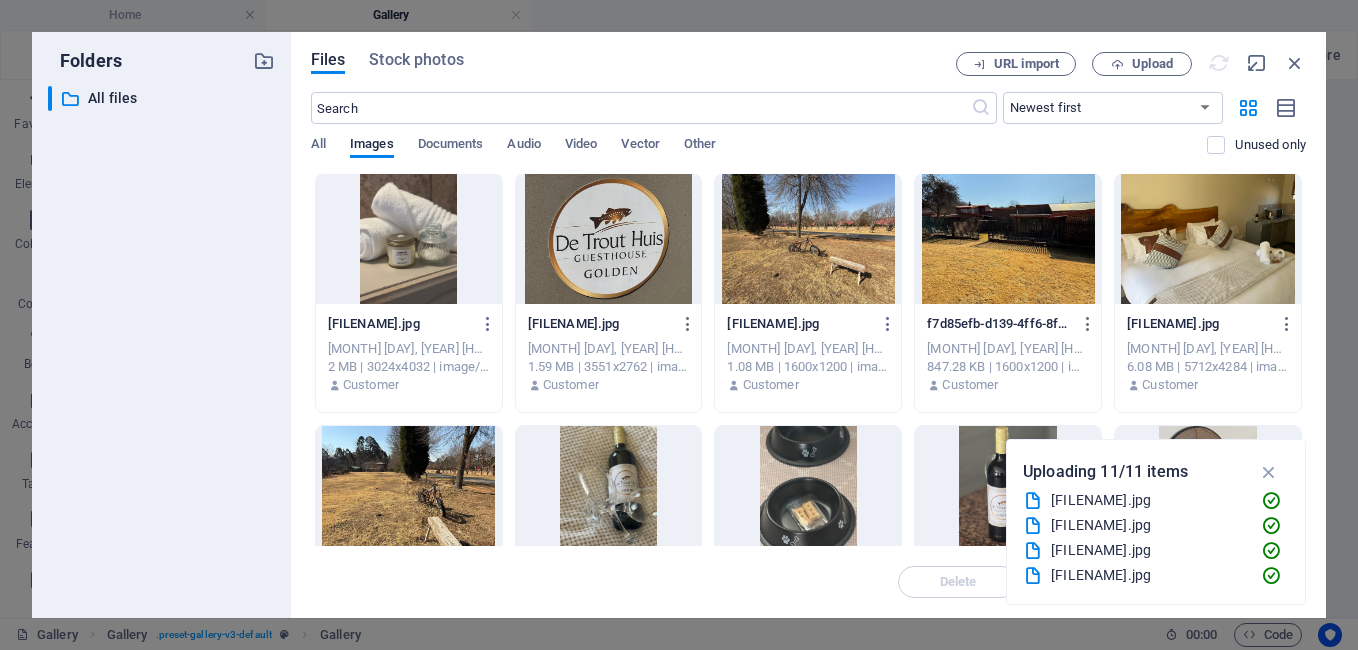 scroll, scrollTop: 0, scrollLeft: 0, axis: both 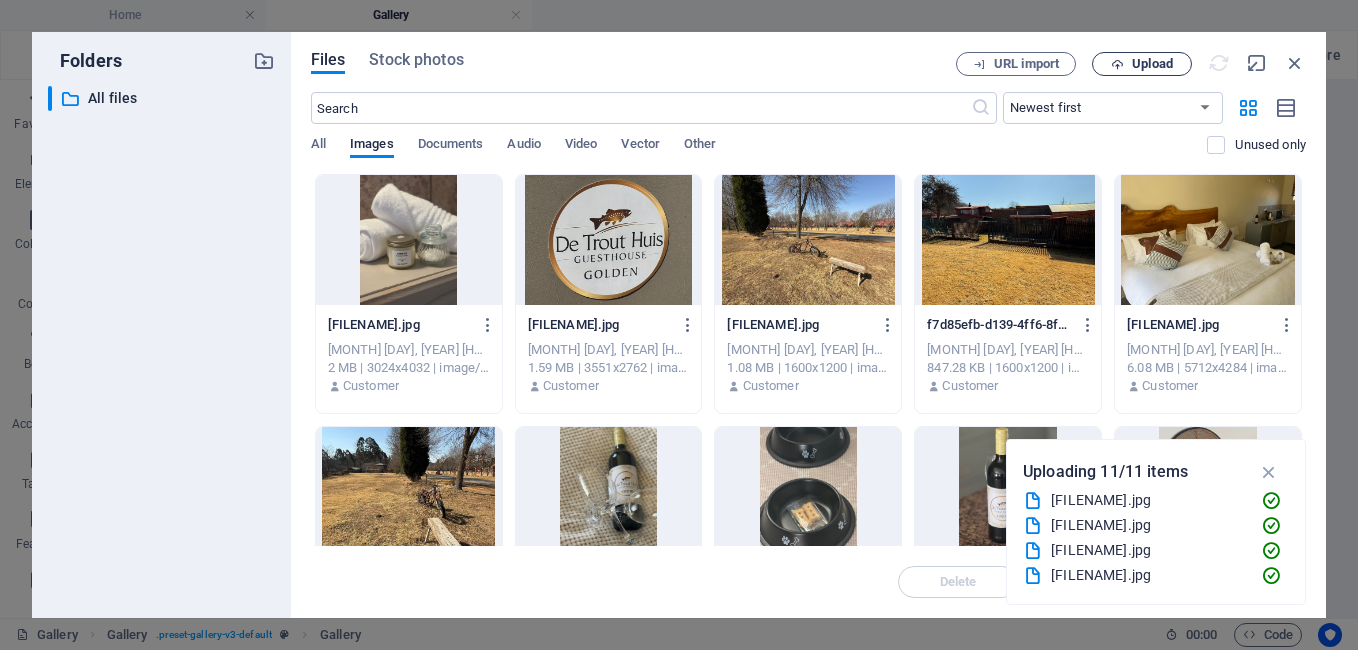 click on "Upload" at bounding box center (1142, 64) 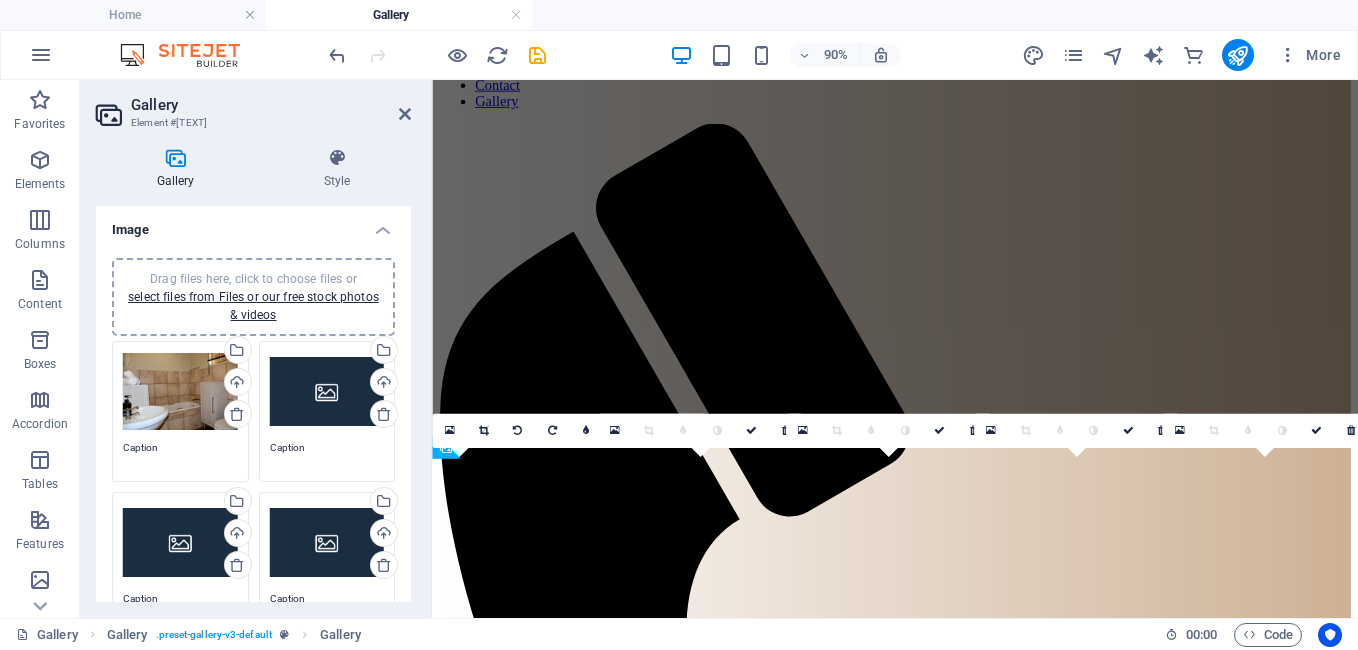 scroll, scrollTop: 769, scrollLeft: 0, axis: vertical 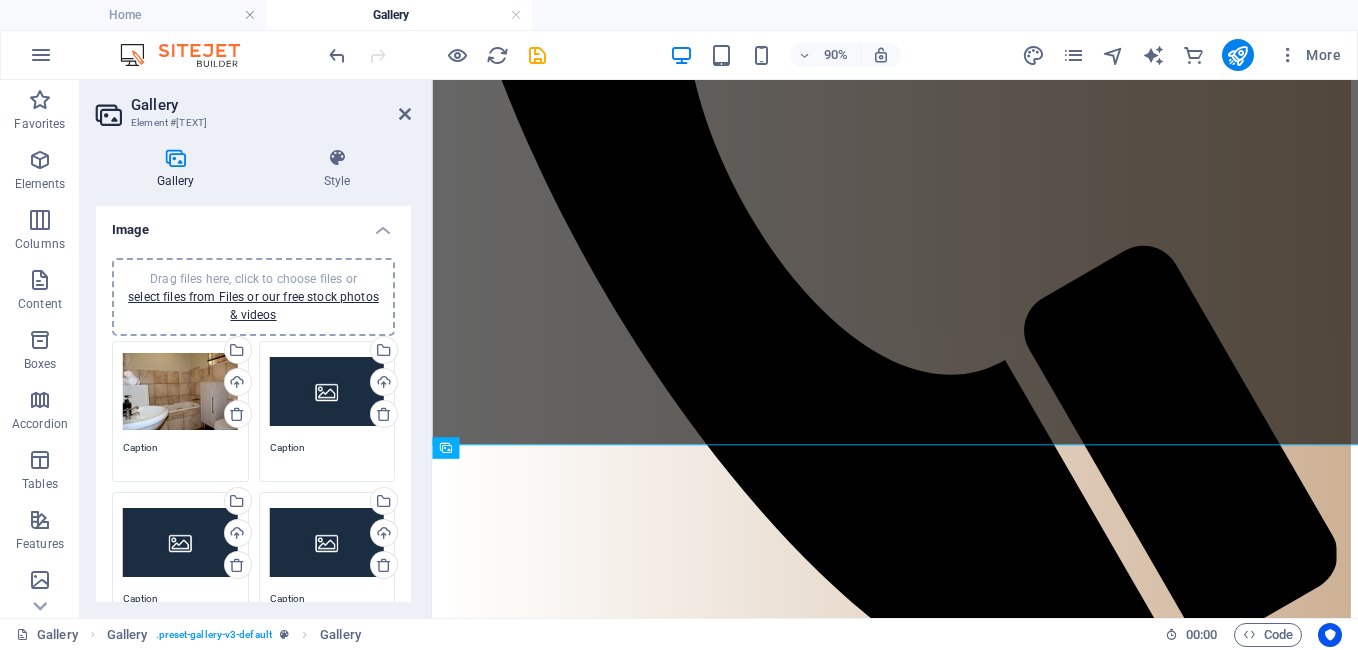 click on "Drag files here, click to choose files or select files from Files or our free stock photos & videos" at bounding box center (327, 392) 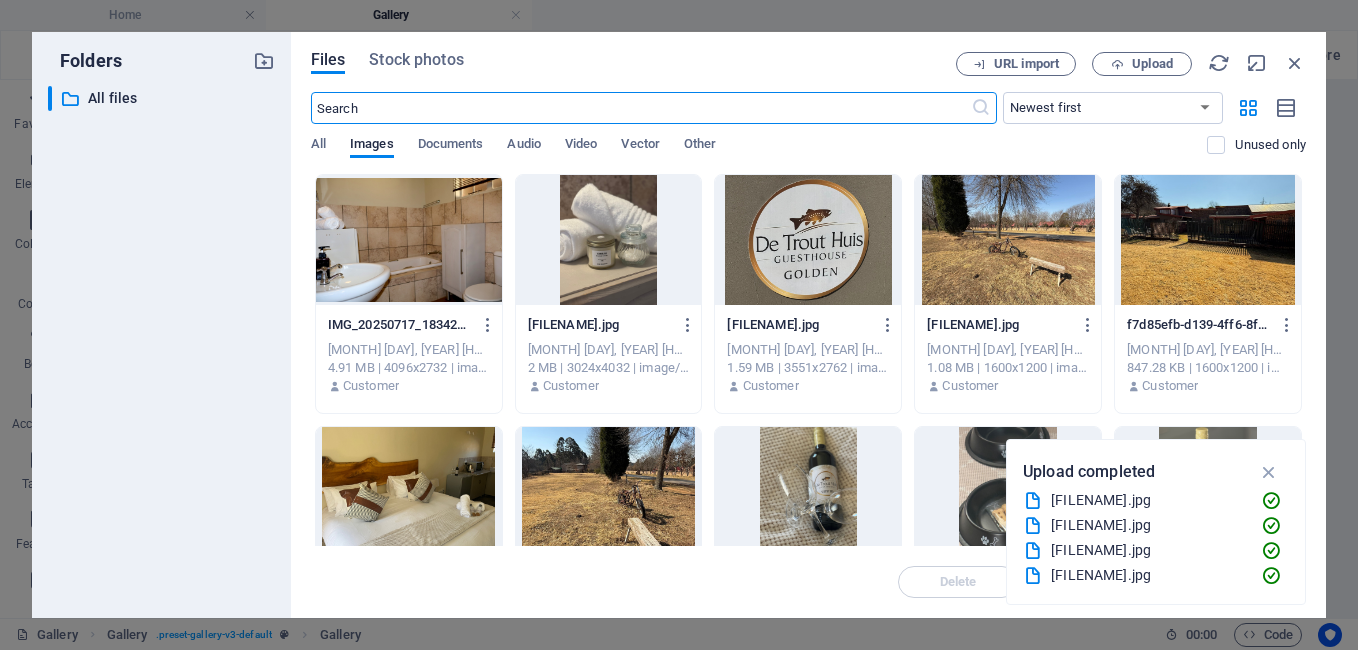 scroll, scrollTop: 81, scrollLeft: 0, axis: vertical 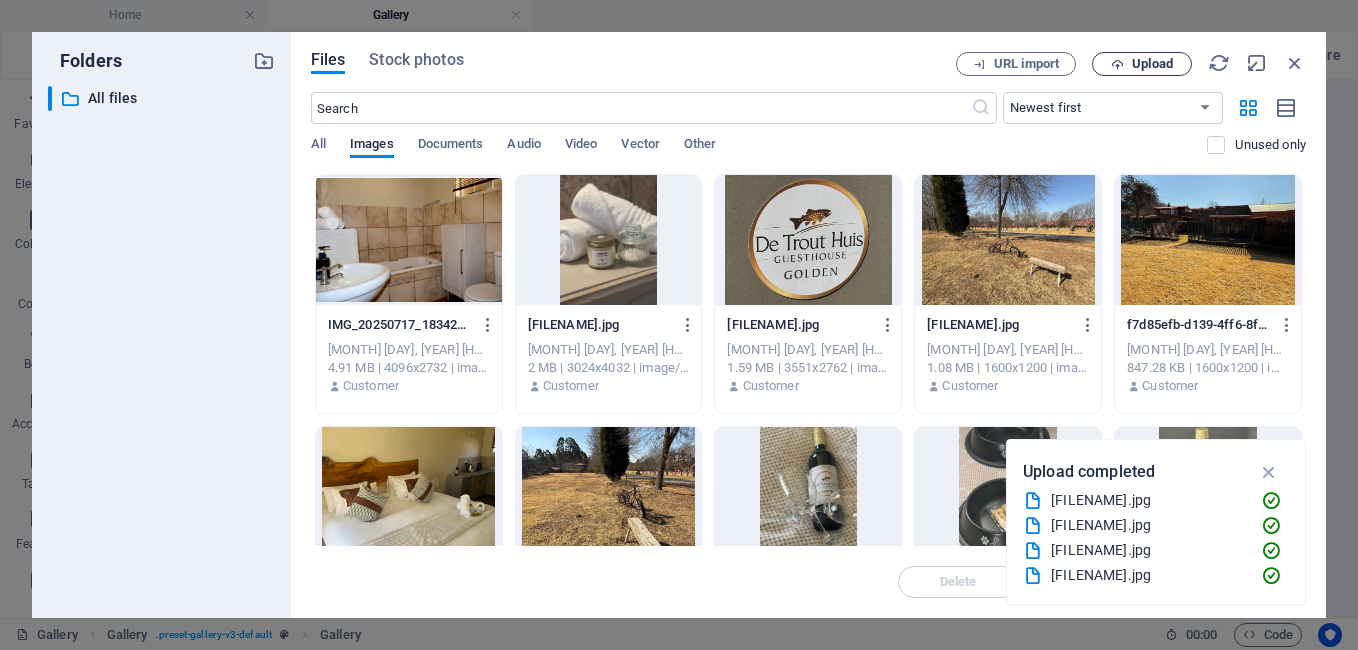 click on "Upload" at bounding box center (1152, 64) 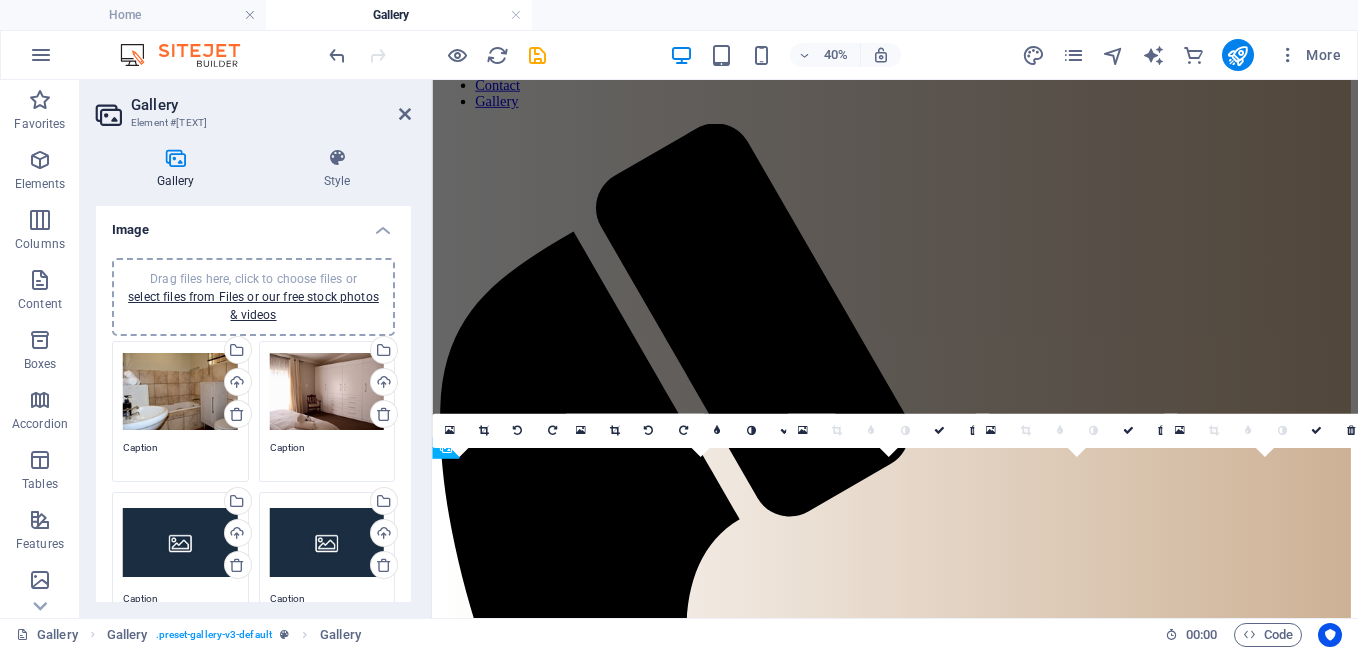 scroll, scrollTop: 769, scrollLeft: 0, axis: vertical 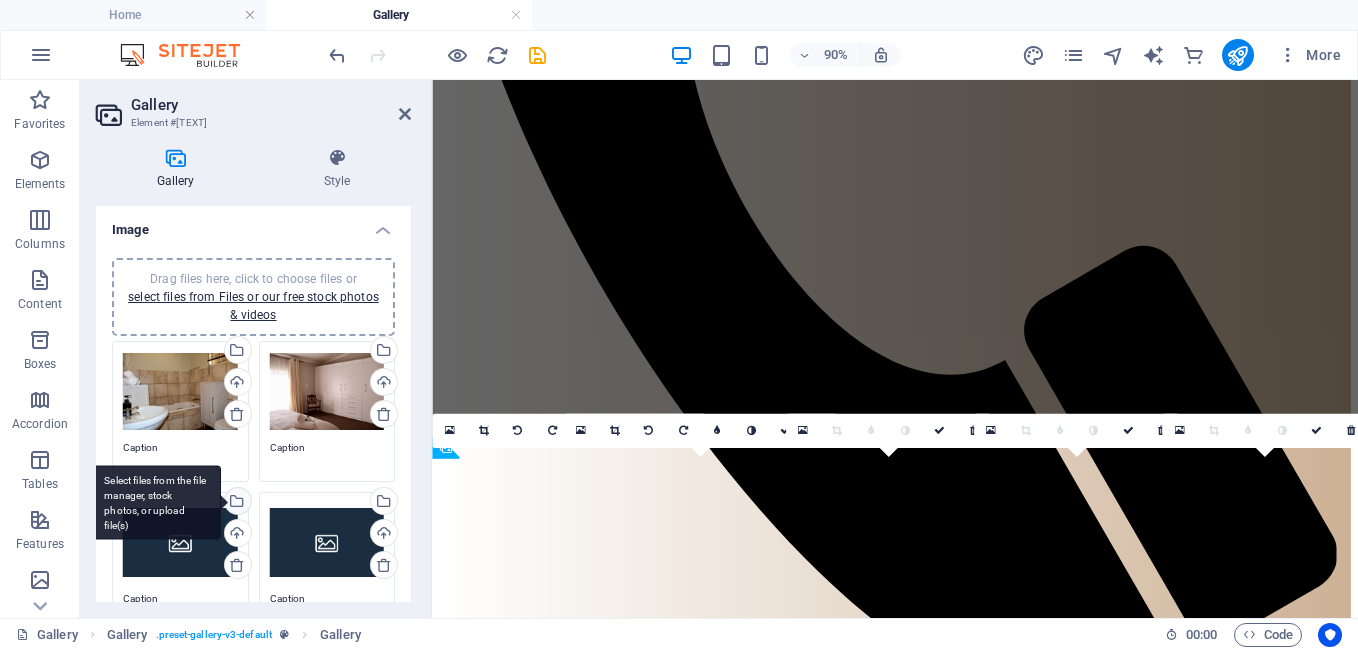 click on "Select files from the file manager, stock photos, or upload file(s)" at bounding box center (156, 502) 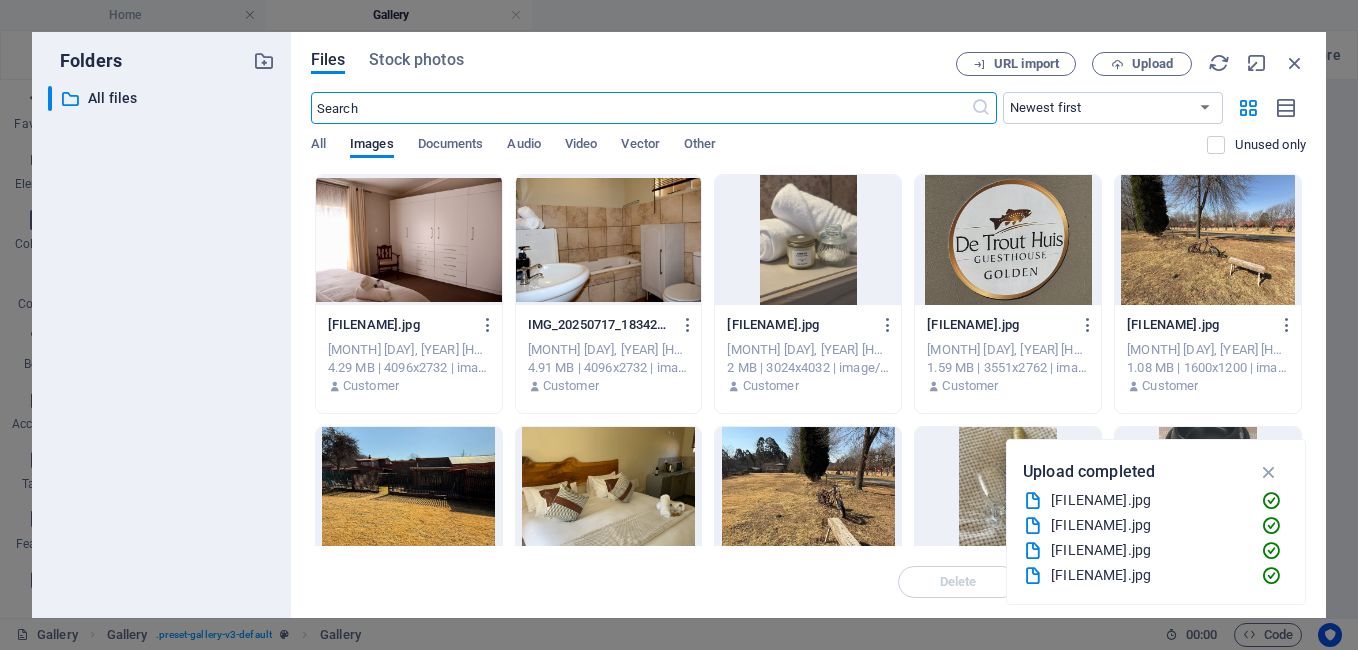 scroll, scrollTop: 81, scrollLeft: 0, axis: vertical 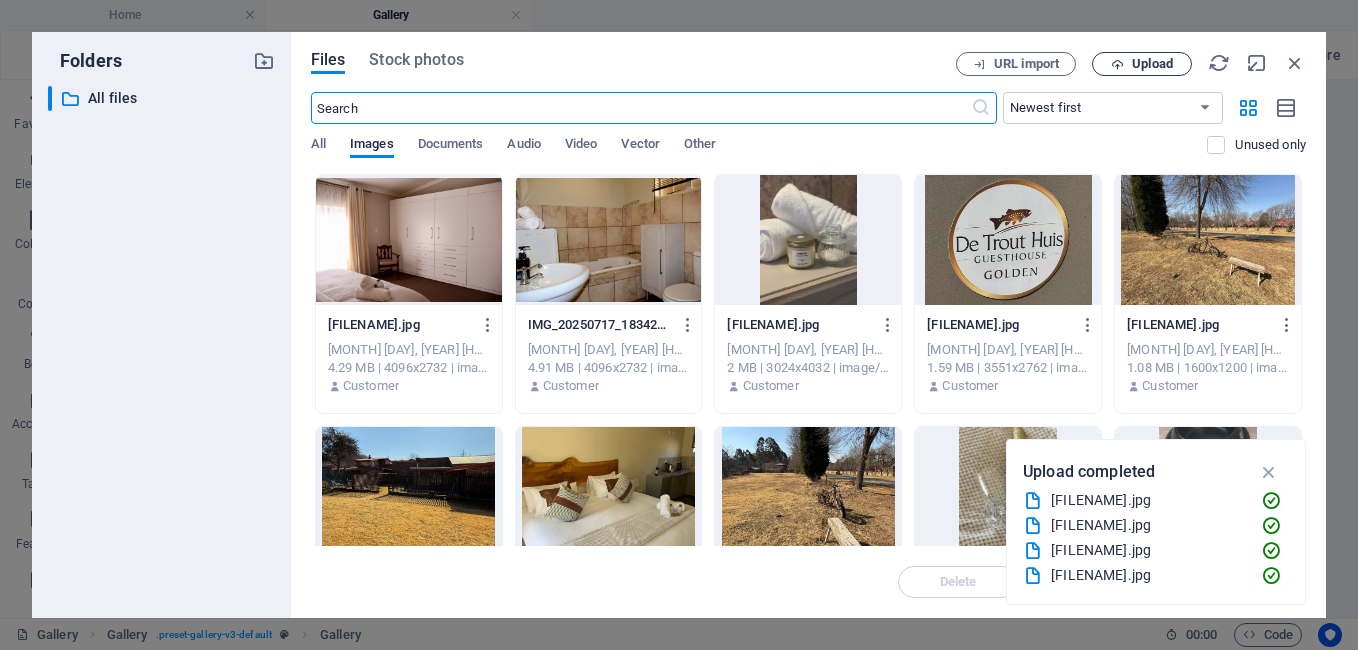 click on "Upload" at bounding box center [1152, 64] 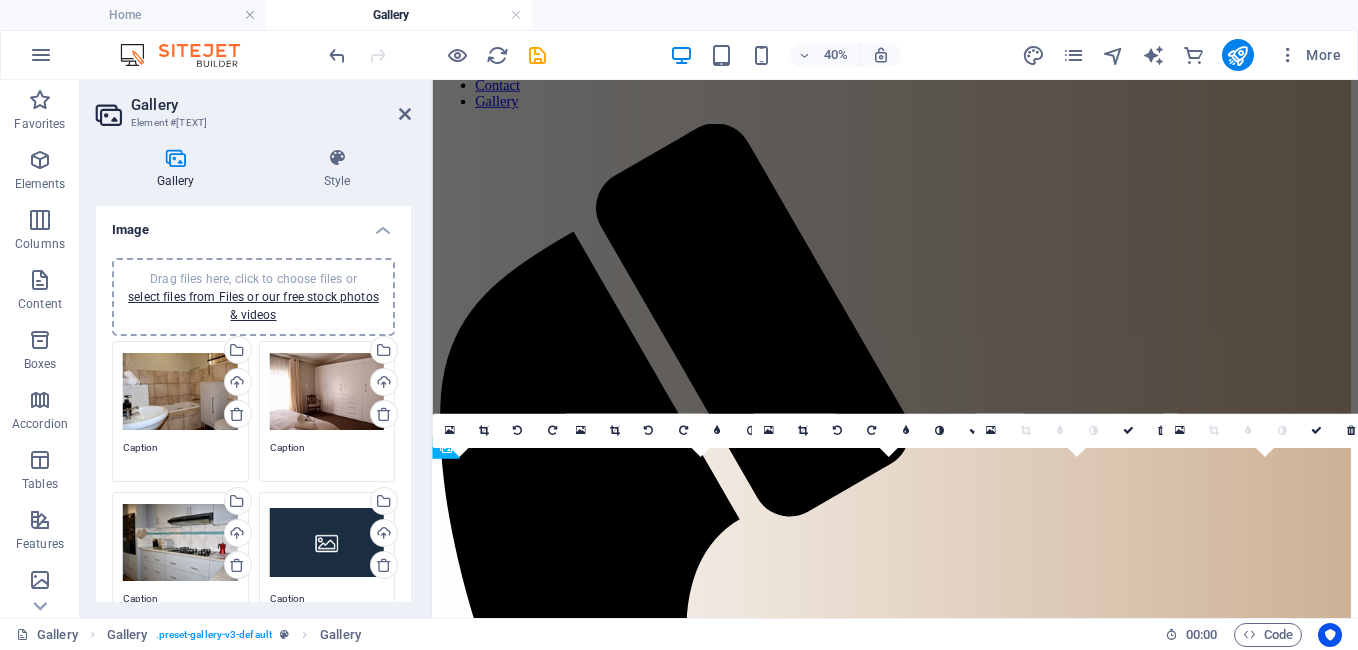 scroll, scrollTop: 769, scrollLeft: 0, axis: vertical 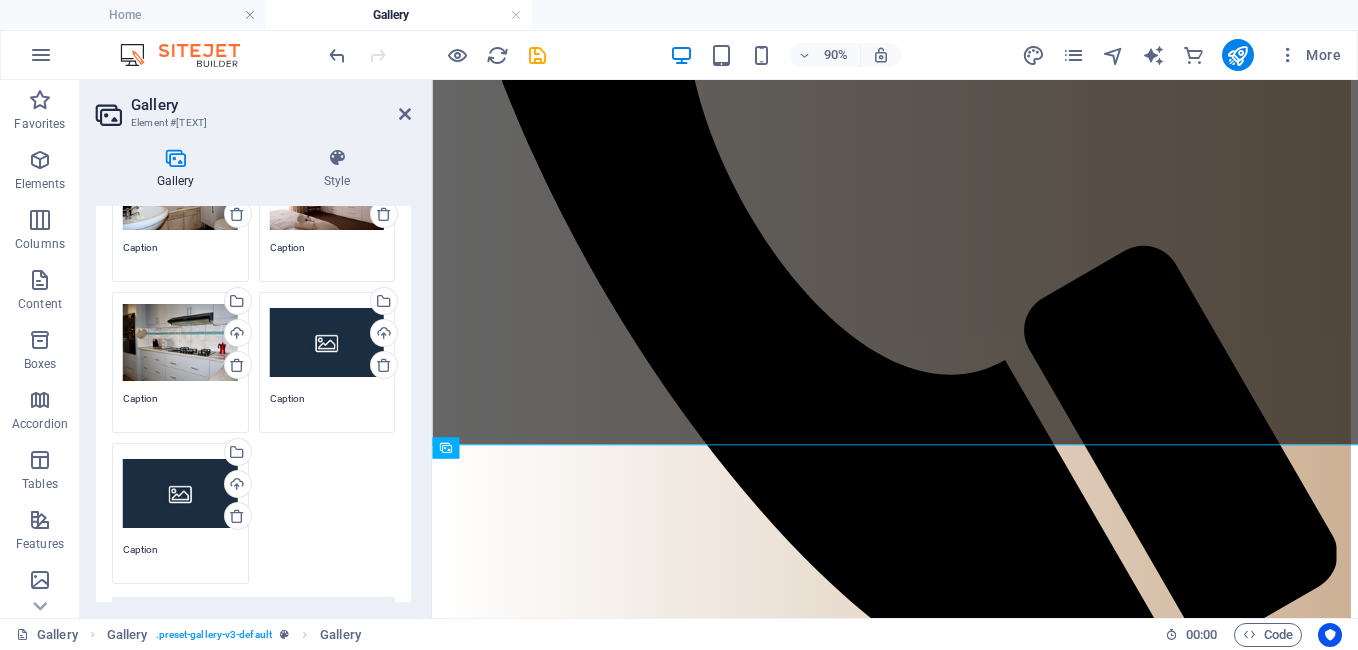 click on "Drag files here, click to choose files or select files from Files or our free stock photos & videos" at bounding box center [327, 343] 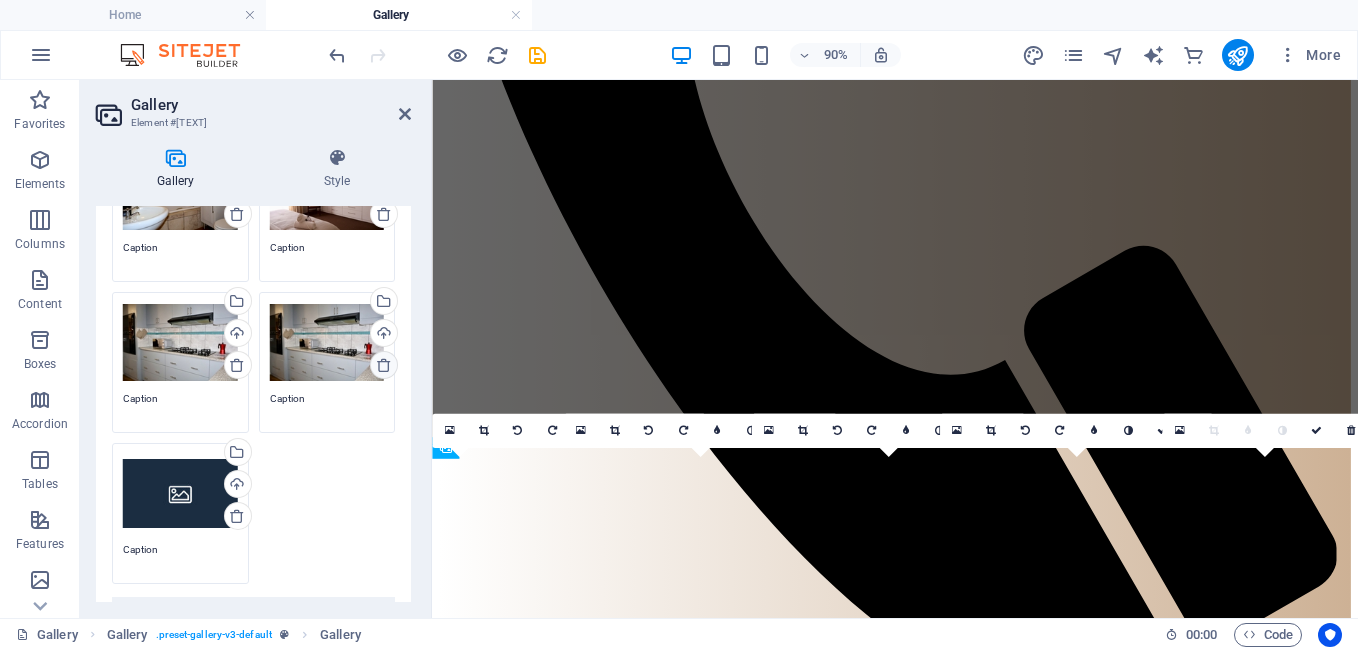 click at bounding box center [384, 365] 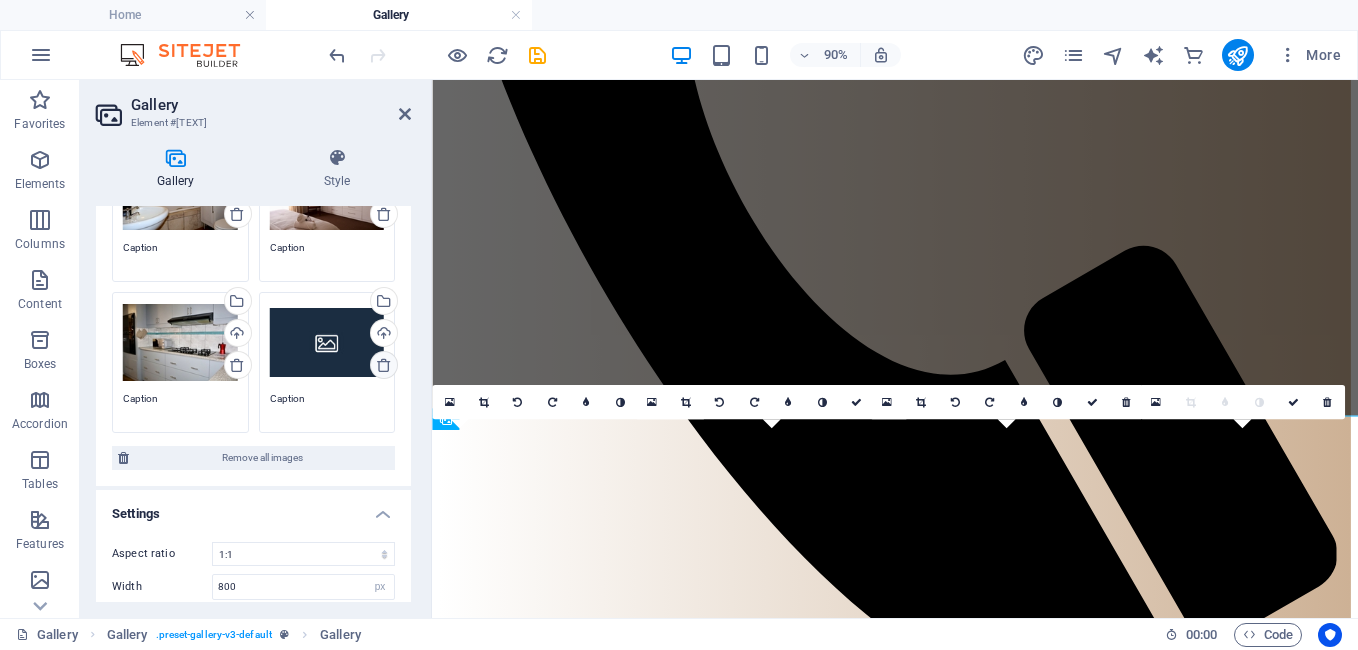 scroll, scrollTop: 801, scrollLeft: 0, axis: vertical 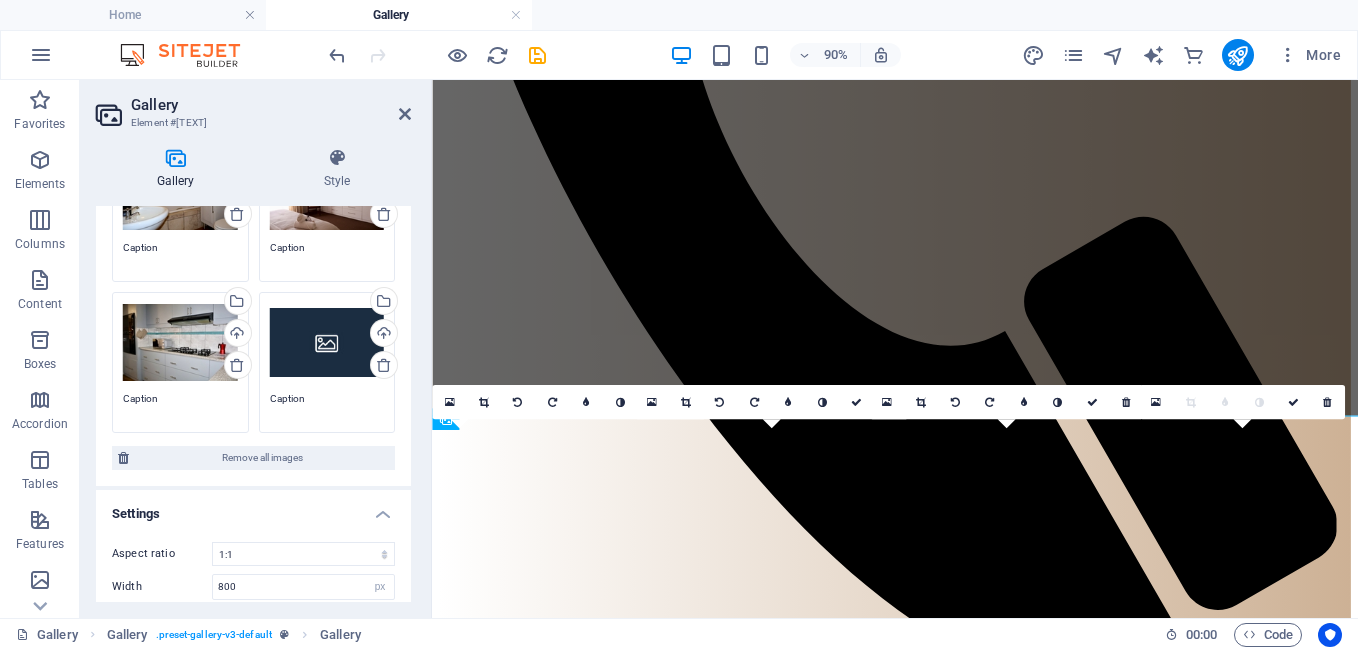 click on "Drag files here, click to choose files or select files from Files or our free stock photos & videos" at bounding box center [327, 343] 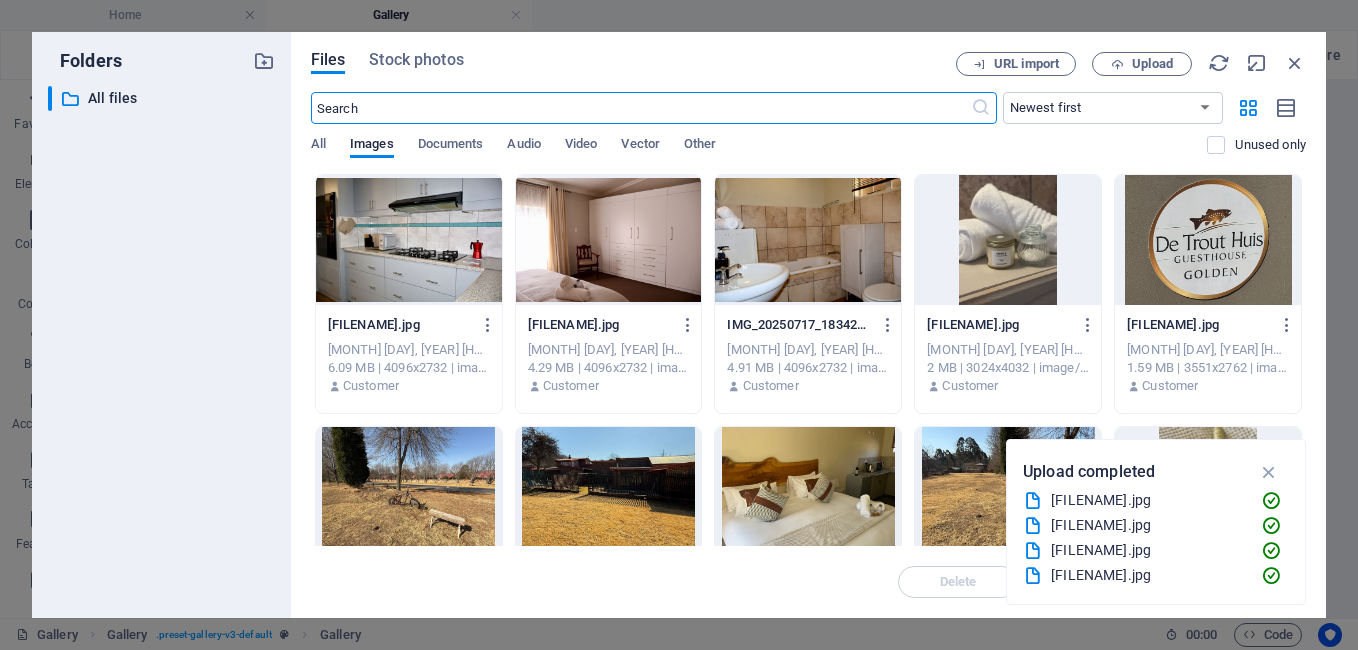 scroll, scrollTop: 136, scrollLeft: 0, axis: vertical 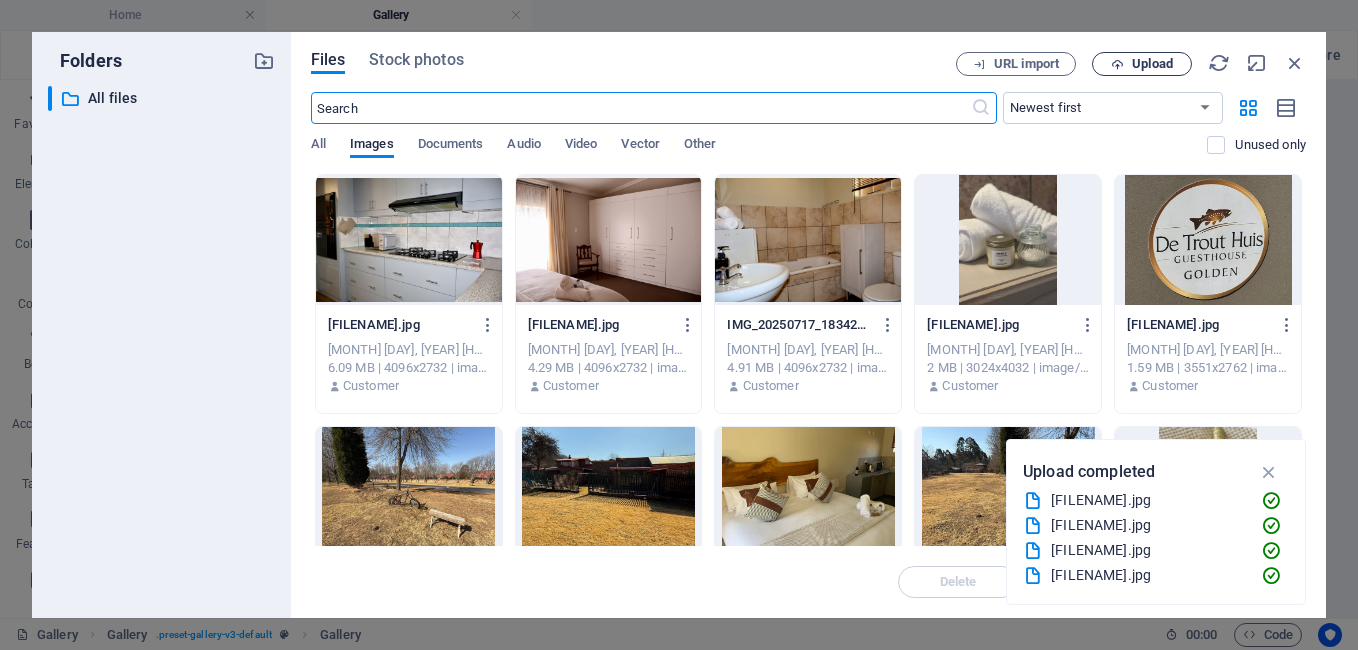 click on "Upload" at bounding box center (1152, 64) 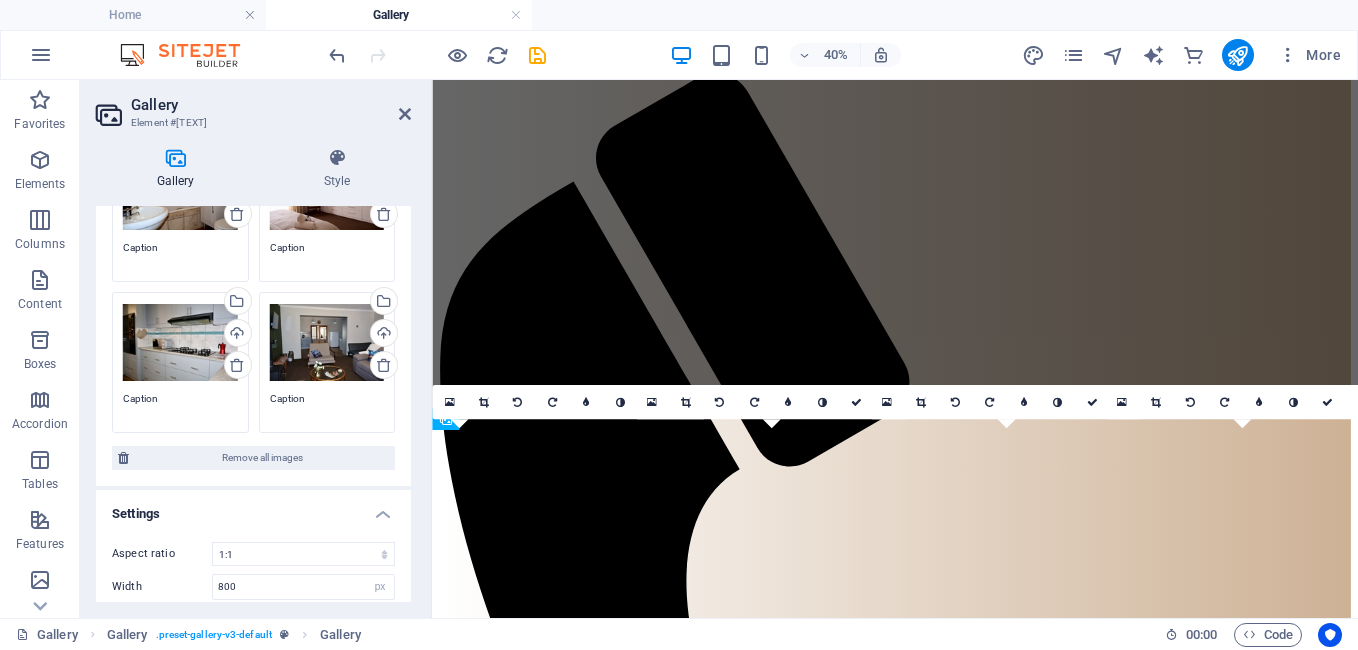 scroll, scrollTop: 801, scrollLeft: 0, axis: vertical 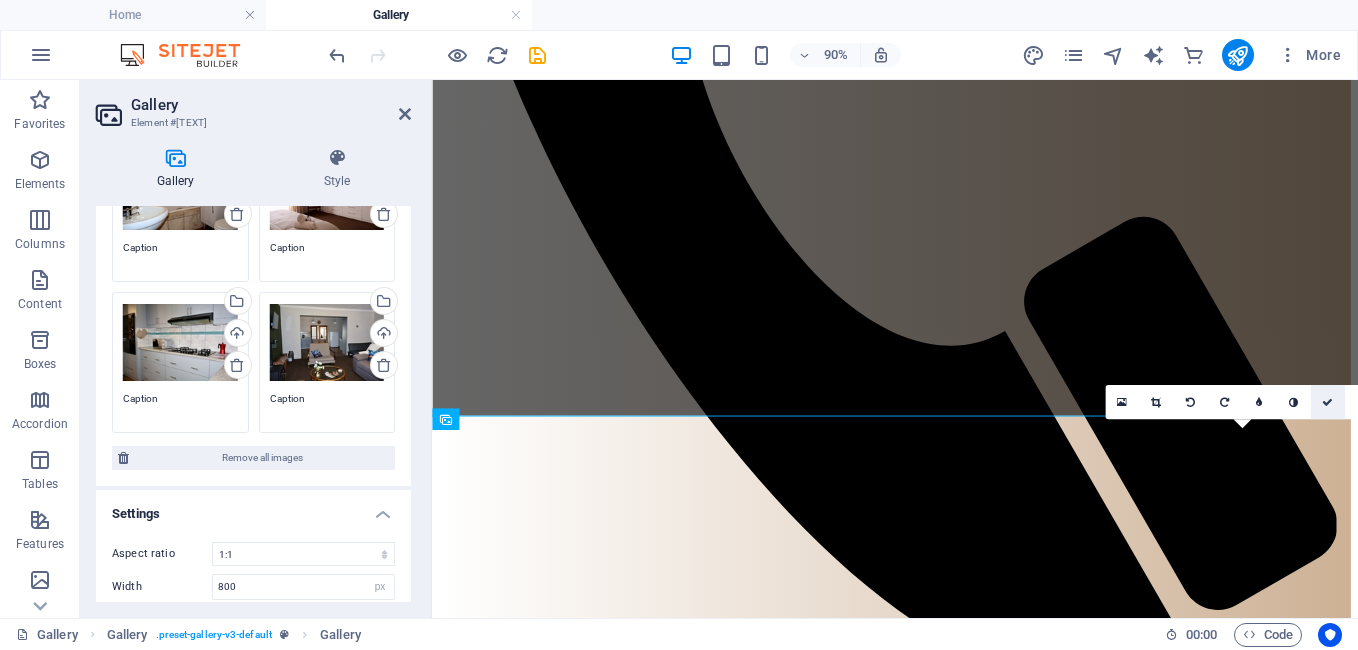 click at bounding box center (1327, 402) 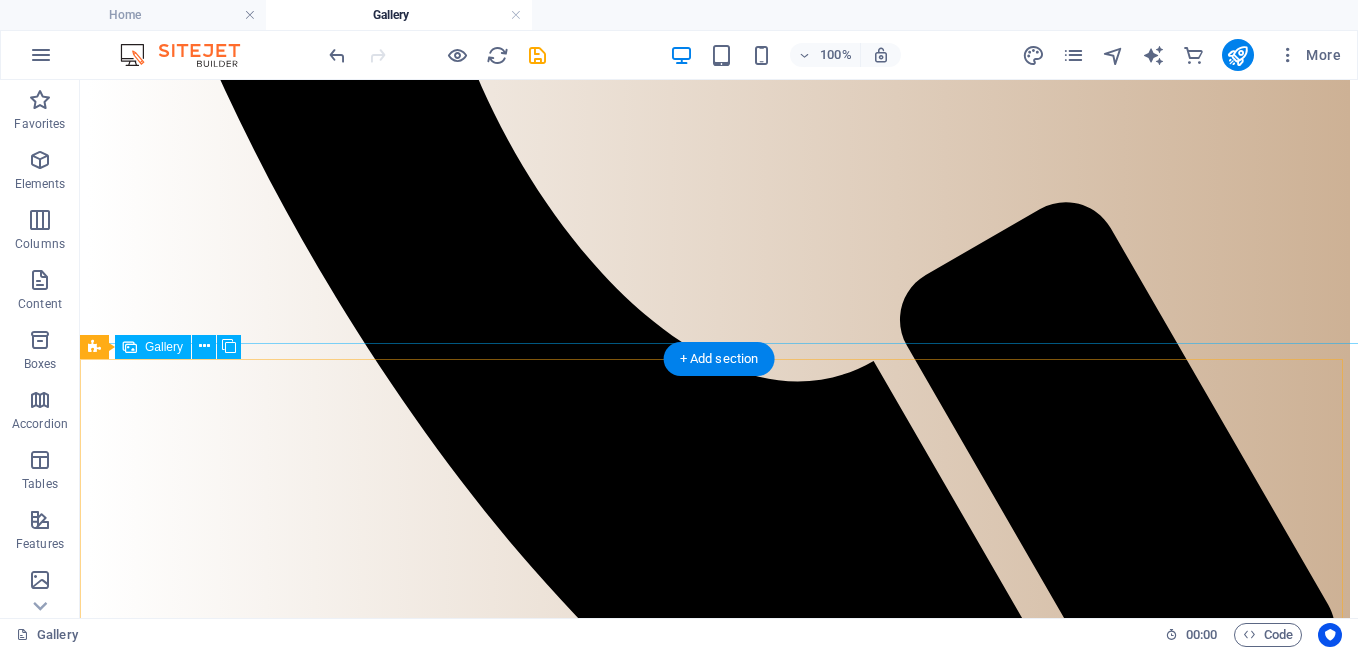 scroll, scrollTop: 1135, scrollLeft: 0, axis: vertical 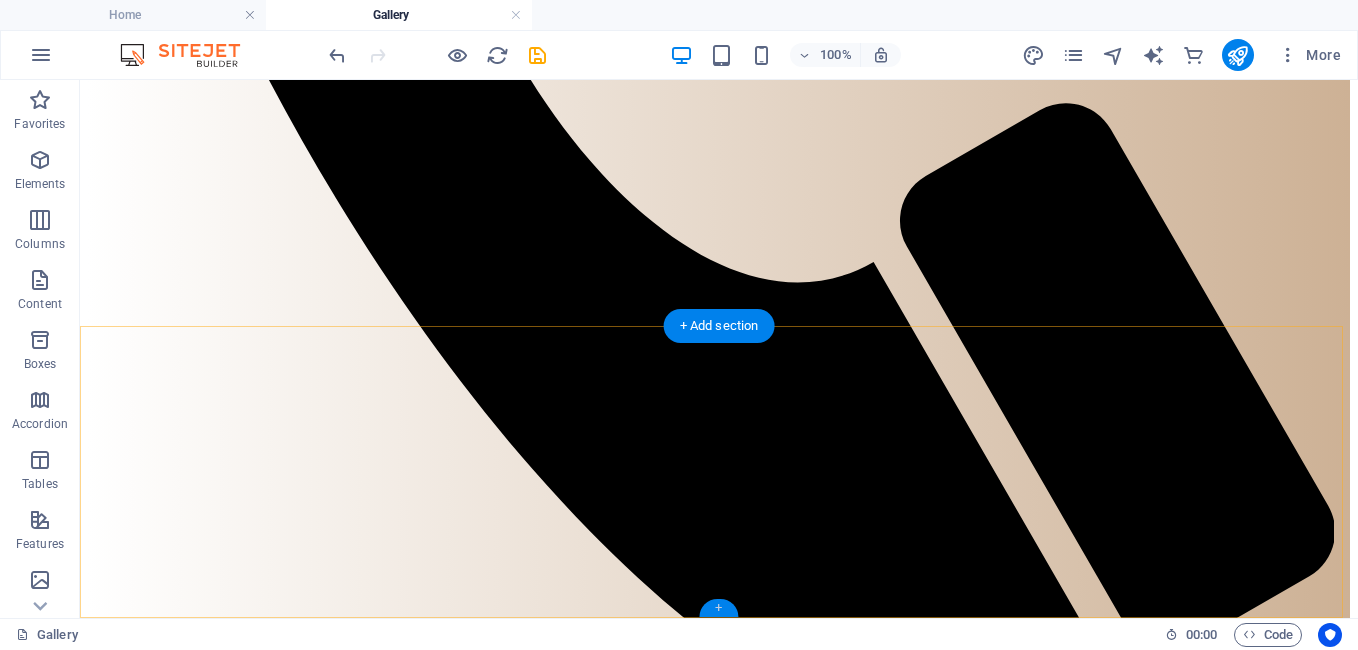 click on "+" at bounding box center [718, 608] 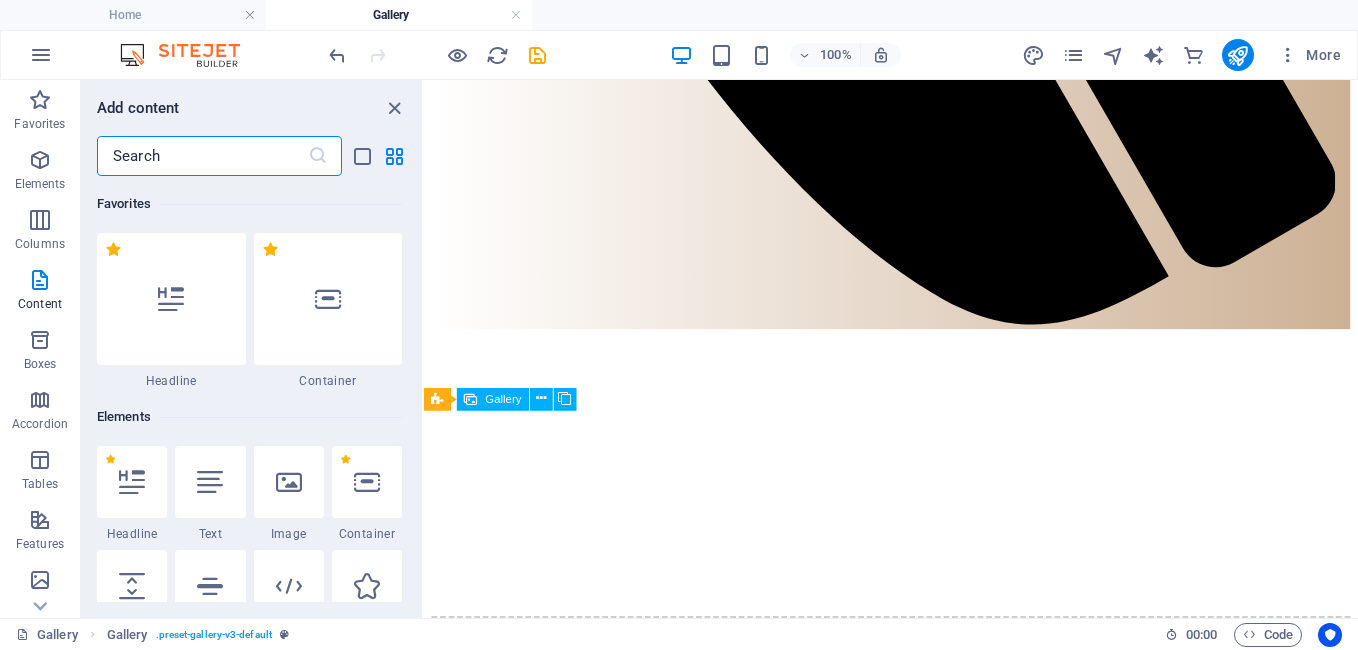 scroll, scrollTop: 807, scrollLeft: 0, axis: vertical 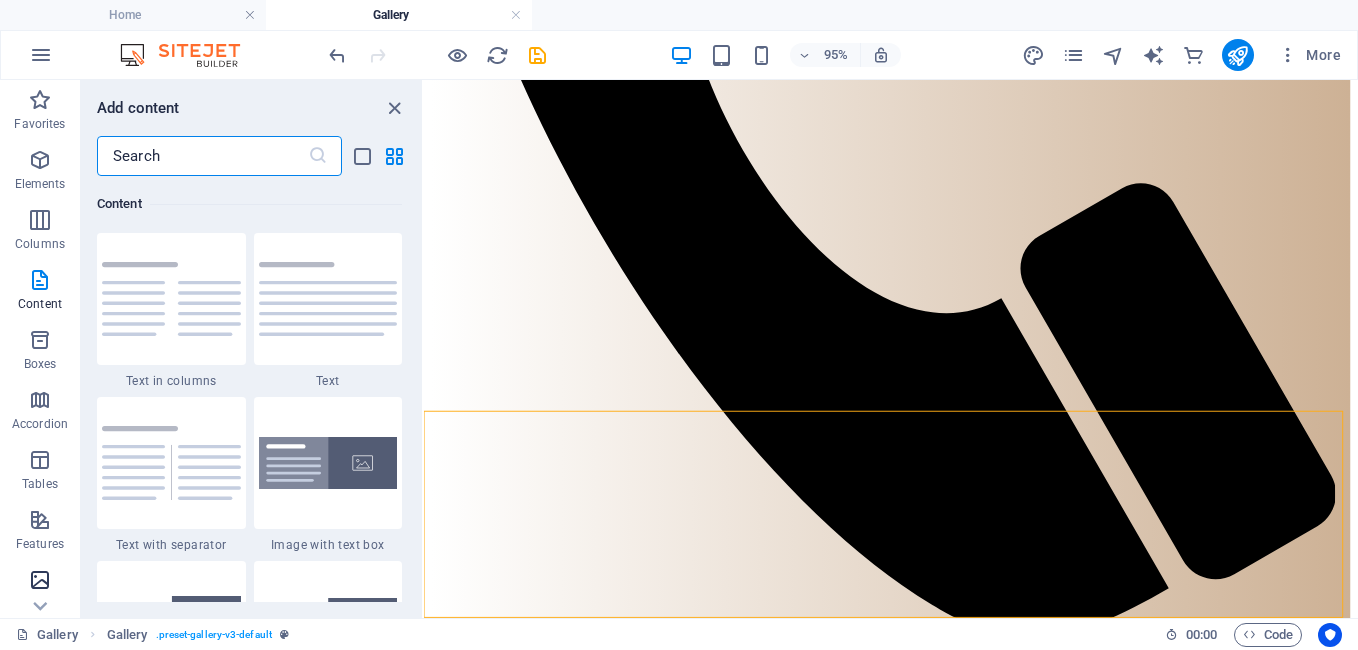 click at bounding box center [40, 580] 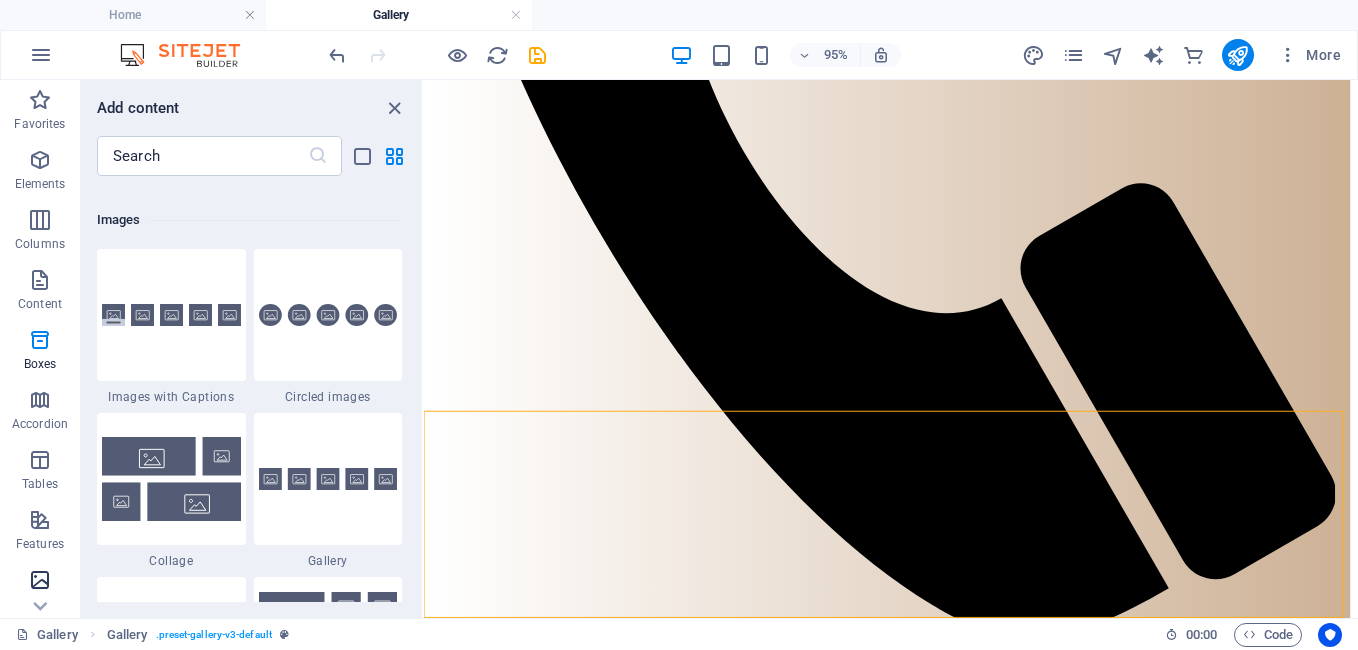 scroll, scrollTop: 10140, scrollLeft: 0, axis: vertical 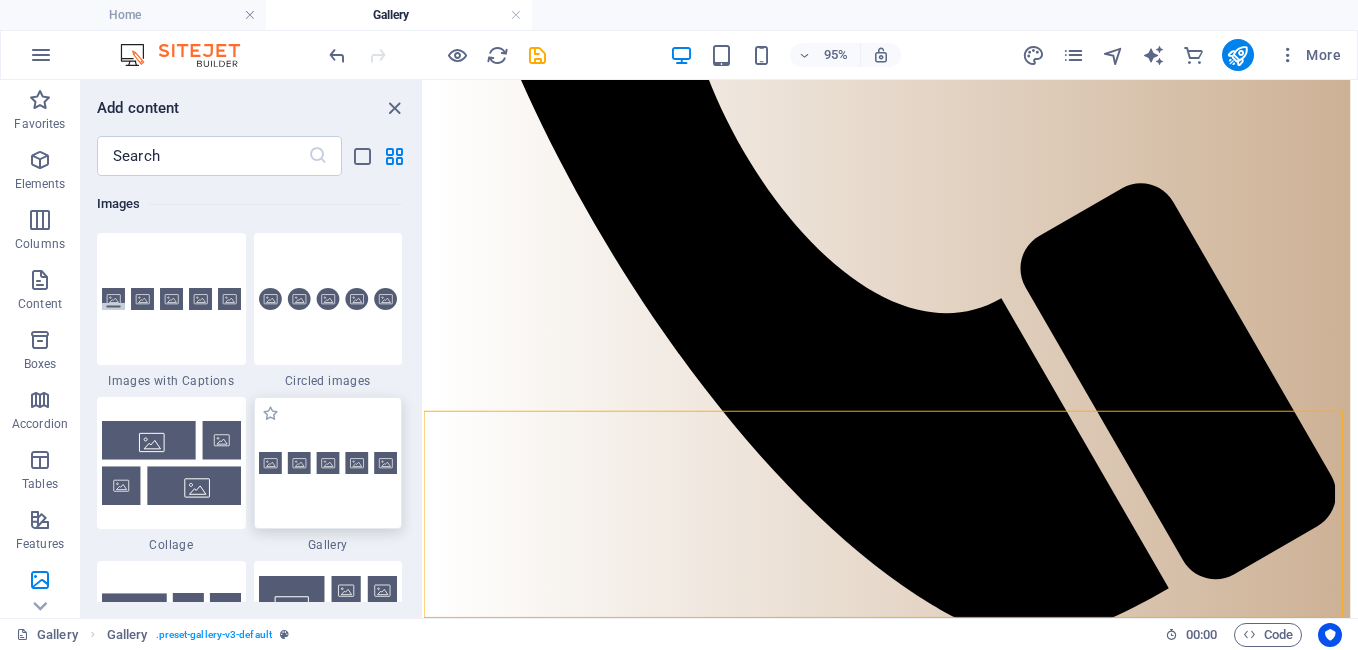 click at bounding box center (328, 463) 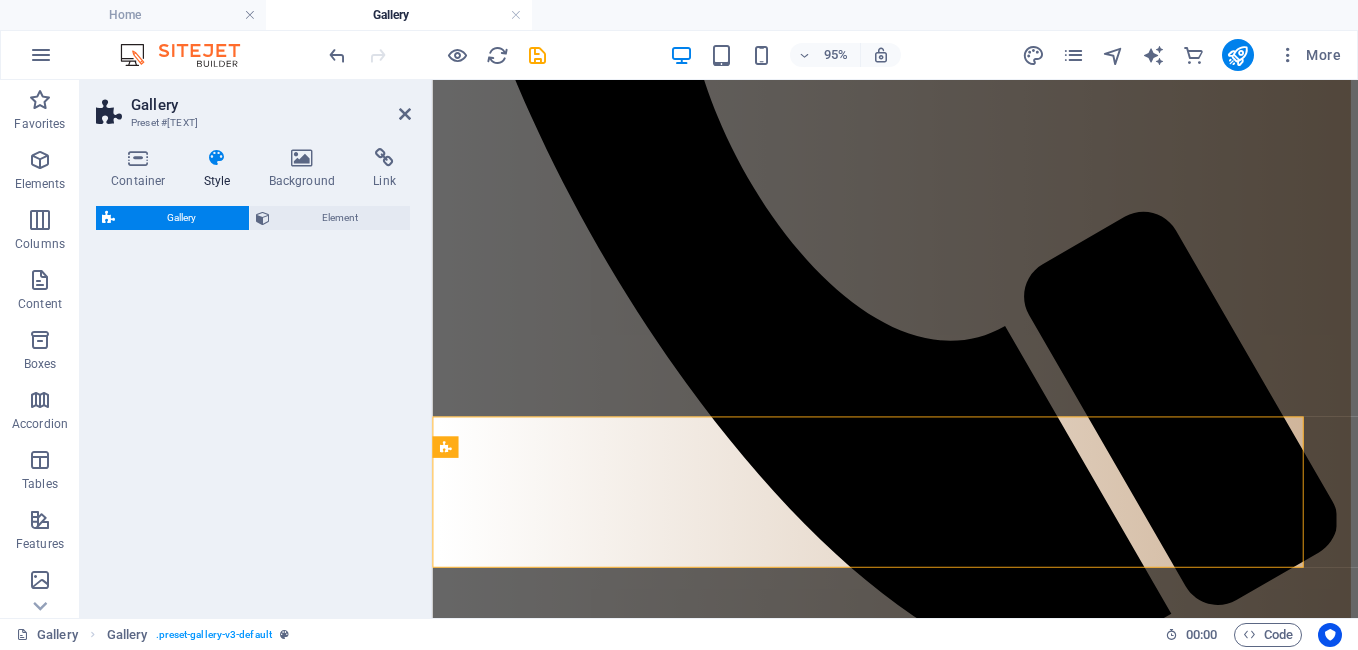 scroll, scrollTop: 999, scrollLeft: 0, axis: vertical 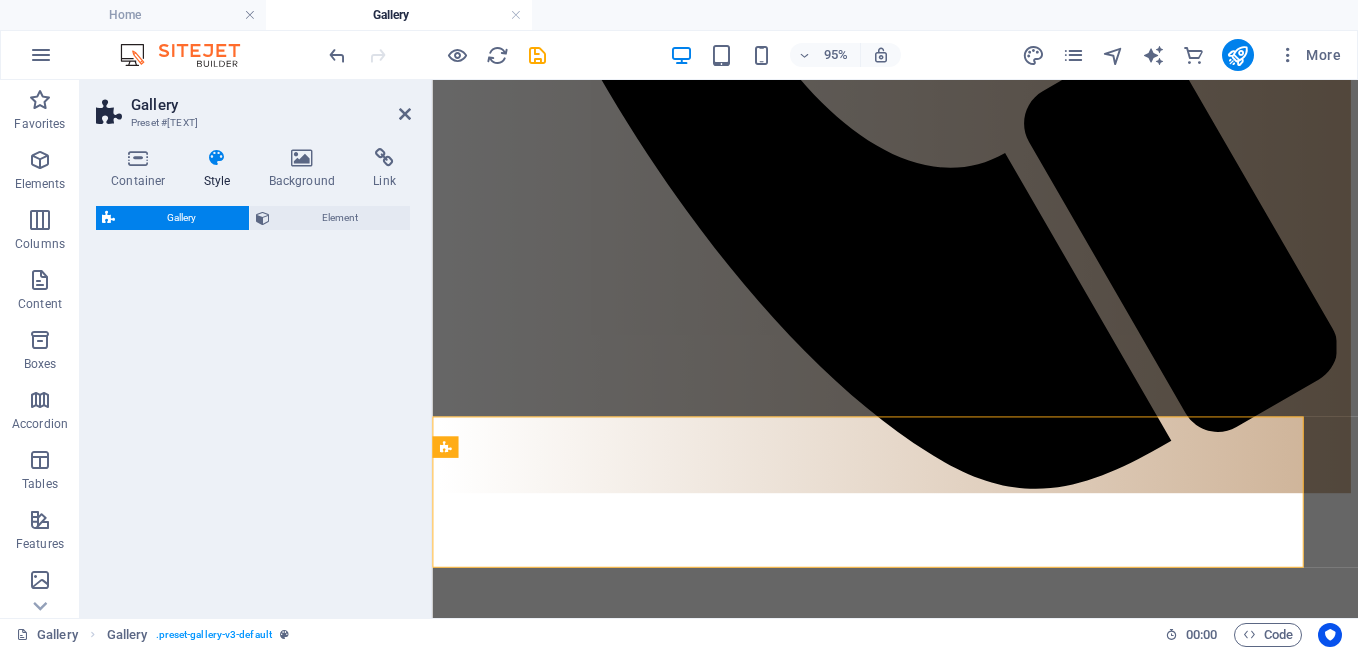 select on "rem" 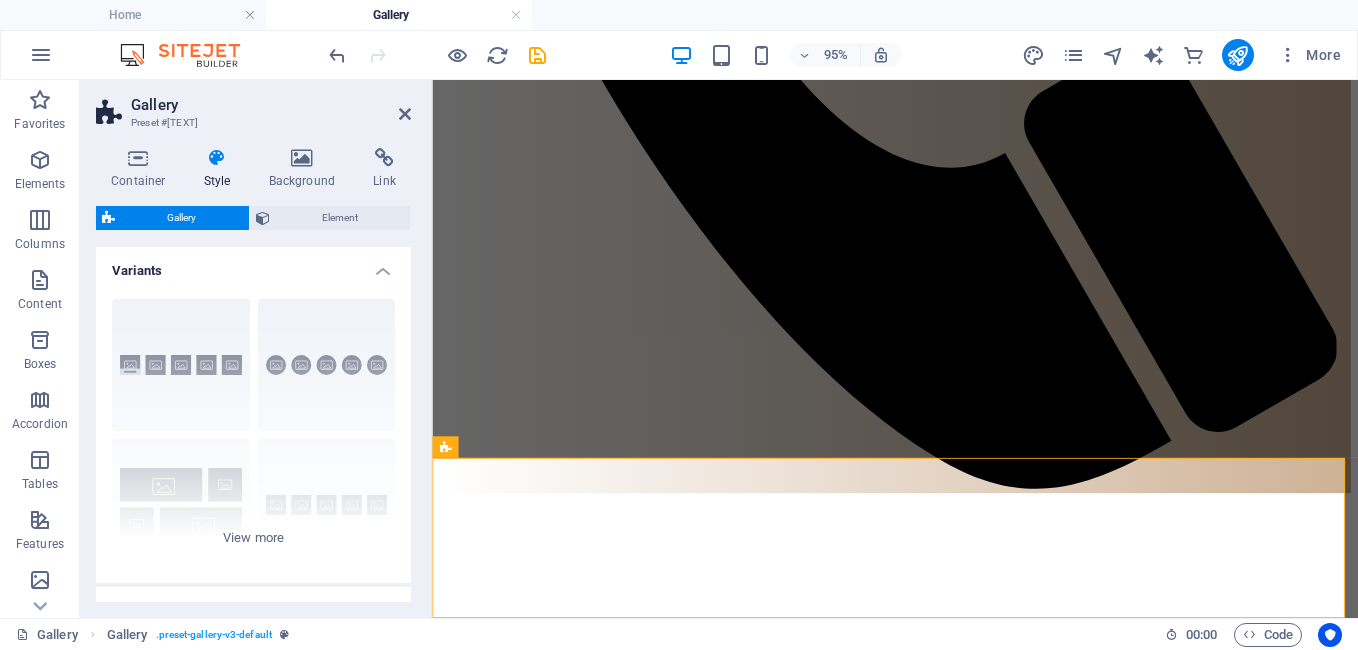 drag, startPoint x: 758, startPoint y: 574, endPoint x: 563, endPoint y: 616, distance: 199.4718 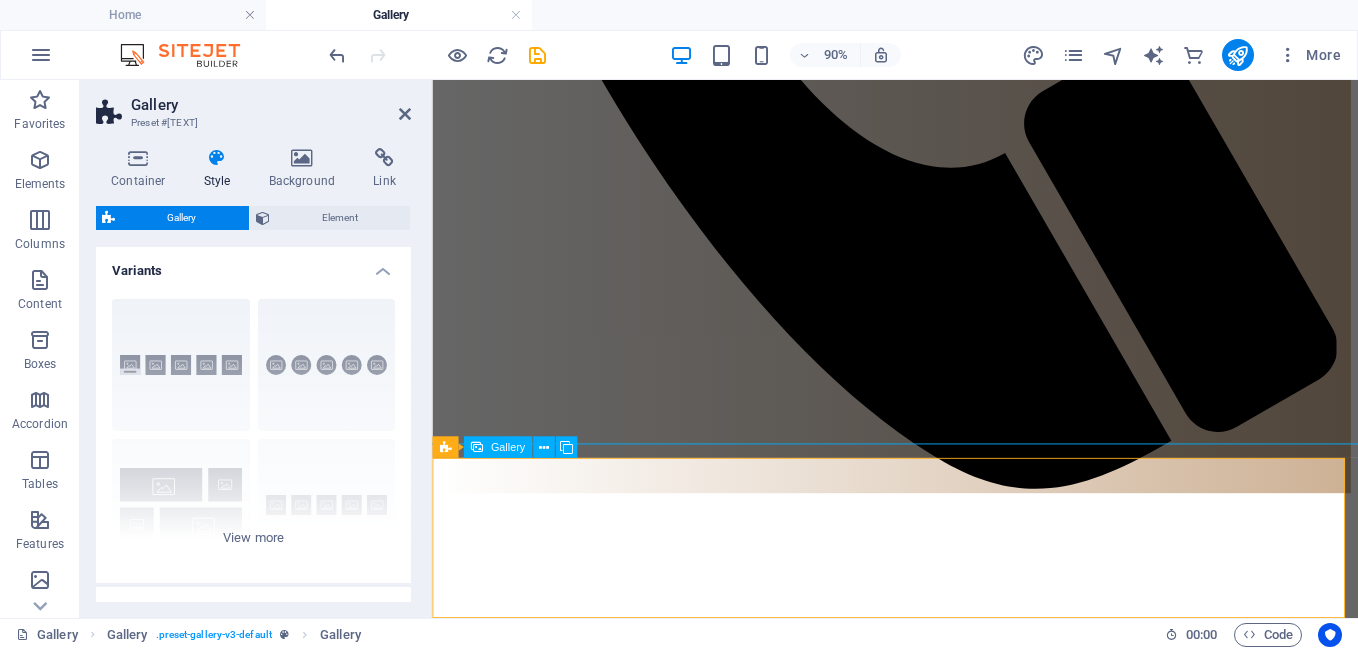click at bounding box center [880, 21169] 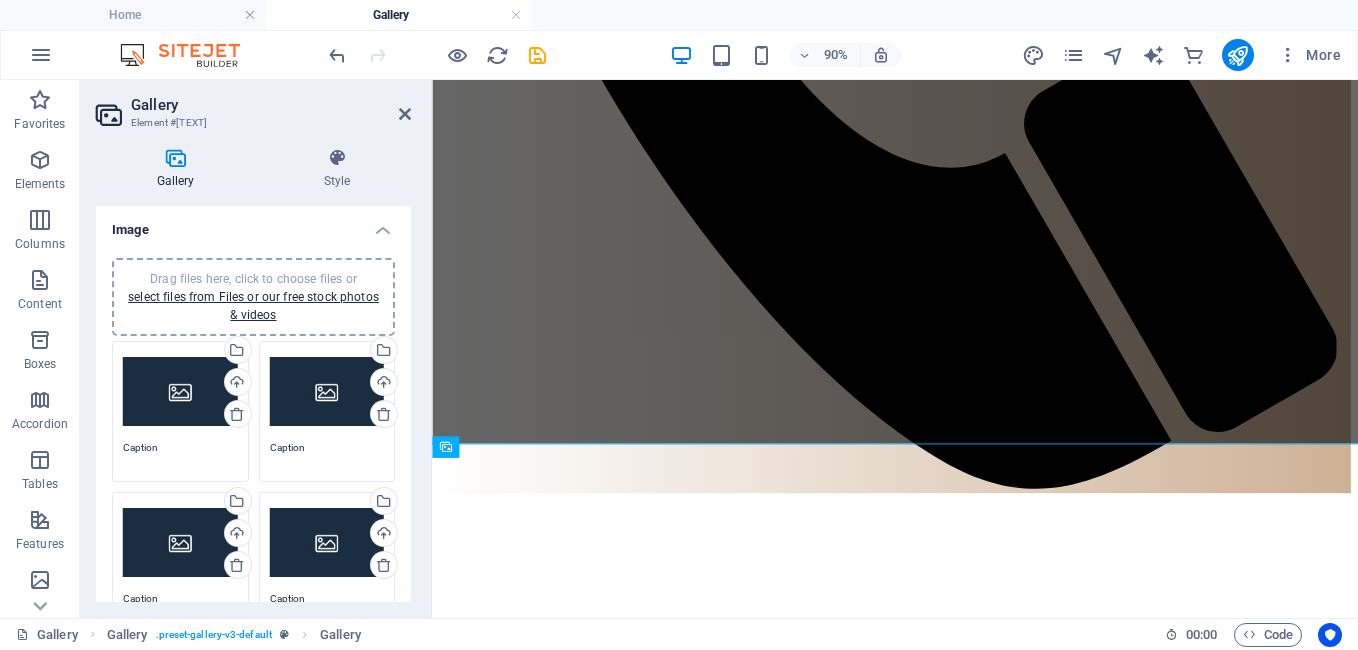 click on "Drag files here, click to choose files or select files from Files or our free stock photos & videos" at bounding box center (180, 392) 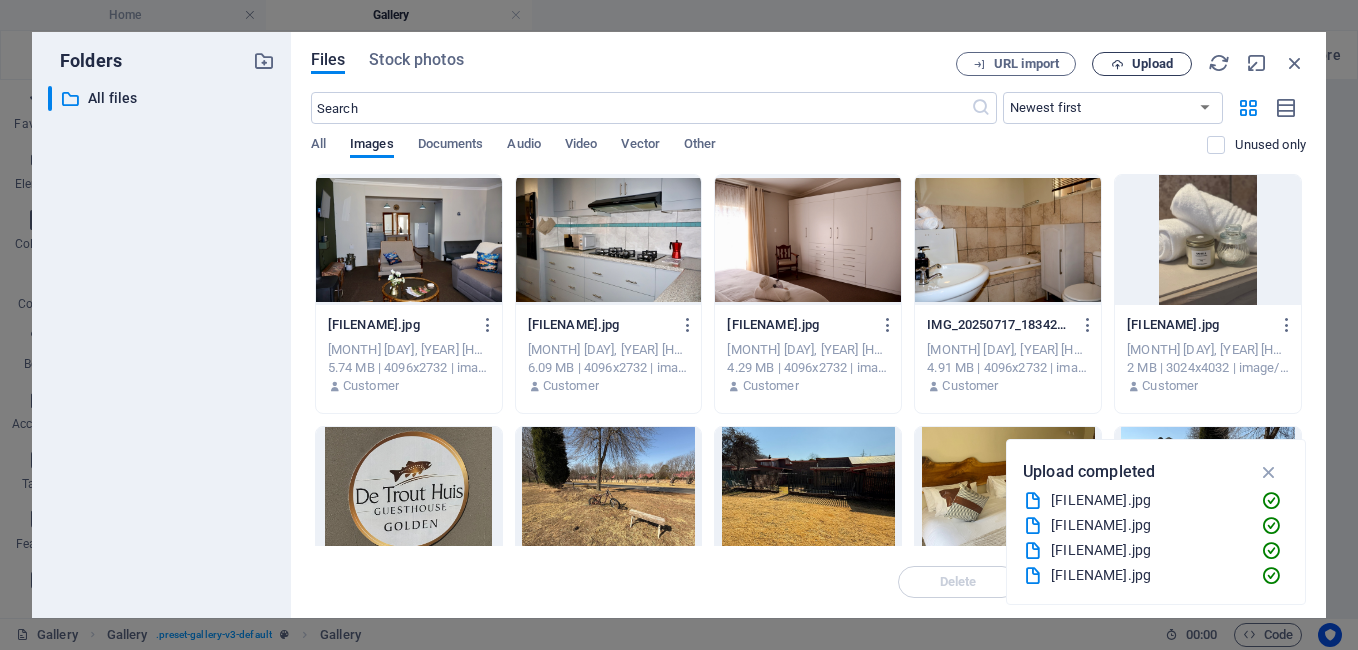 click on "Upload" at bounding box center (1152, 64) 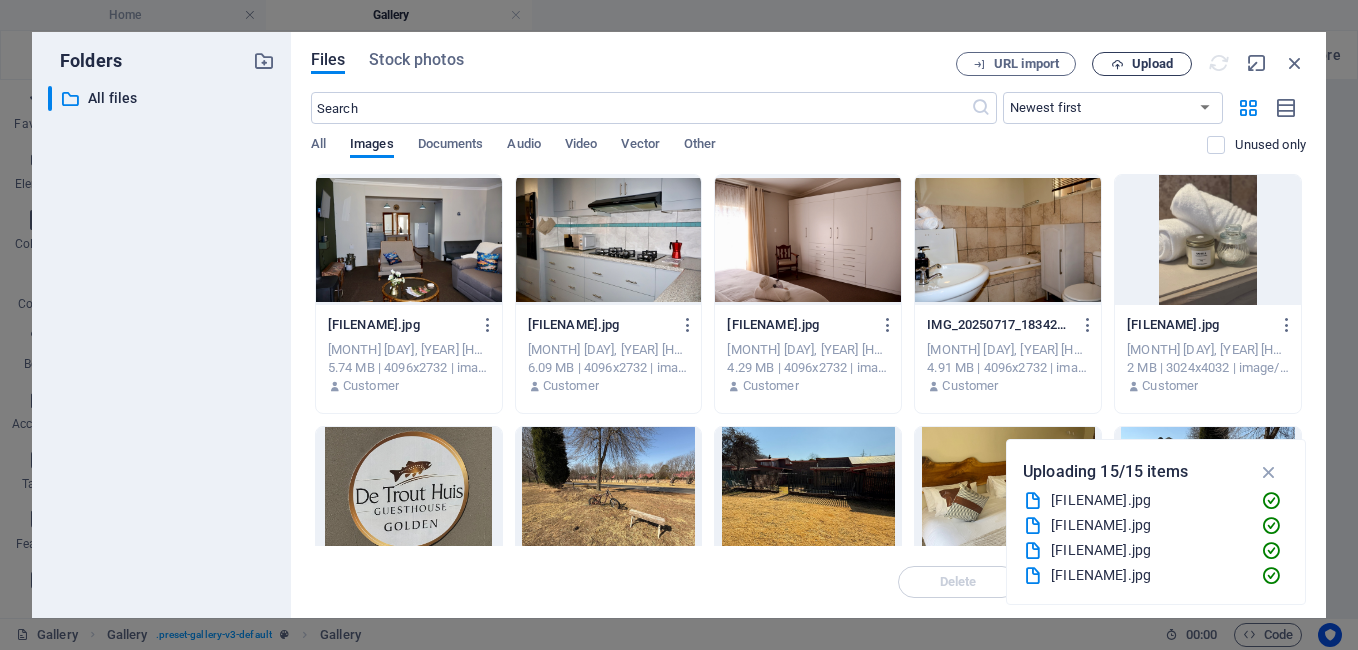 click on "Upload" at bounding box center (1152, 64) 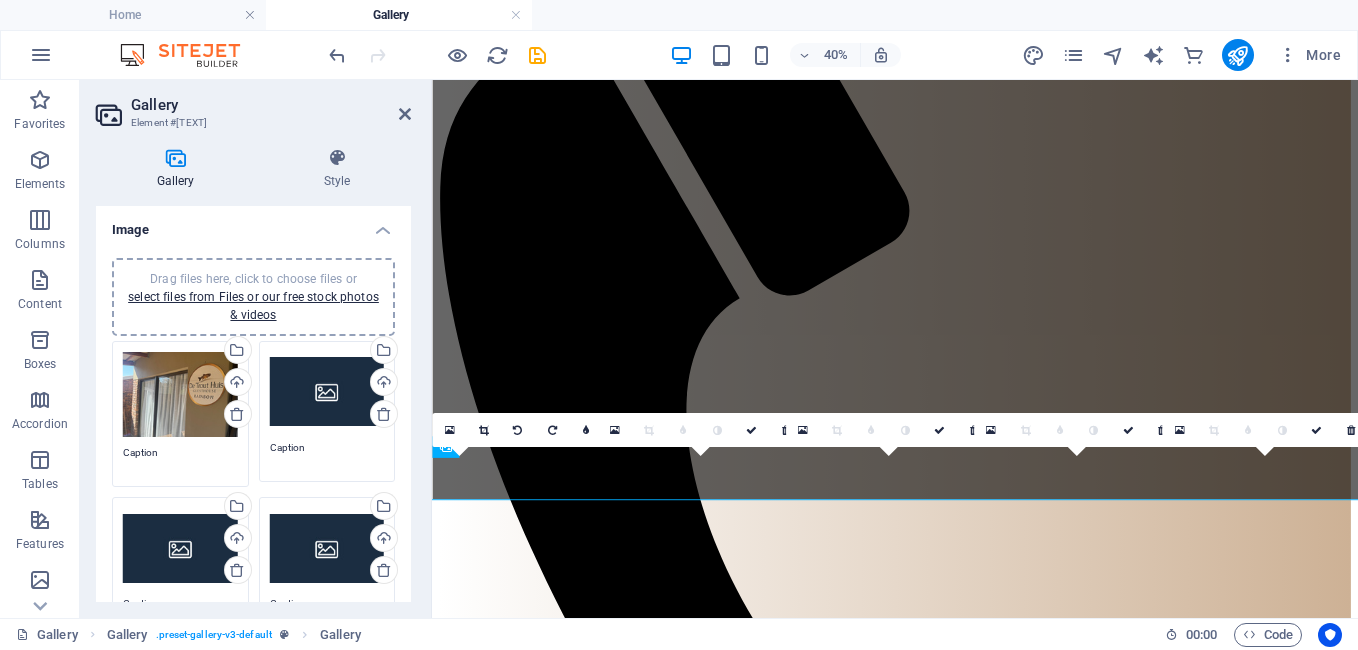 scroll, scrollTop: 999, scrollLeft: 0, axis: vertical 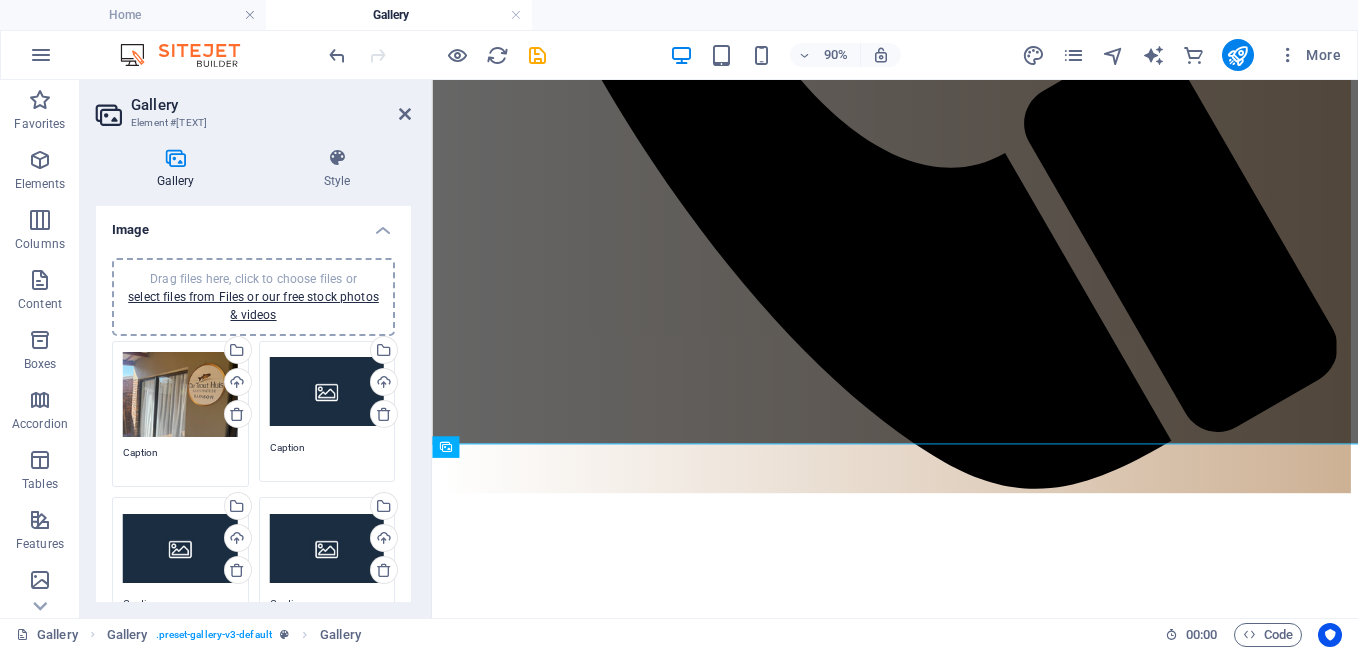 click on "Drag files here, click to choose files or select files from Files or our free stock photos & videos" at bounding box center [327, 392] 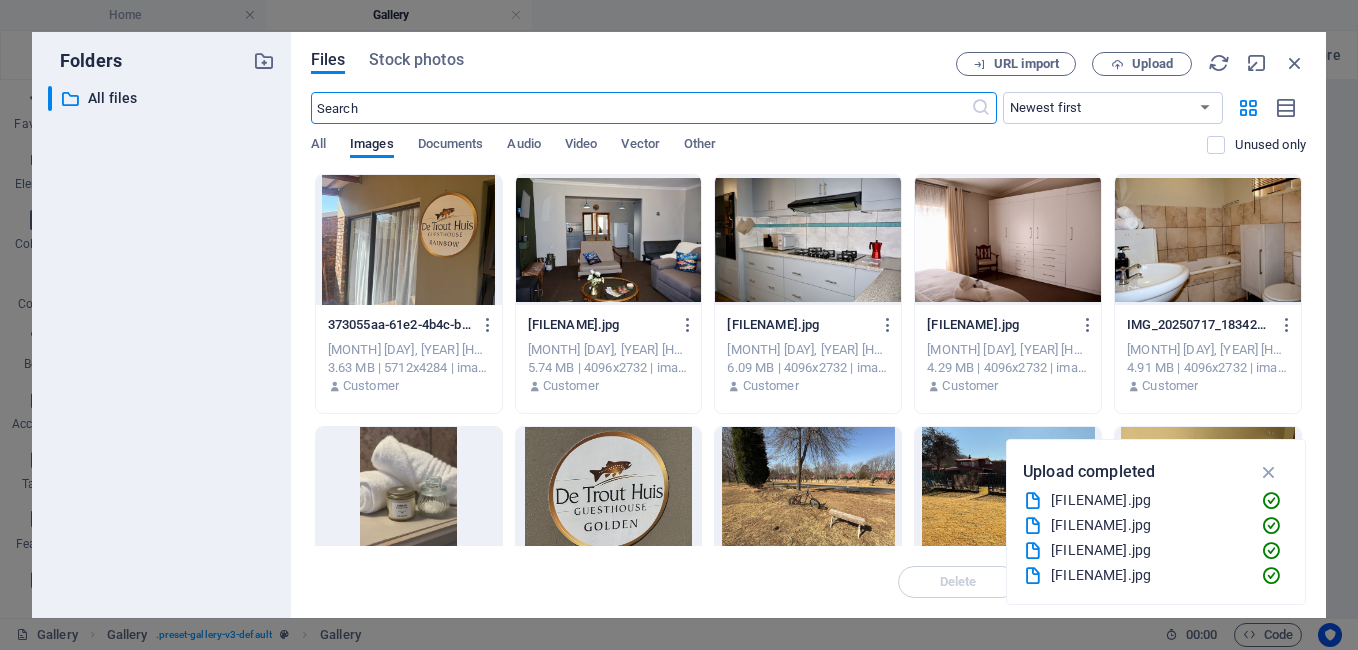 scroll, scrollTop: 326, scrollLeft: 0, axis: vertical 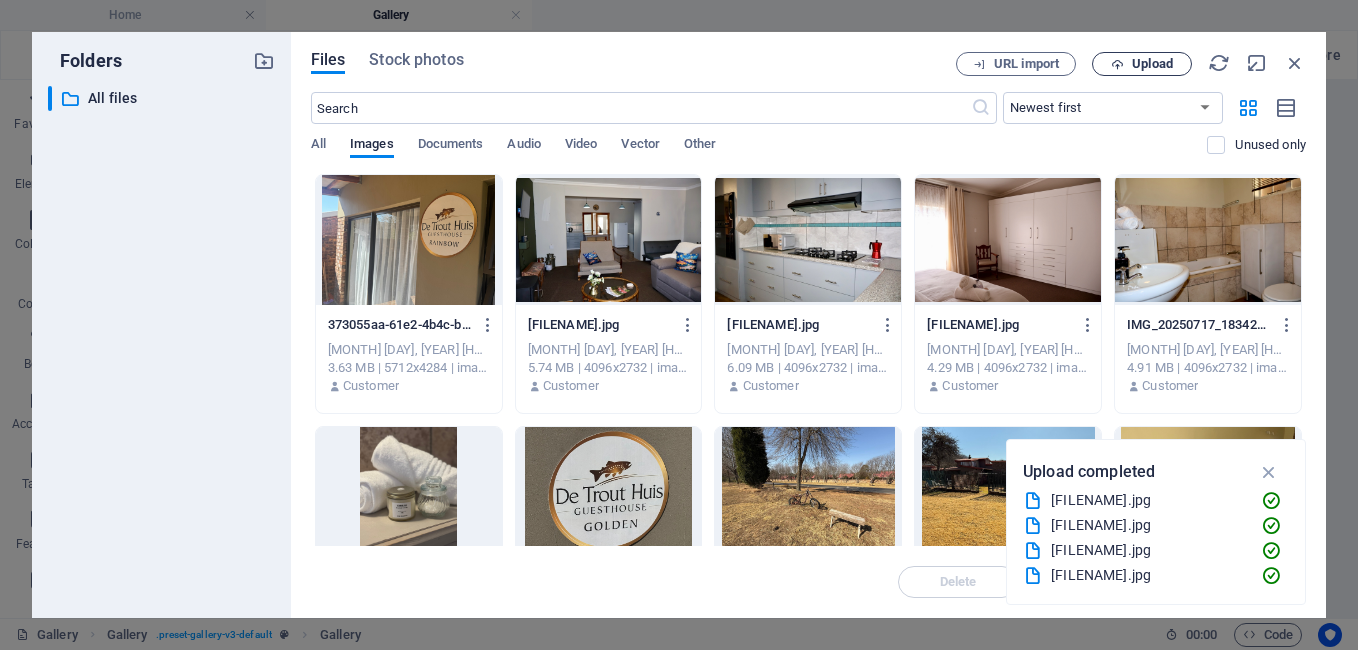 click on "Upload" at bounding box center [1152, 64] 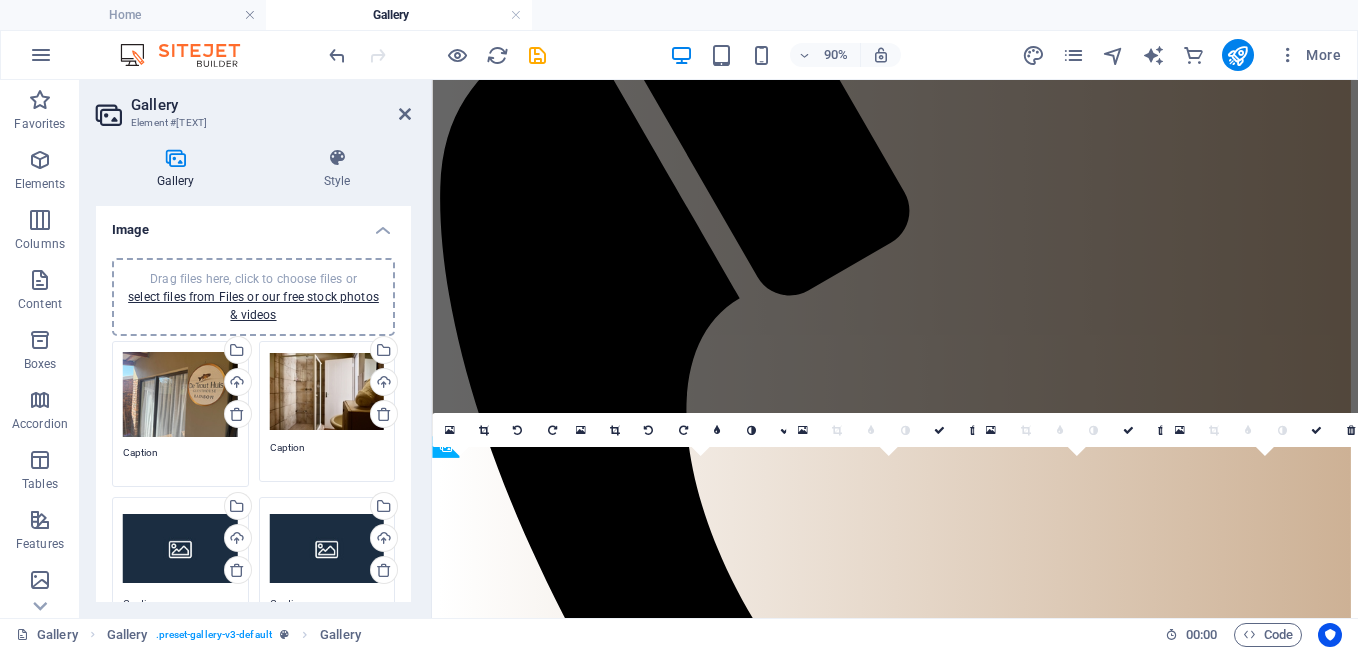 scroll, scrollTop: 999, scrollLeft: 0, axis: vertical 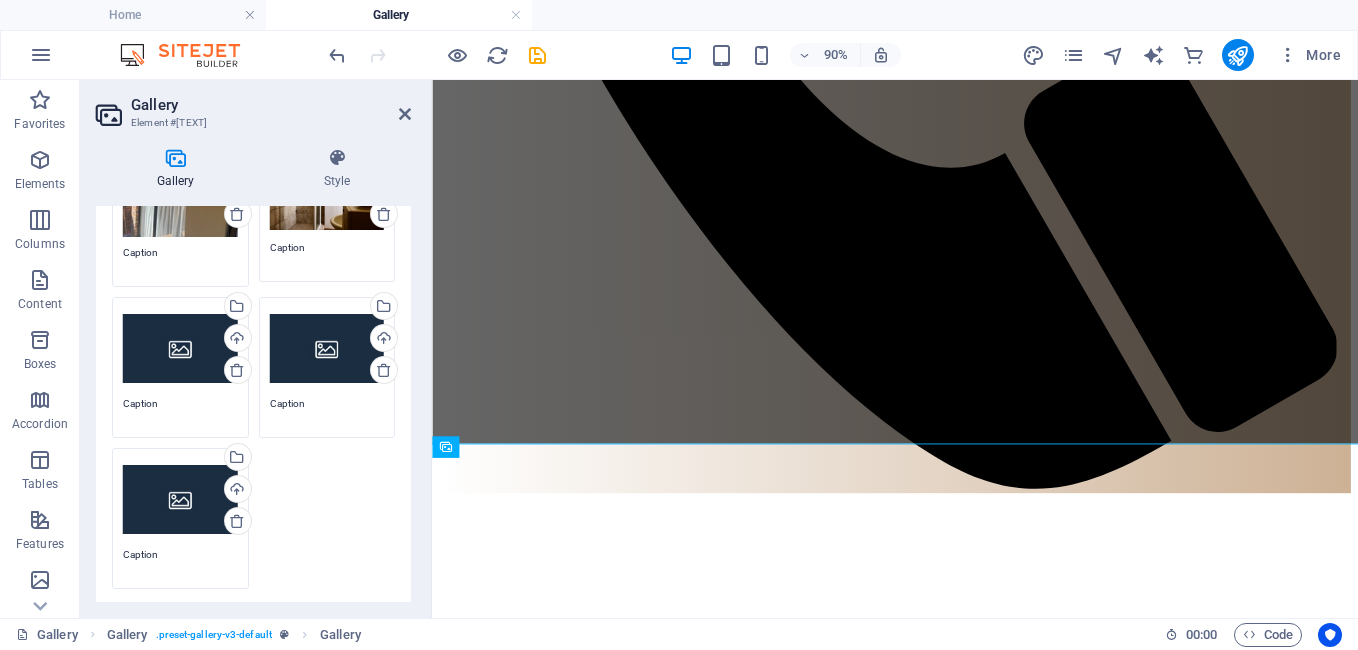 click on "Drag files here, click to choose files or select files from Files or our free stock photos & videos" at bounding box center (180, 348) 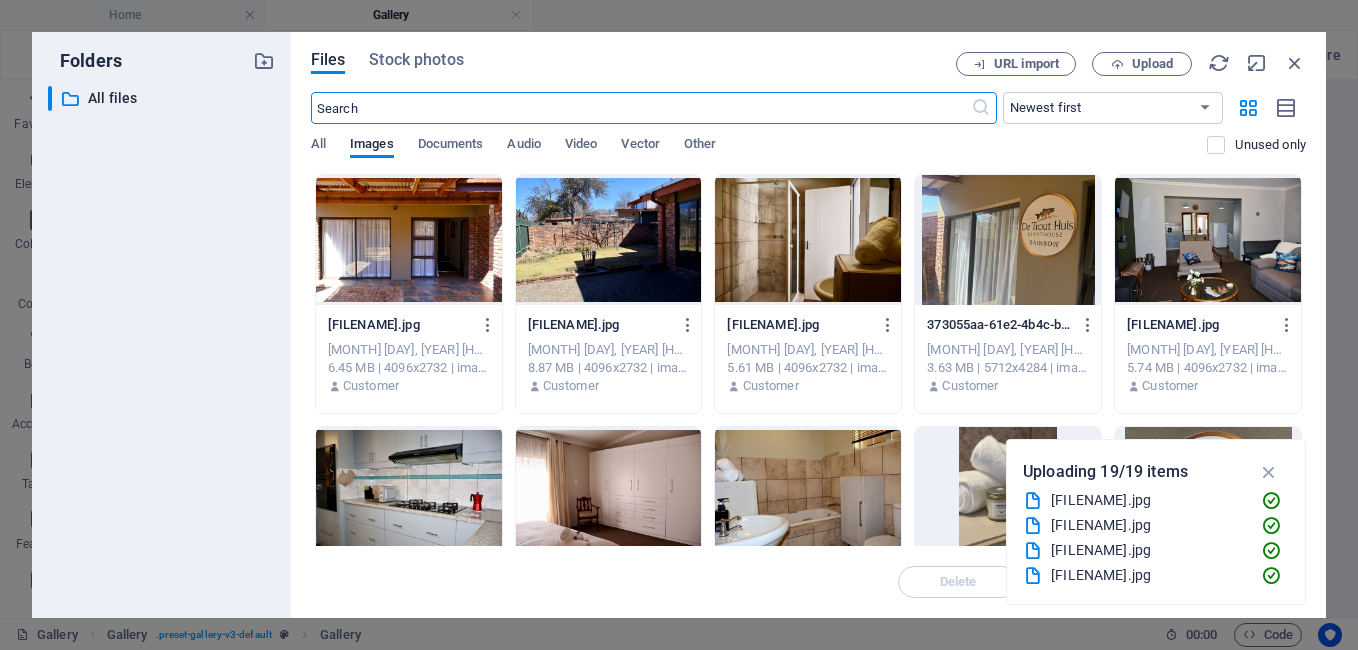 scroll, scrollTop: 326, scrollLeft: 0, axis: vertical 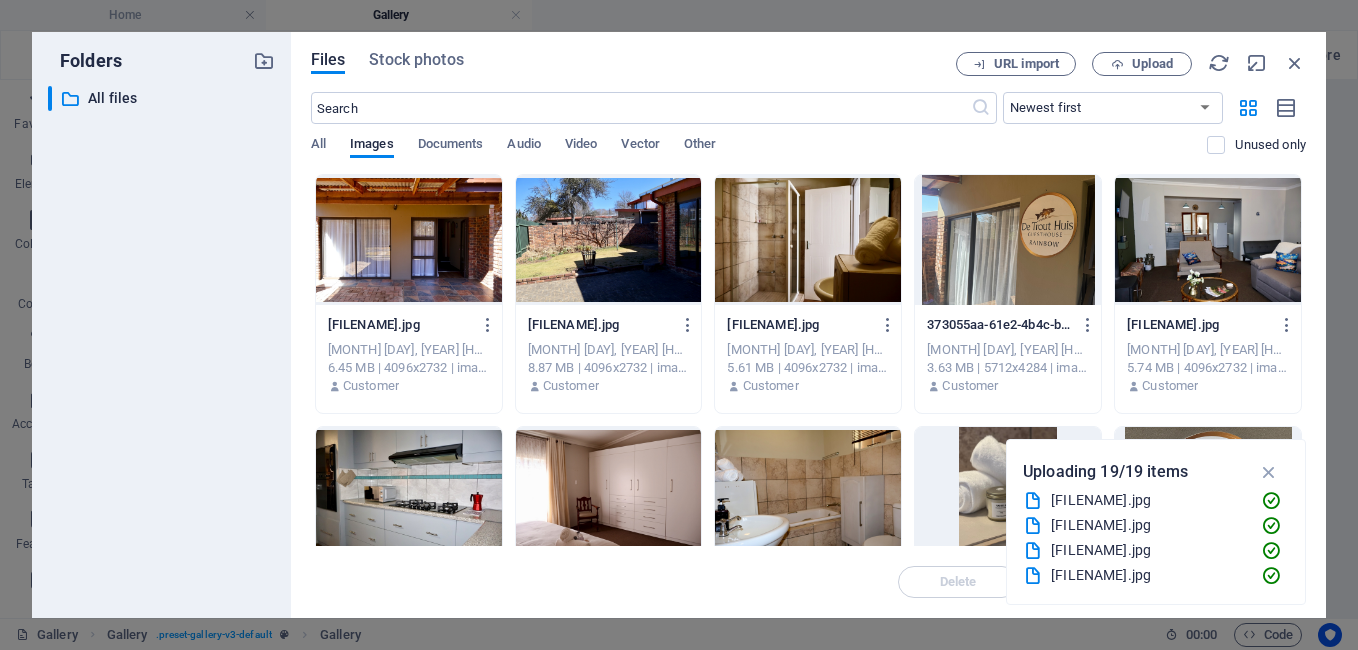 click at bounding box center [409, 240] 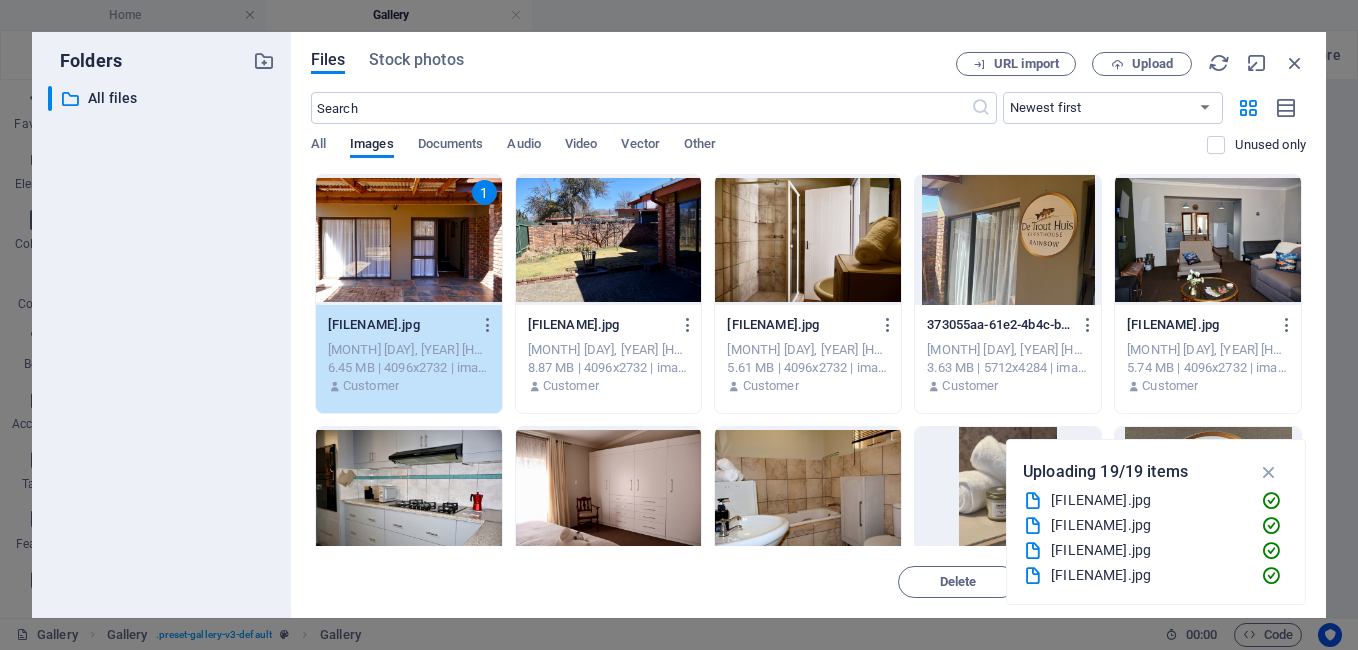 click on "1" at bounding box center (409, 240) 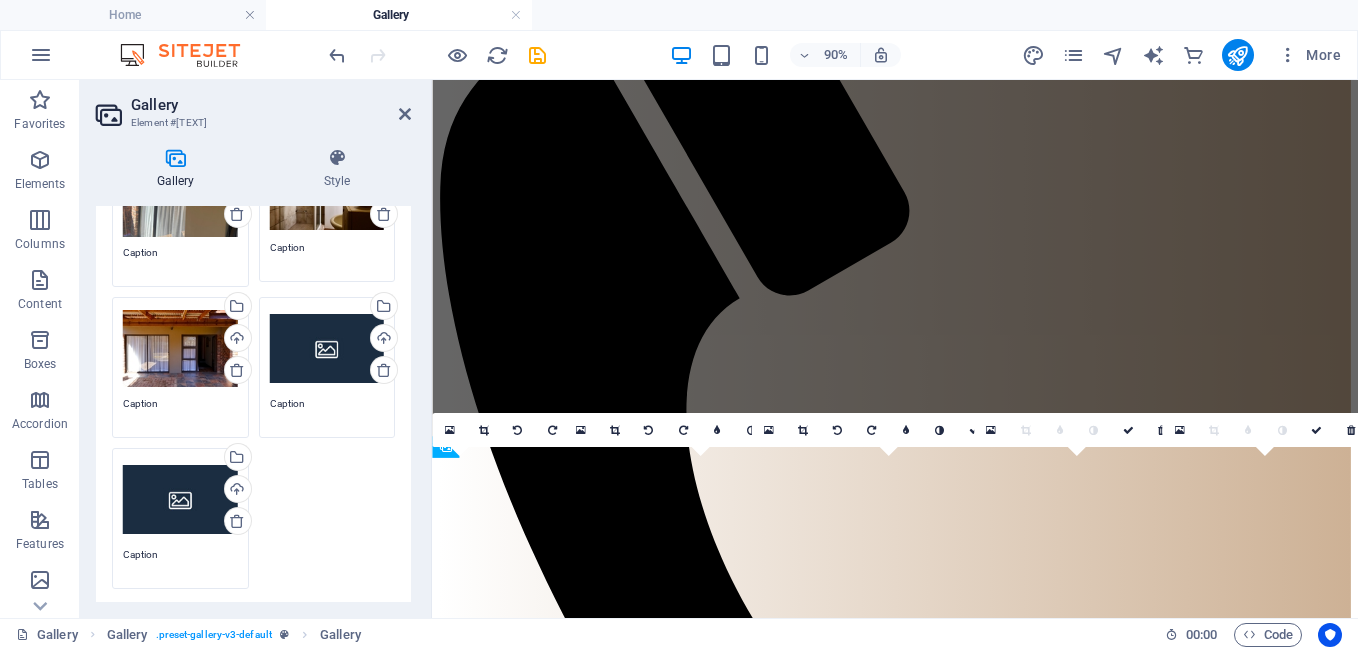scroll, scrollTop: 999, scrollLeft: 0, axis: vertical 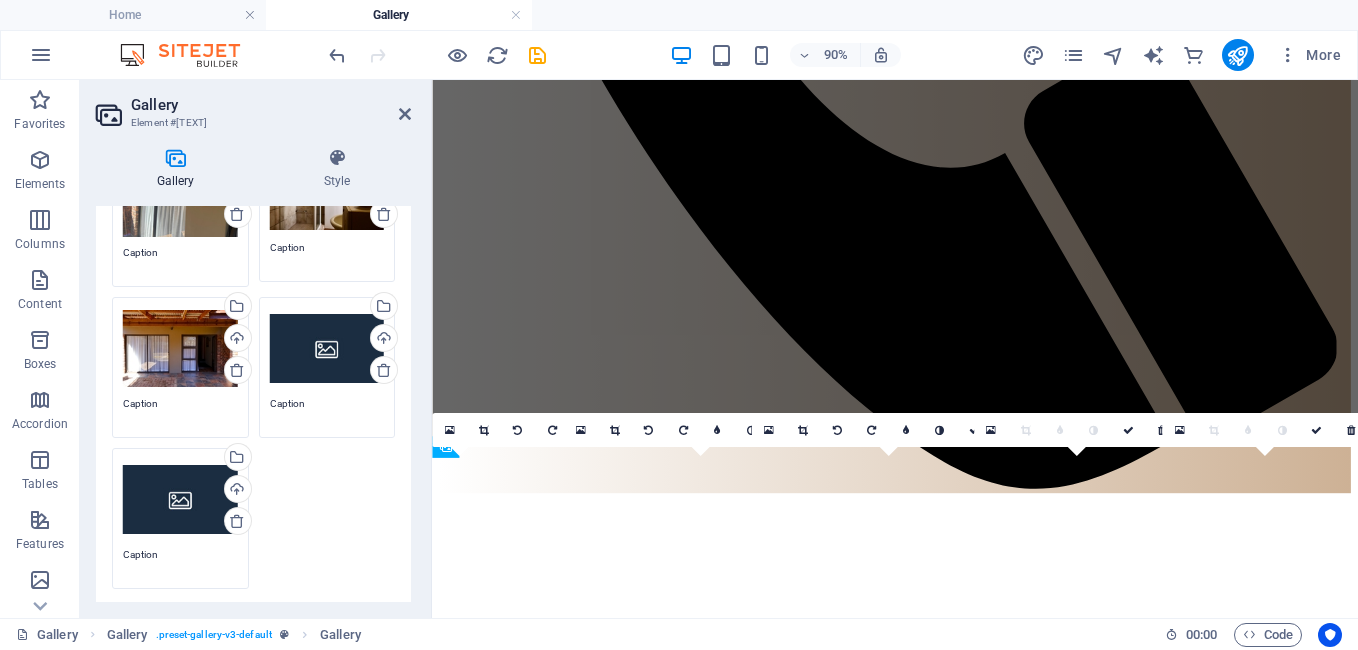 click on "Drag files here, click to choose files or select files from Files or our free stock photos & videos" at bounding box center [327, 348] 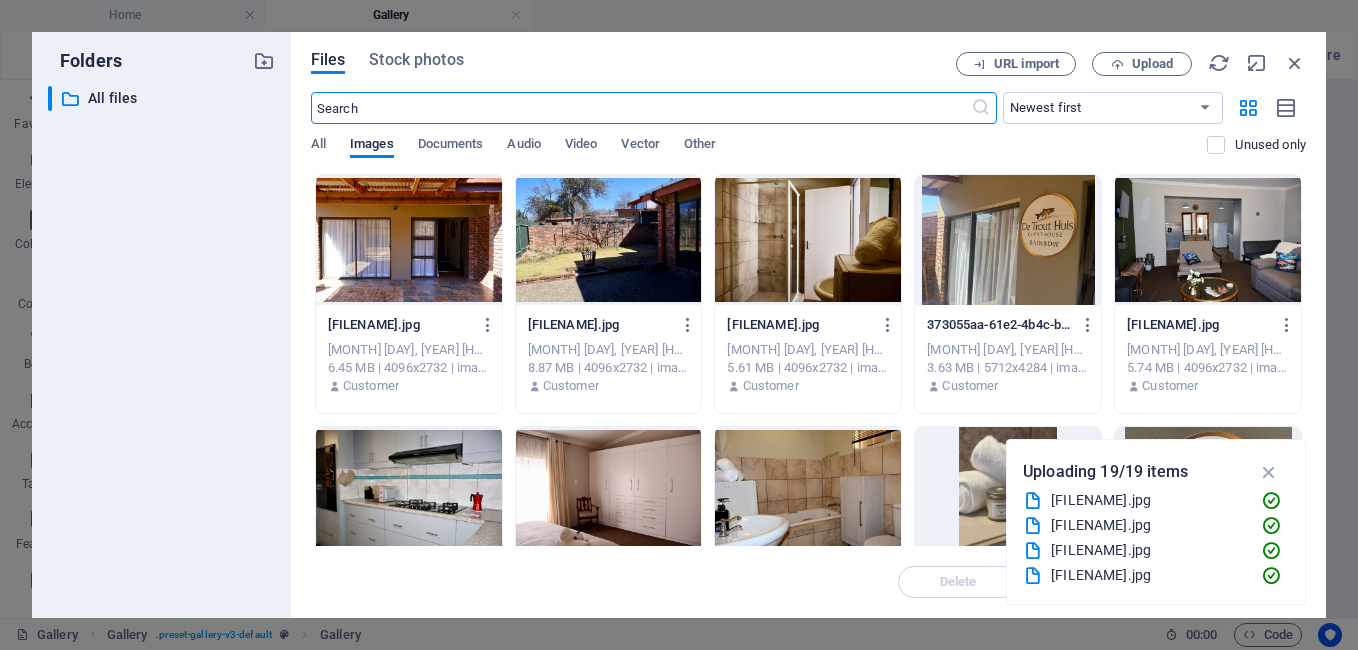 scroll, scrollTop: 326, scrollLeft: 0, axis: vertical 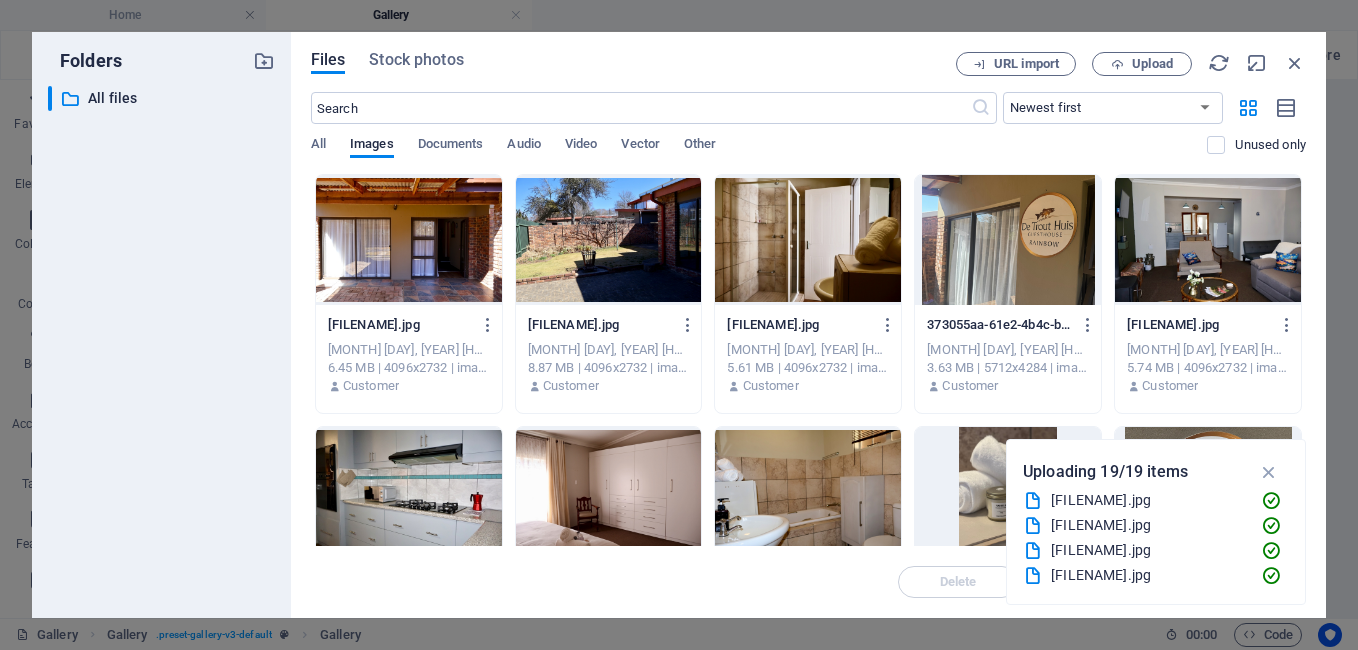 click at bounding box center (609, 240) 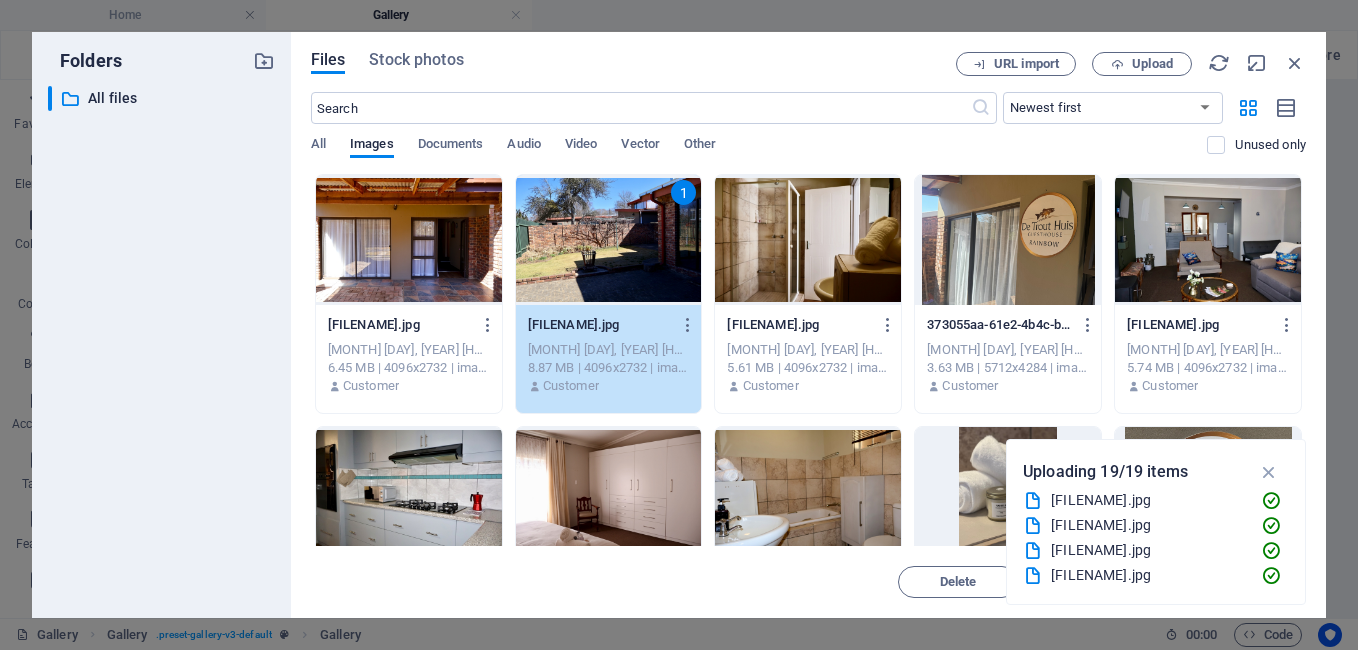 click on "1" at bounding box center (609, 240) 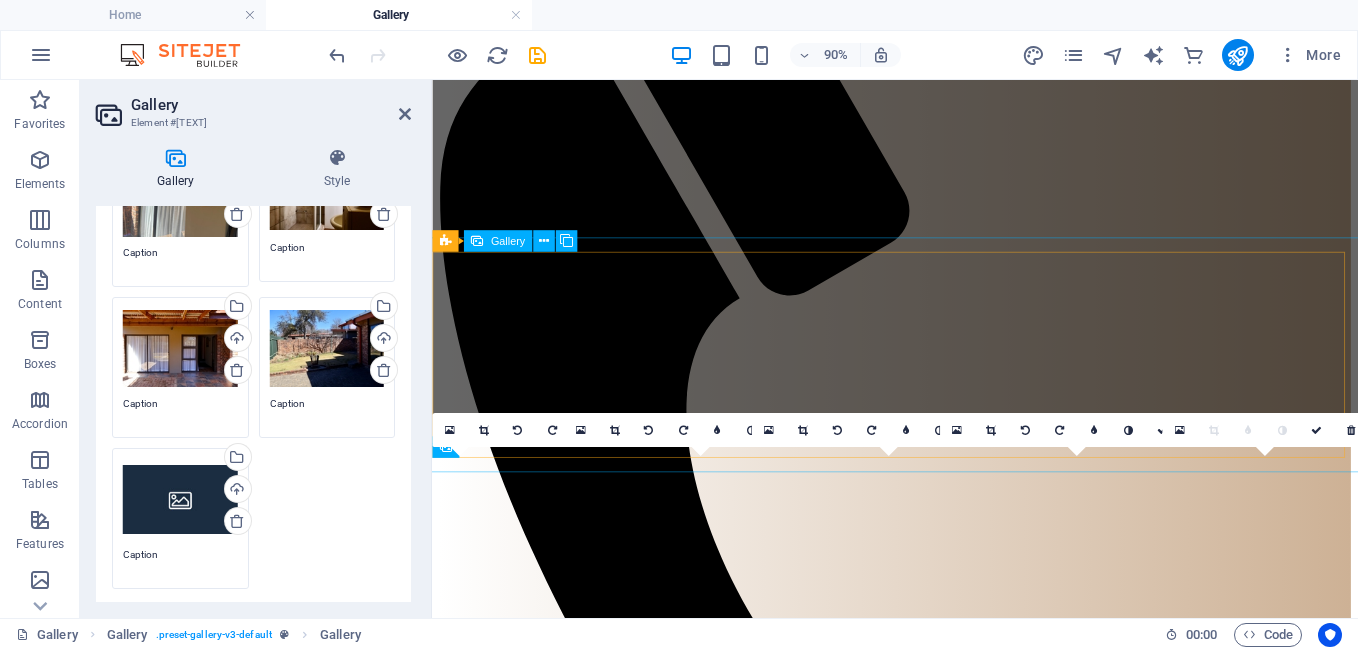 scroll, scrollTop: 999, scrollLeft: 0, axis: vertical 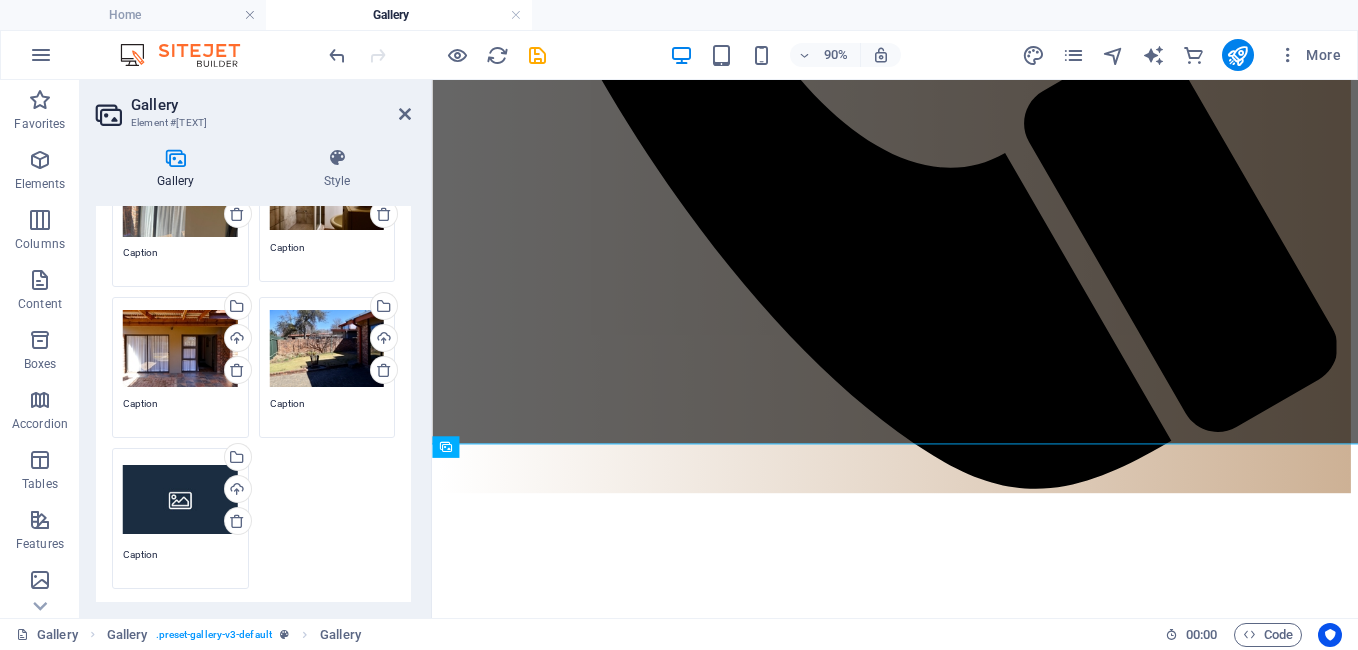 click on "Drag files here, click to choose files or select files from Files or our free stock photos & videos" at bounding box center [180, 499] 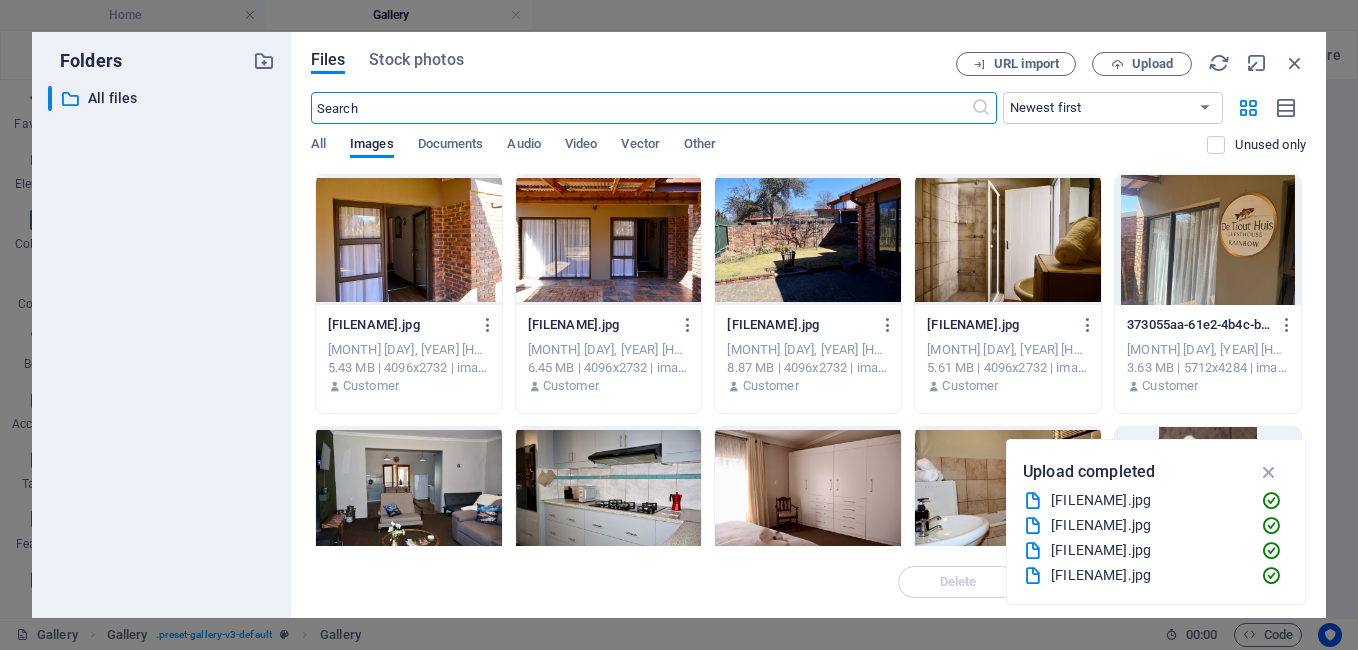 scroll, scrollTop: 326, scrollLeft: 0, axis: vertical 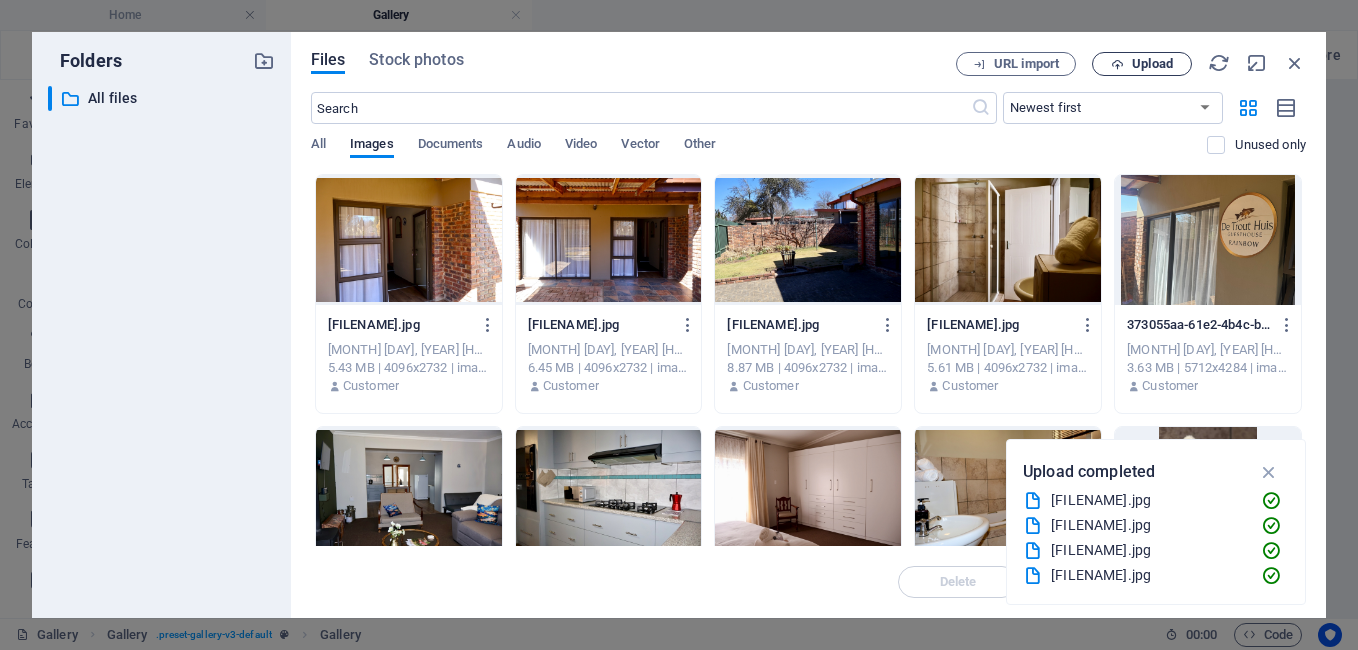 click on "Upload" at bounding box center [1152, 64] 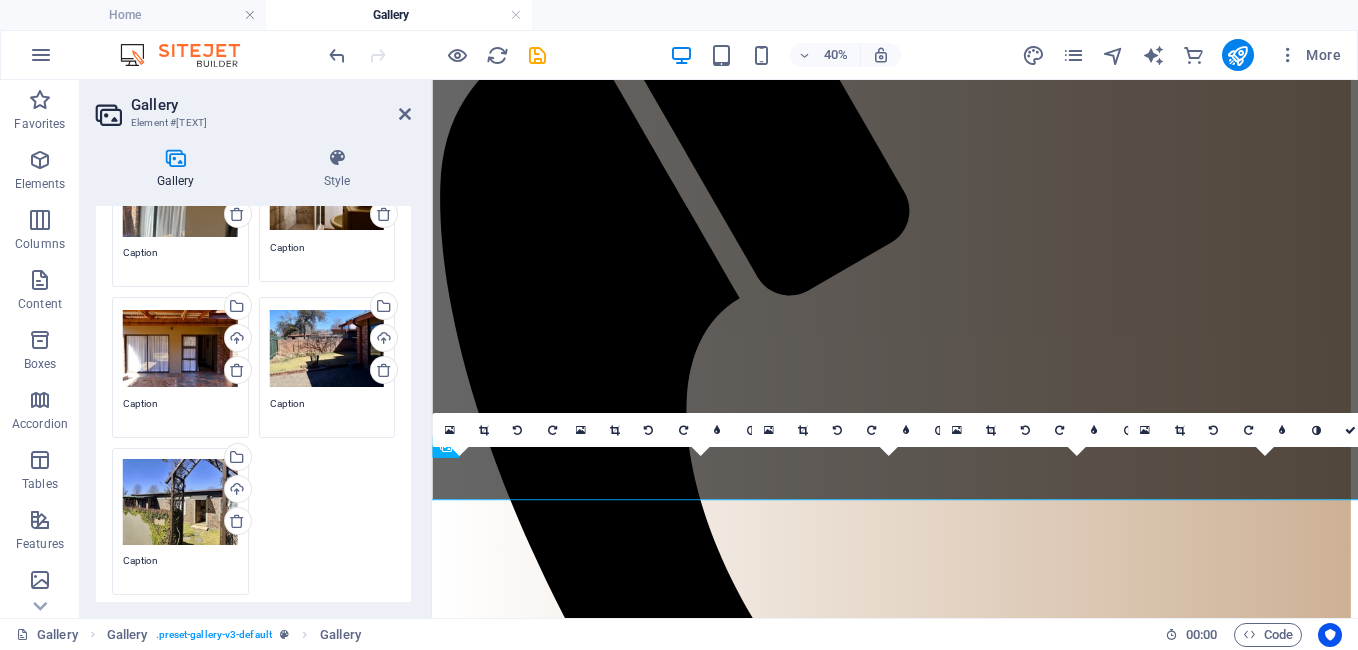 scroll, scrollTop: 999, scrollLeft: 0, axis: vertical 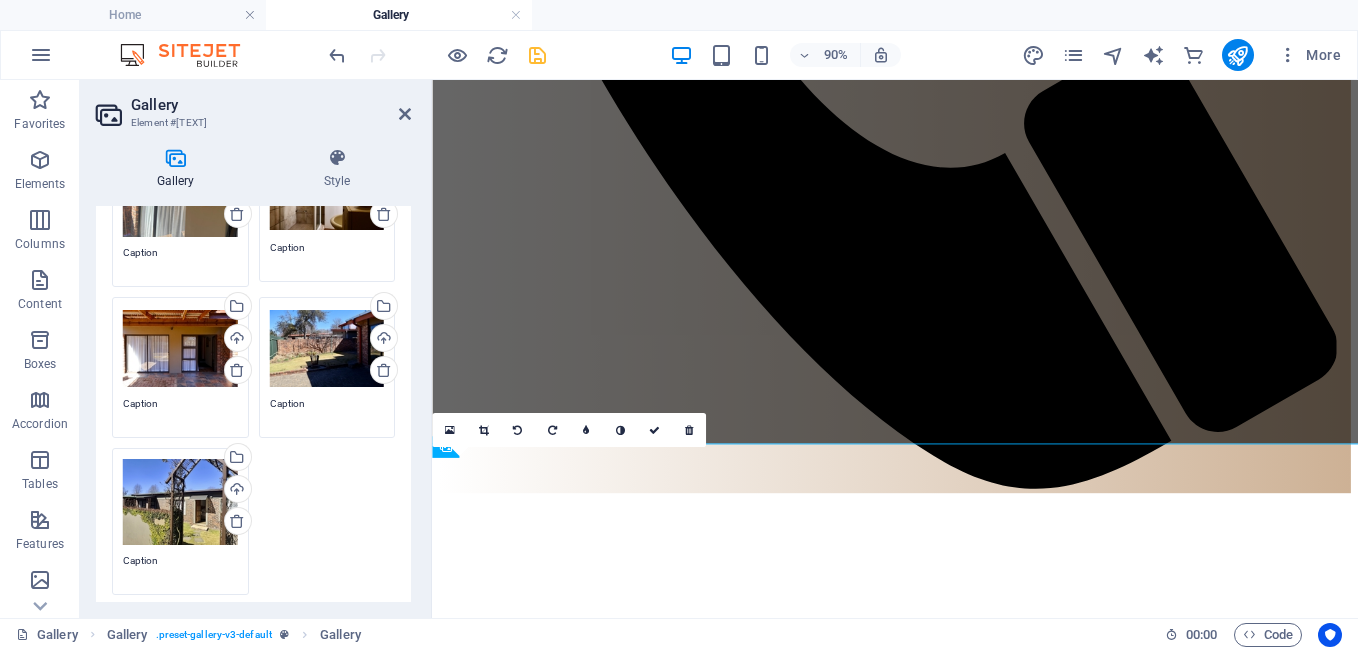 click at bounding box center [537, 55] 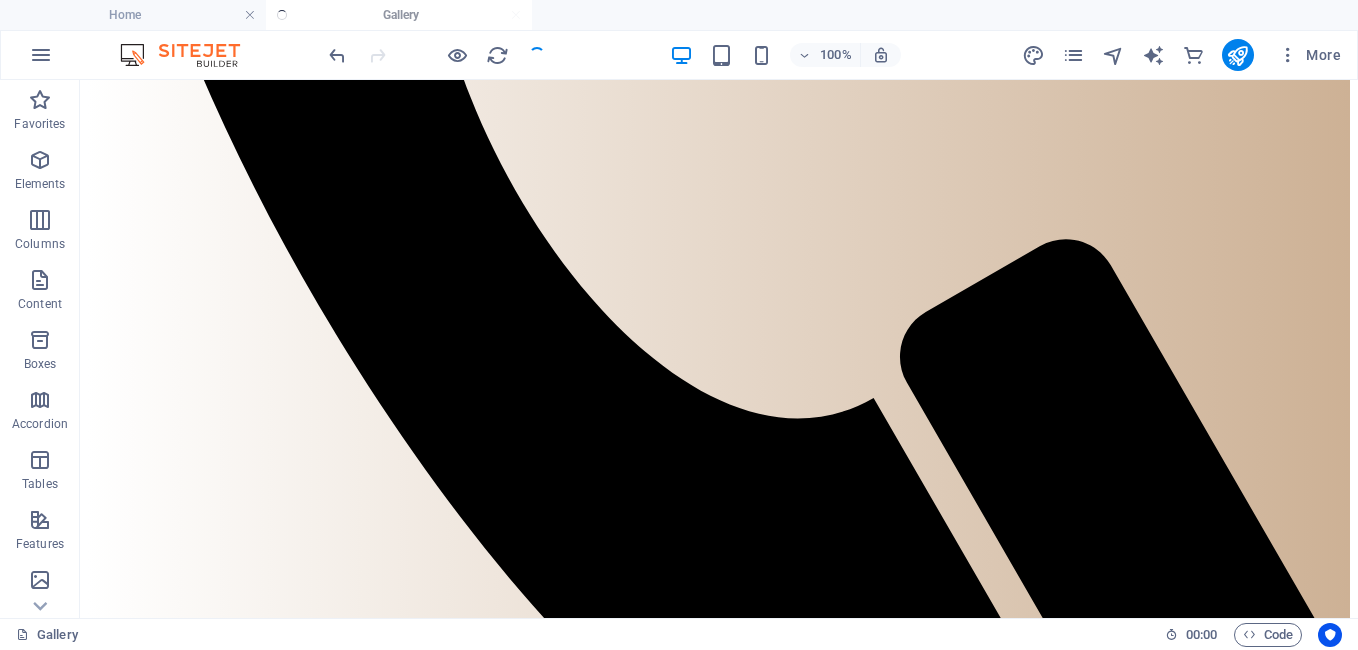 scroll, scrollTop: 1135, scrollLeft: 0, axis: vertical 